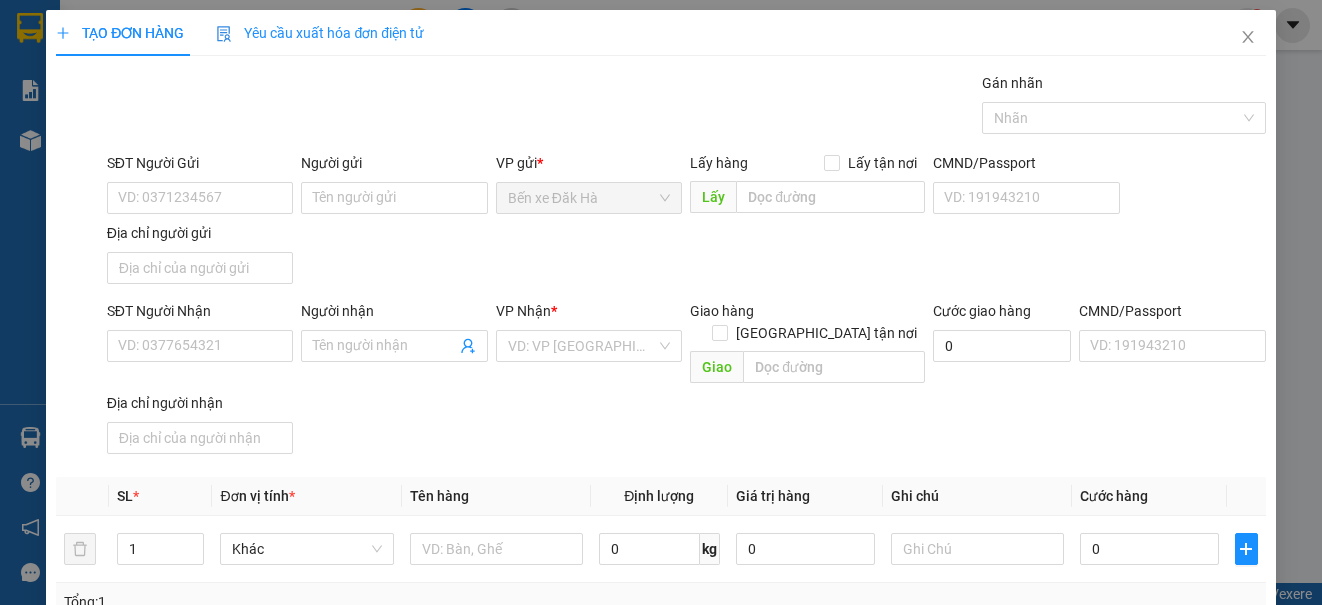 scroll, scrollTop: 0, scrollLeft: 0, axis: both 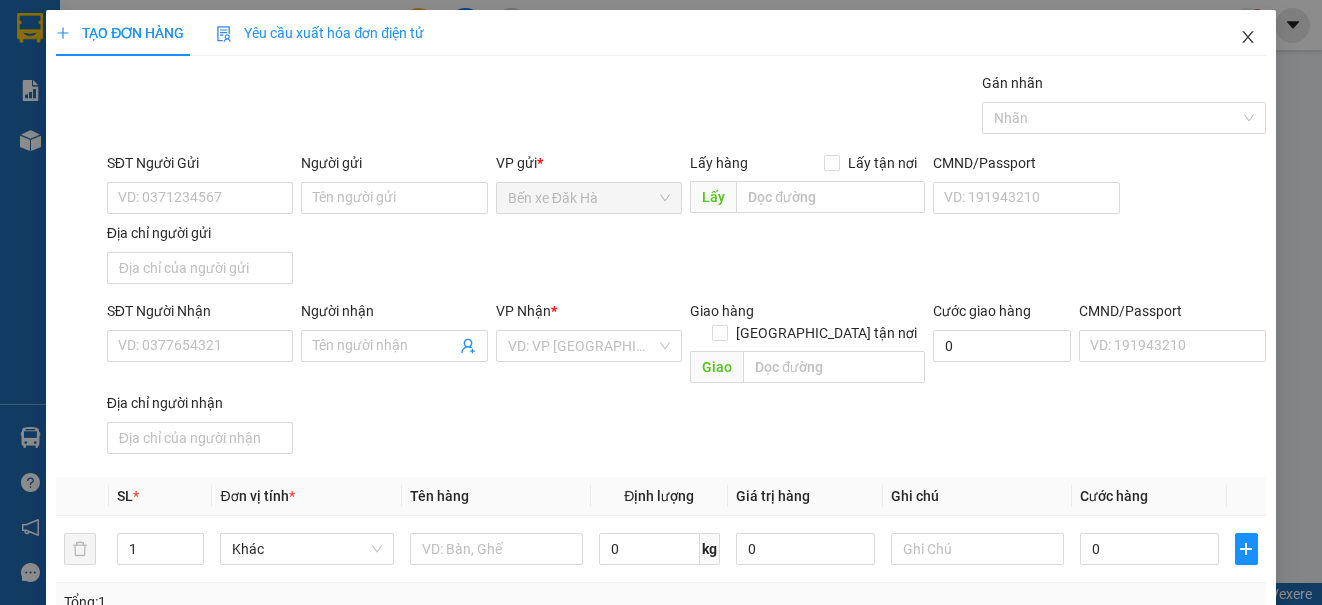 click 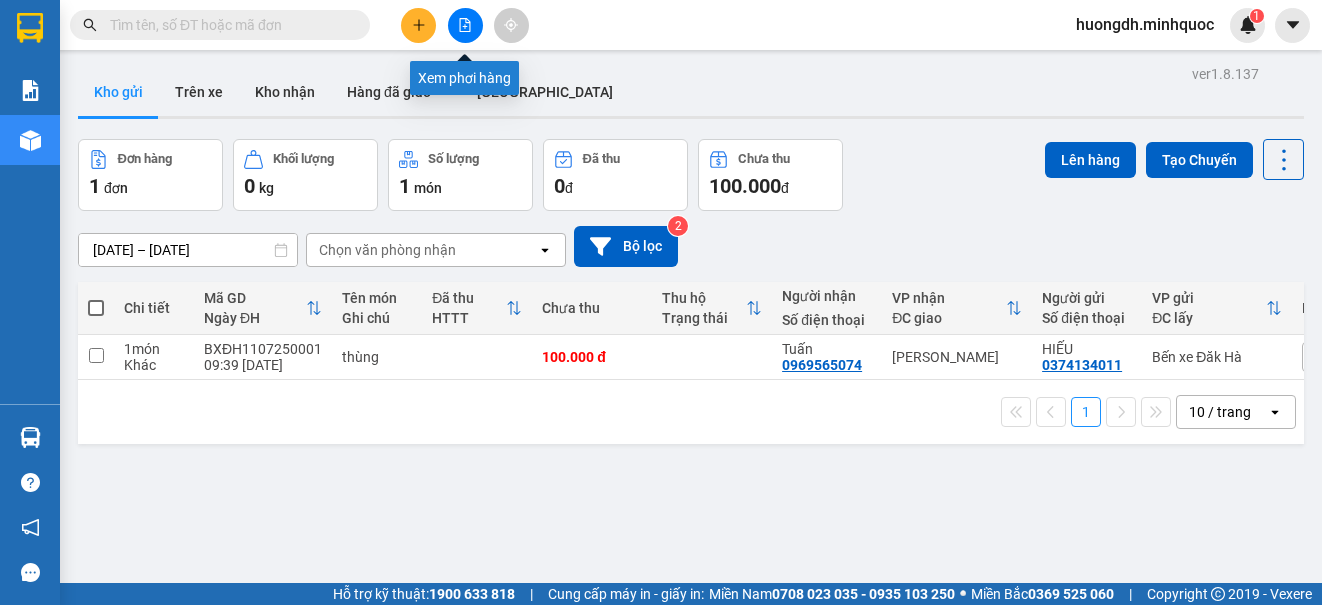 click at bounding box center (465, 25) 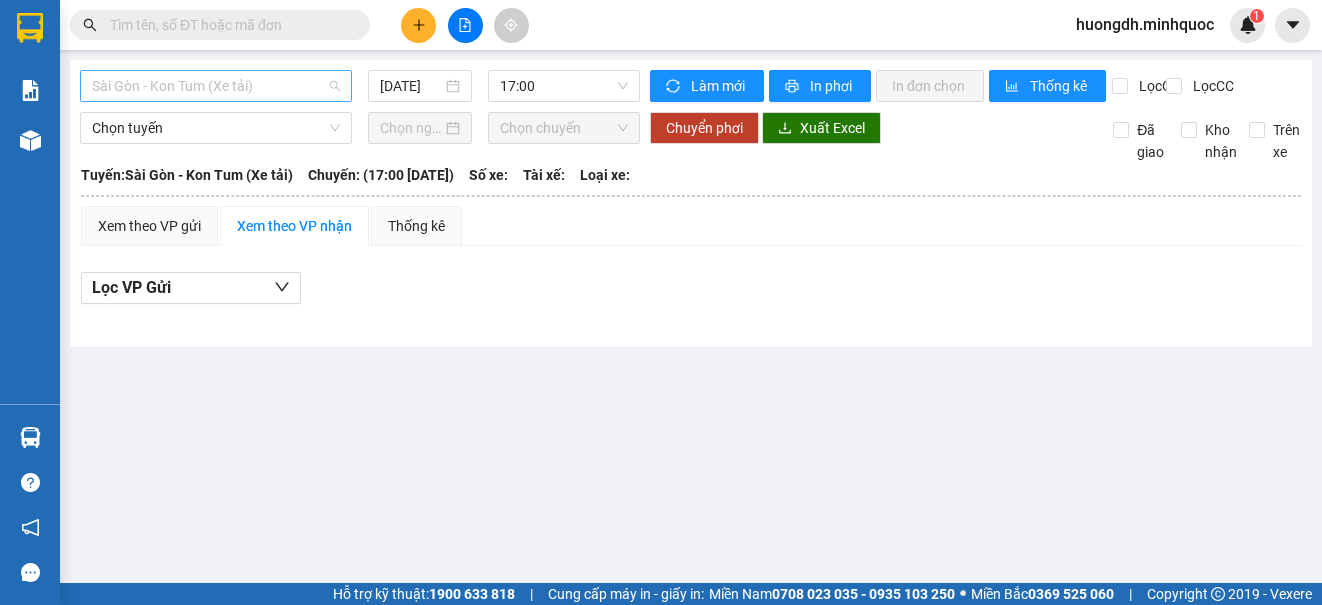 click on "Sài Gòn - Kon Tum (Xe tải)" at bounding box center [216, 86] 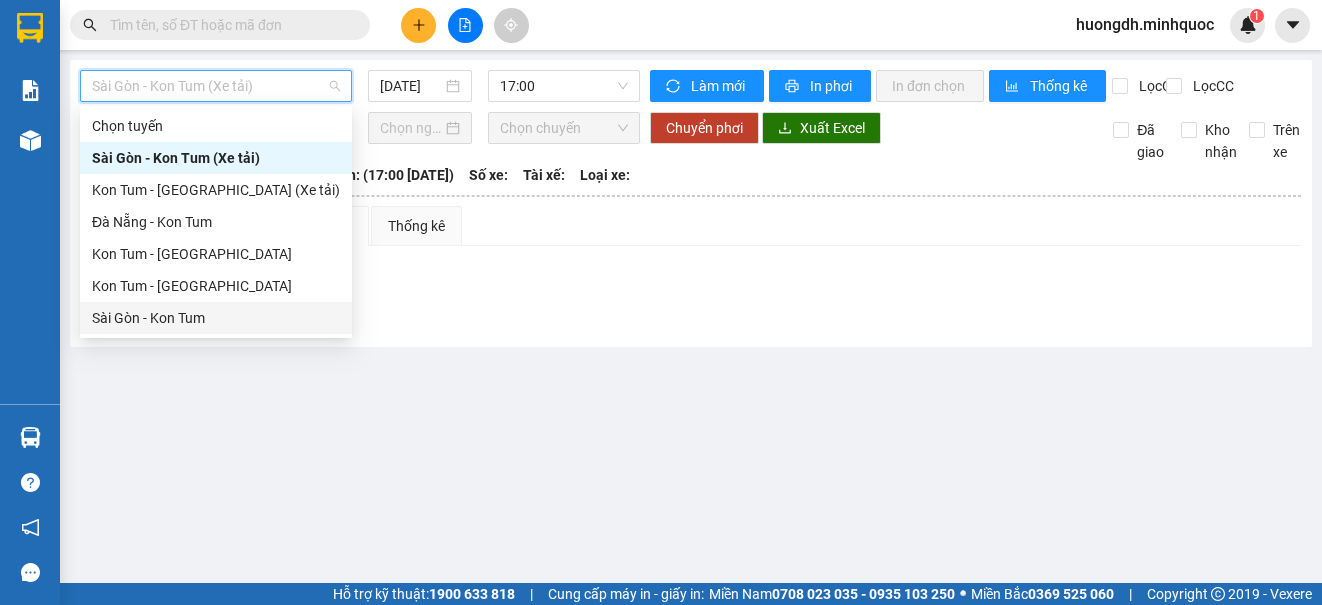 click on "Sài Gòn - Kon Tum" at bounding box center [216, 318] 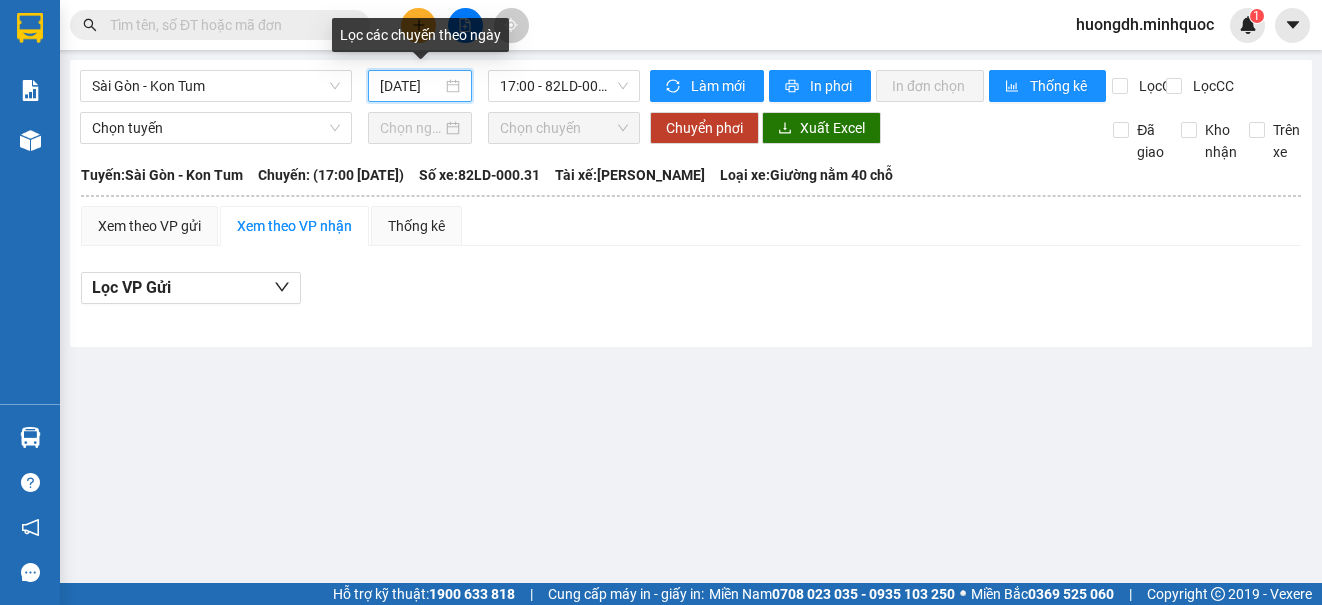 click on "[DATE]" at bounding box center (411, 86) 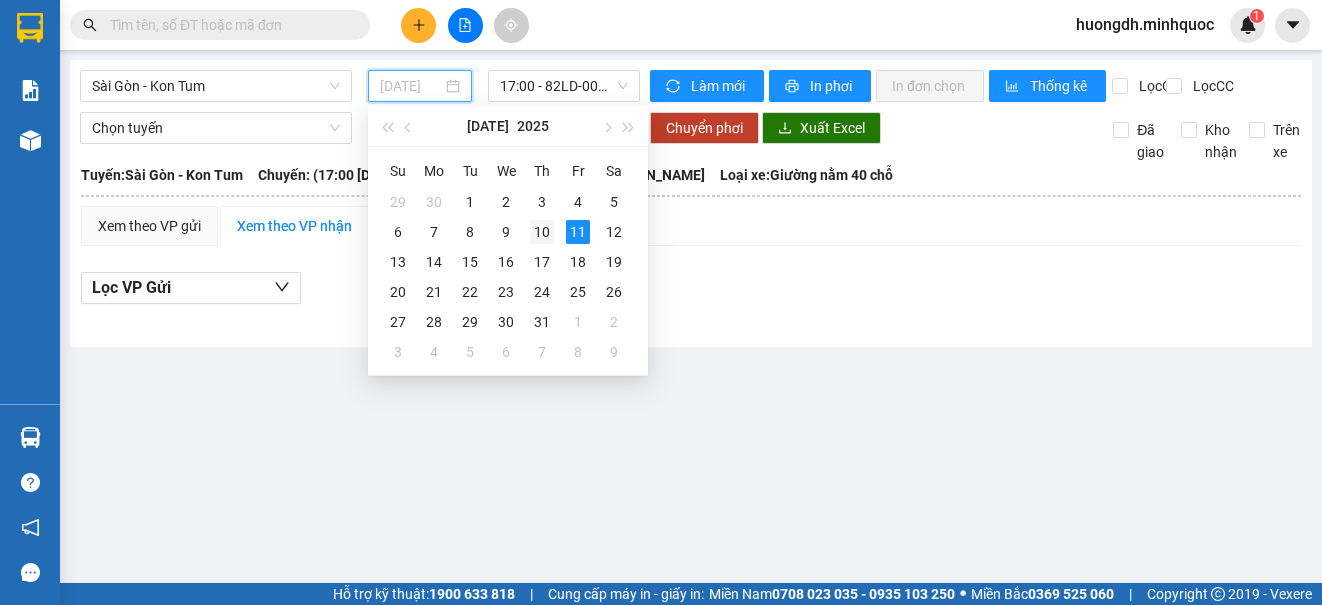 click on "10" at bounding box center (542, 232) 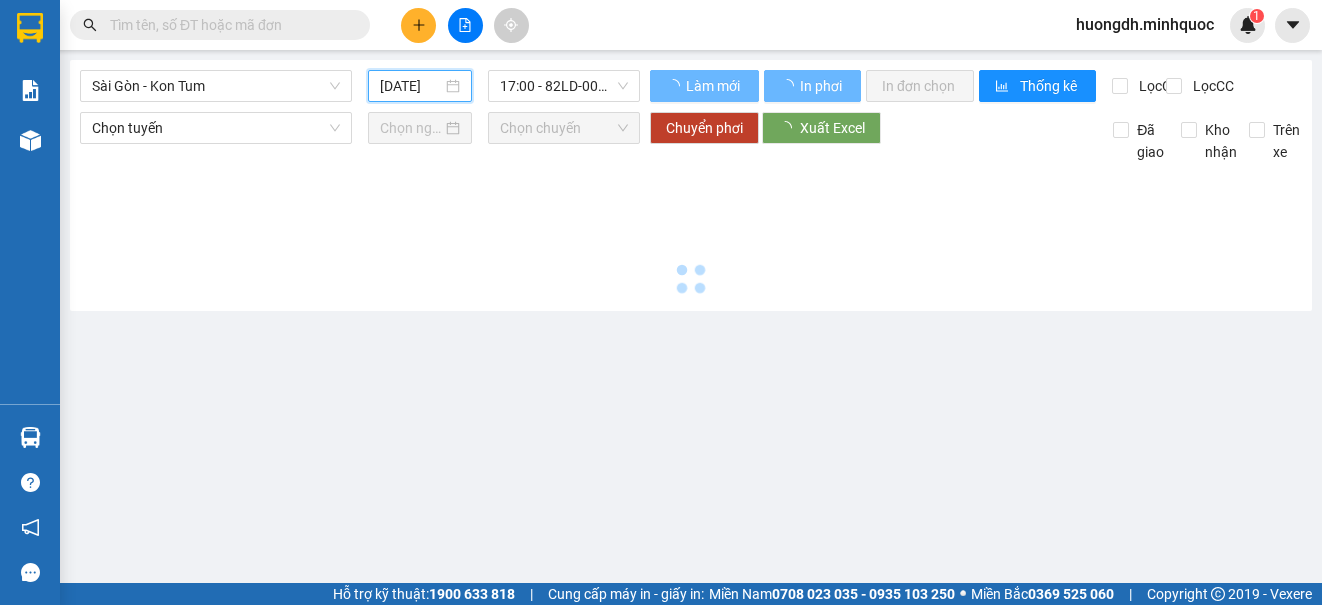 type on "[DATE]" 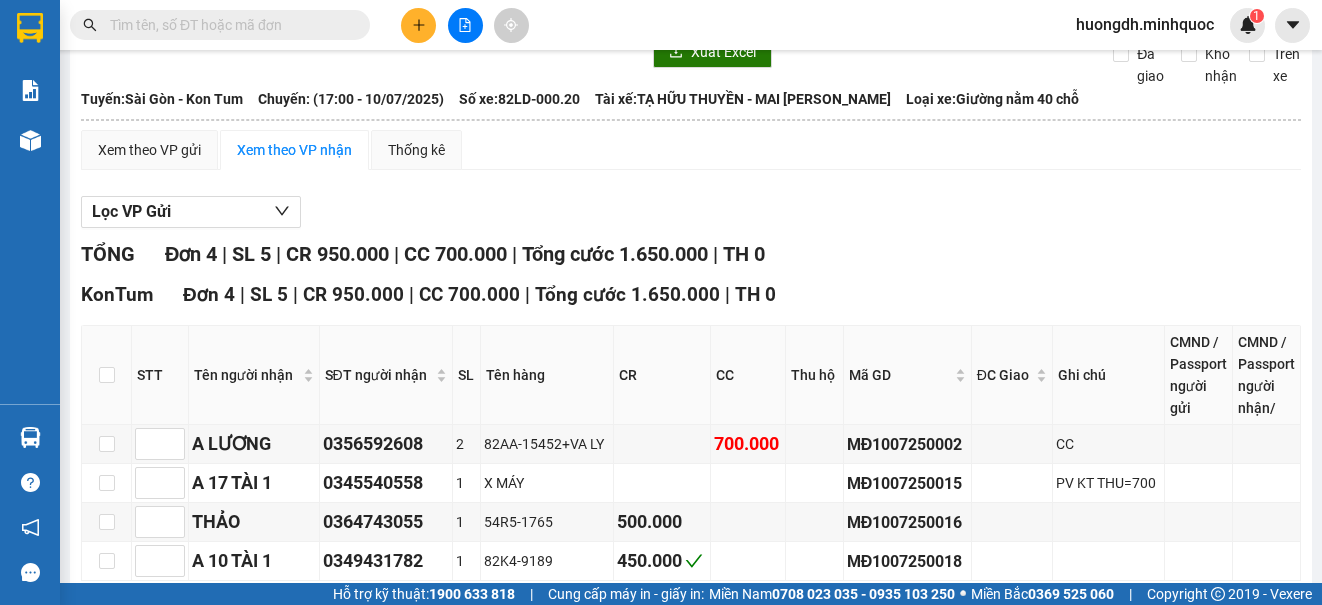 scroll, scrollTop: 0, scrollLeft: 0, axis: both 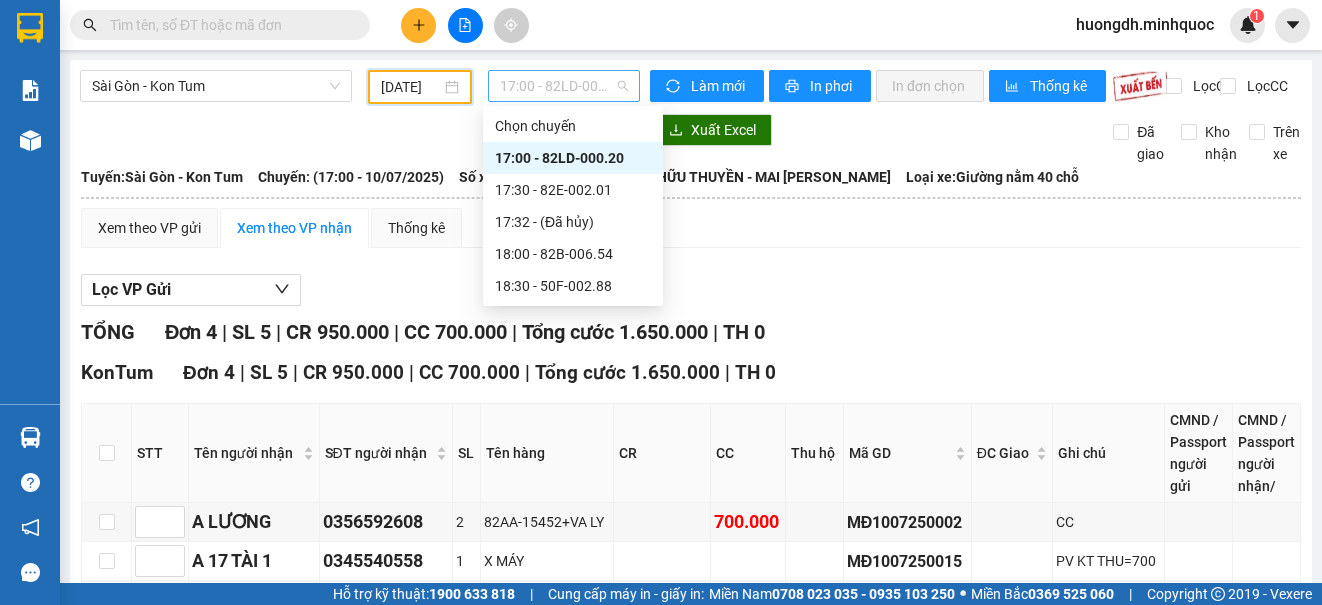 click on "17:00     - 82LD-000.20" at bounding box center (564, 86) 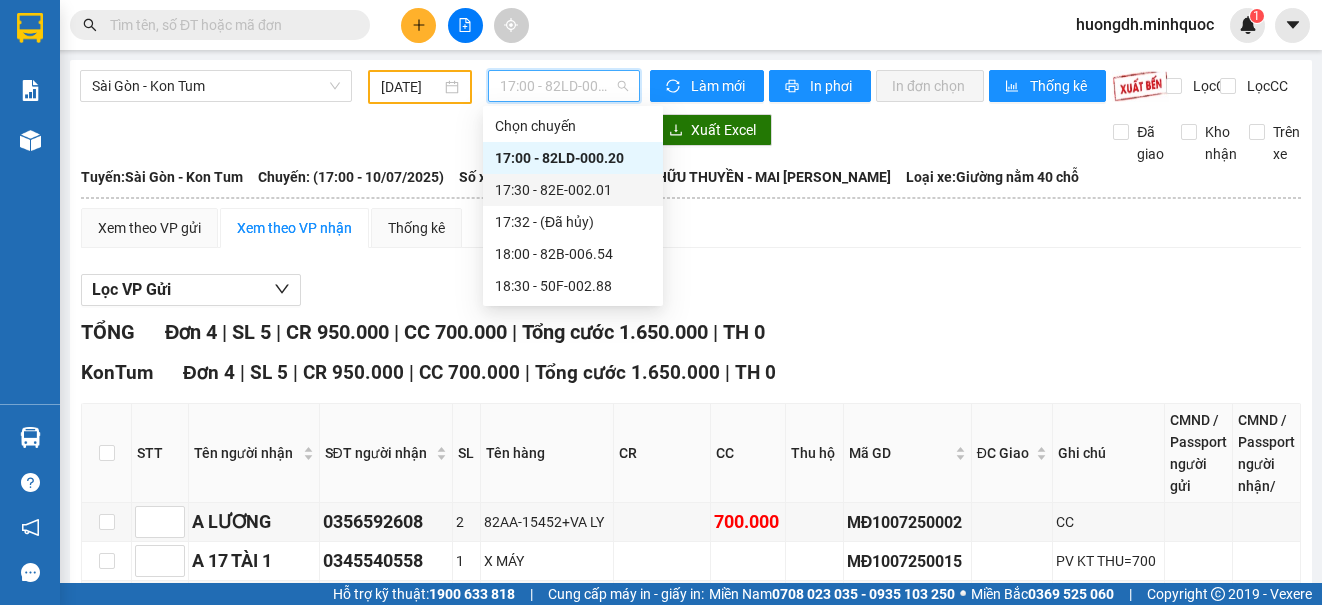 click on "17:30     - 82E-002.01" at bounding box center (573, 190) 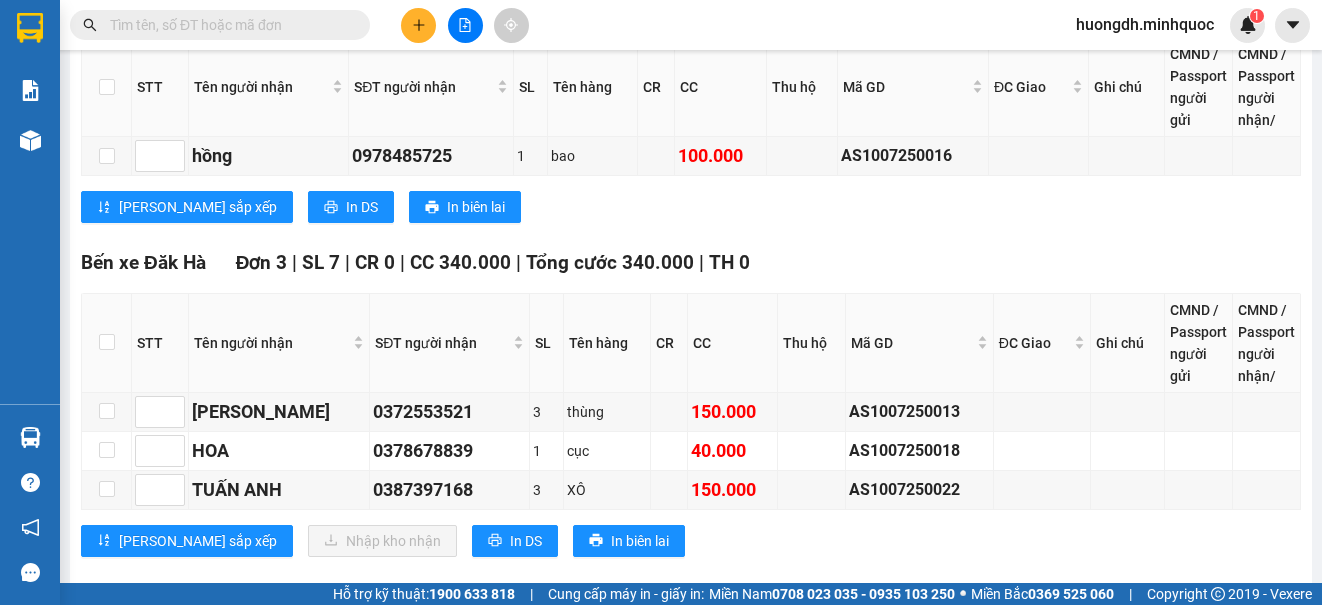 scroll, scrollTop: 1800, scrollLeft: 0, axis: vertical 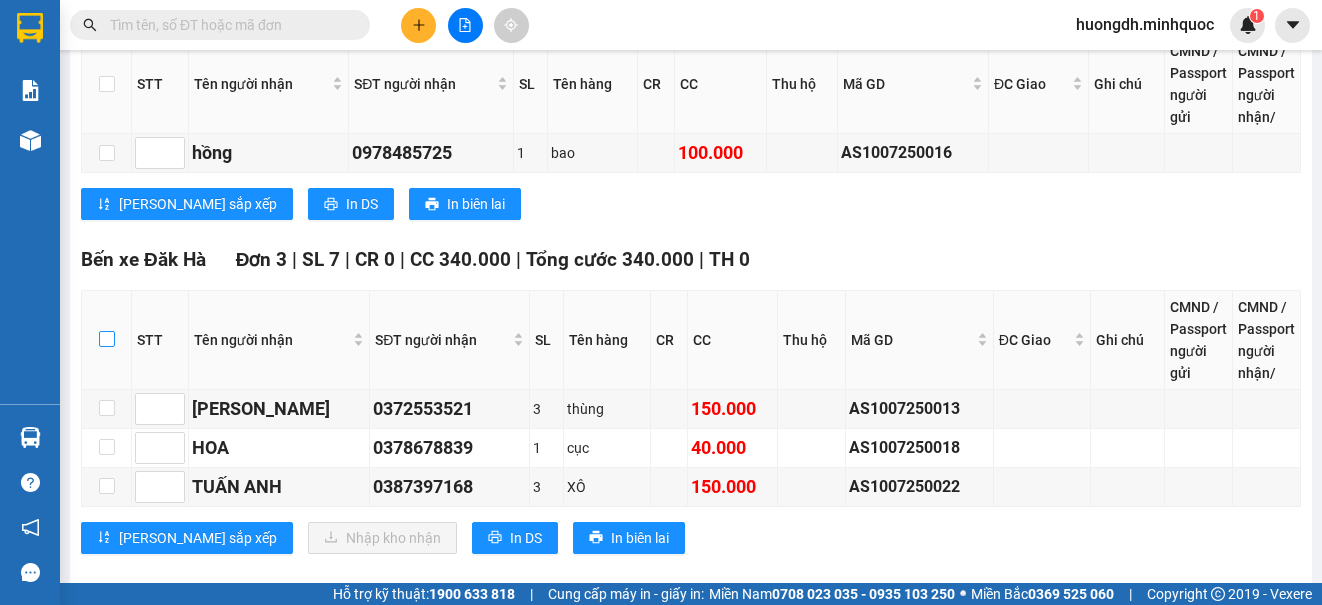 click at bounding box center (107, 339) 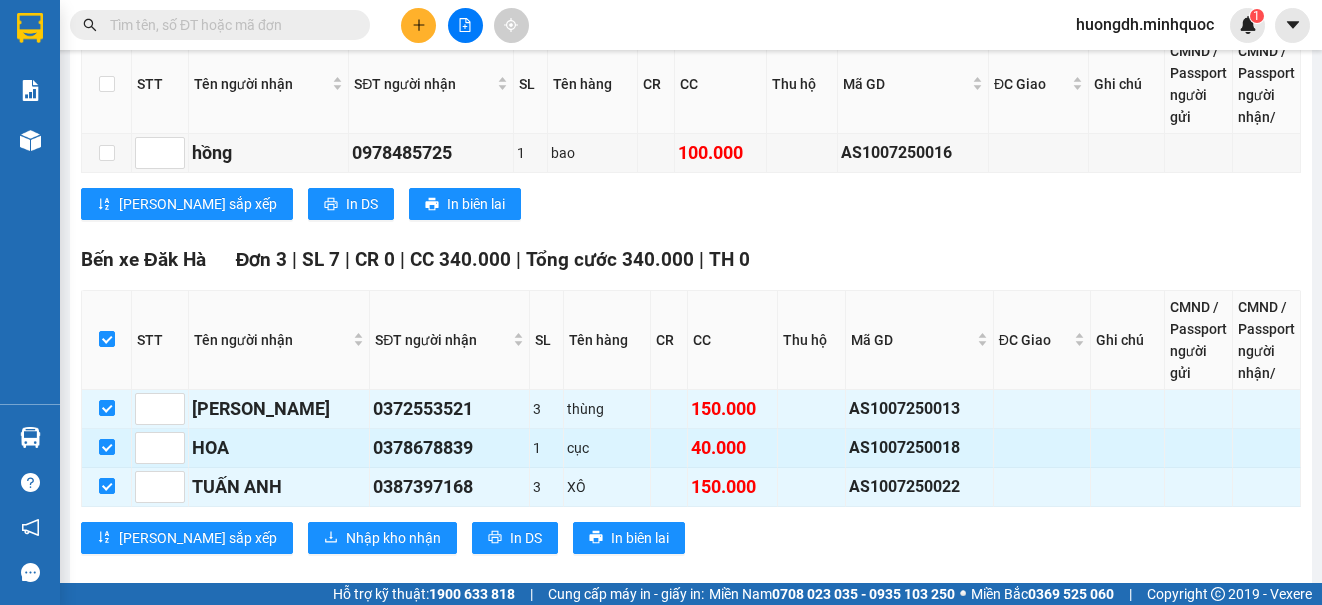 scroll, scrollTop: 1857, scrollLeft: 0, axis: vertical 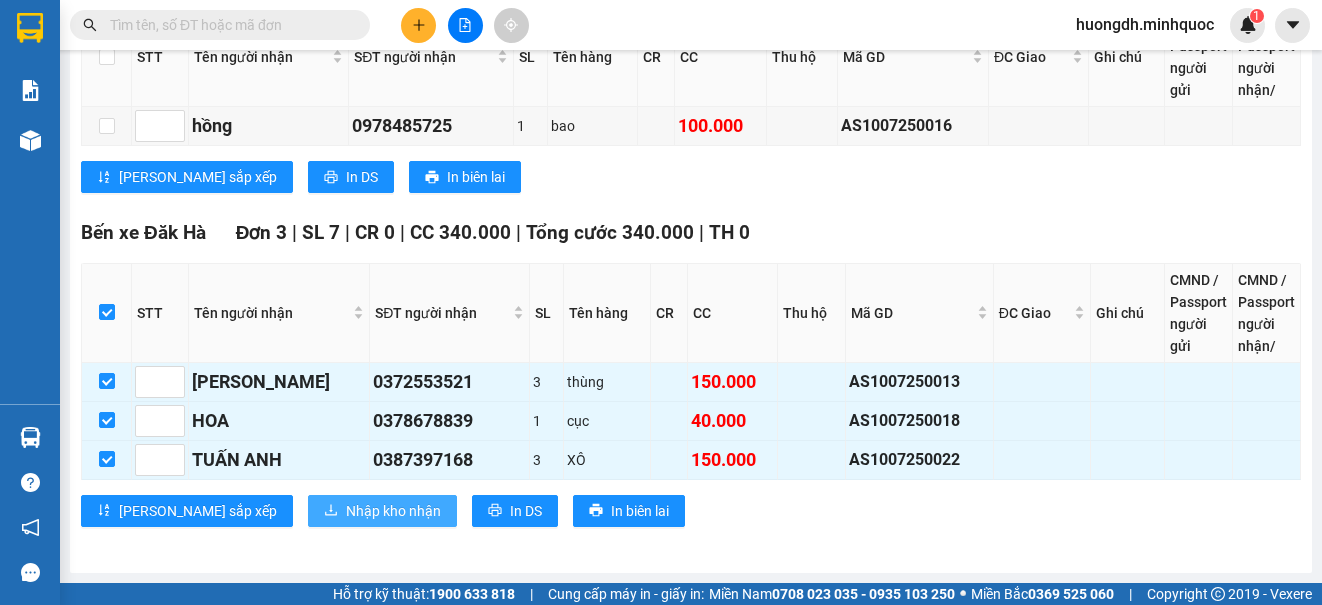 click on "Nhập kho nhận" at bounding box center [393, 511] 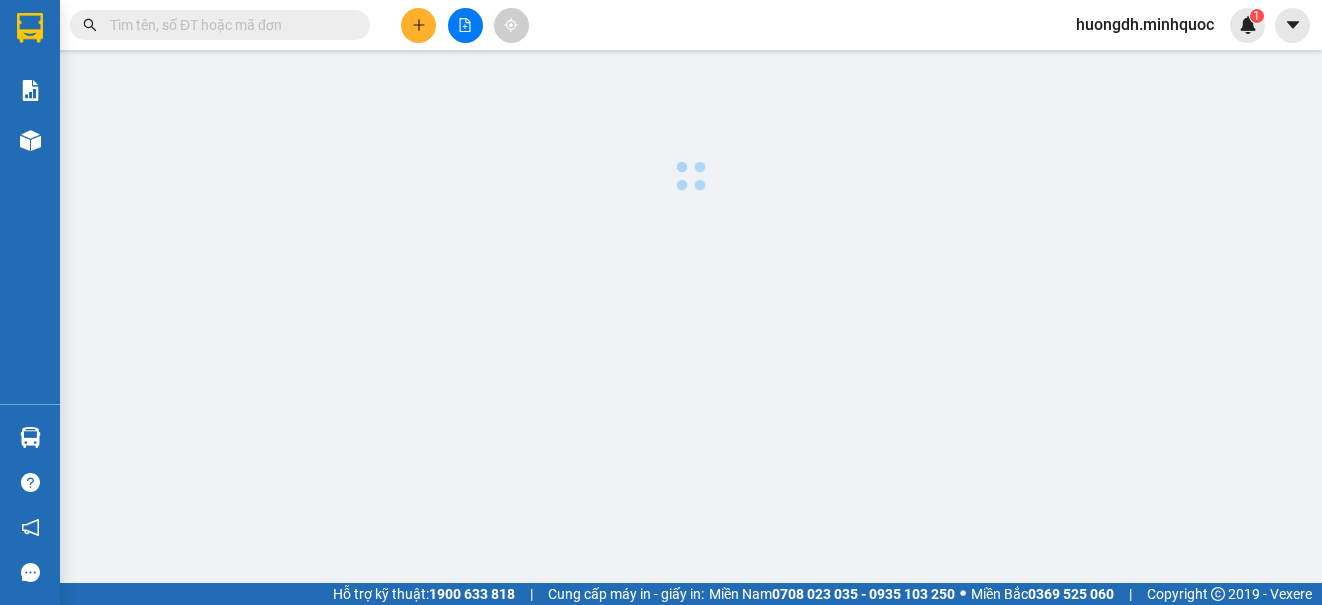 scroll, scrollTop: 0, scrollLeft: 0, axis: both 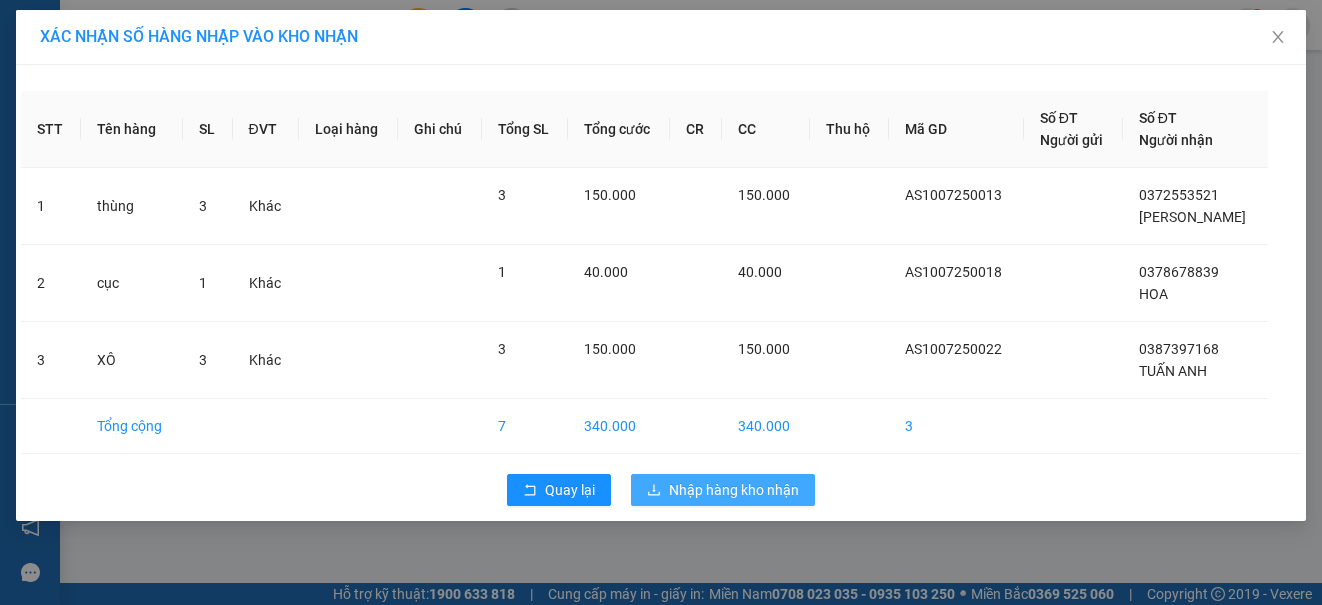 click on "Nhập hàng kho nhận" at bounding box center [734, 490] 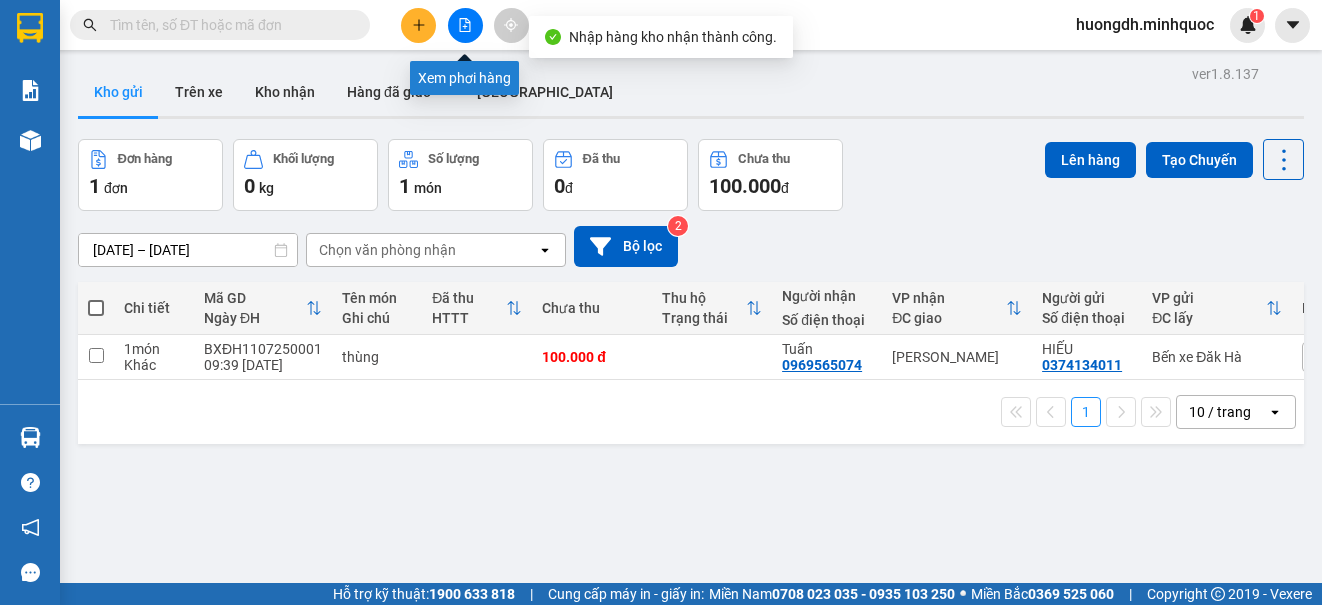 click 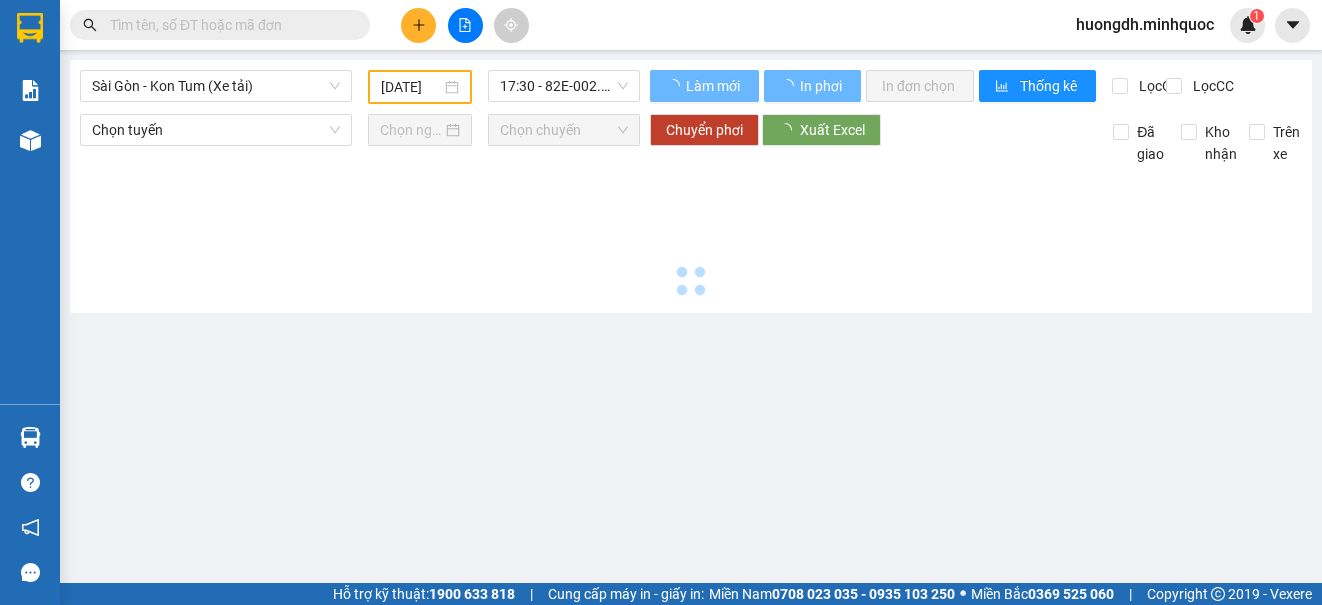 type on "[DATE]" 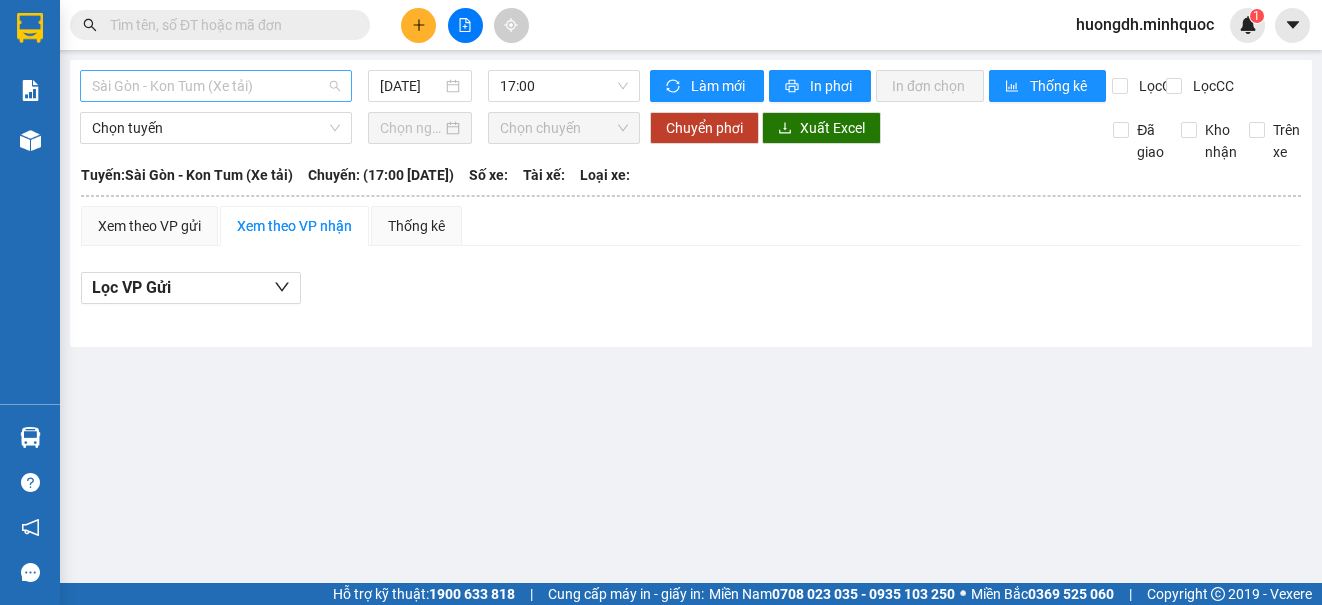 click on "Sài Gòn - Kon Tum (Xe tải)" at bounding box center [216, 86] 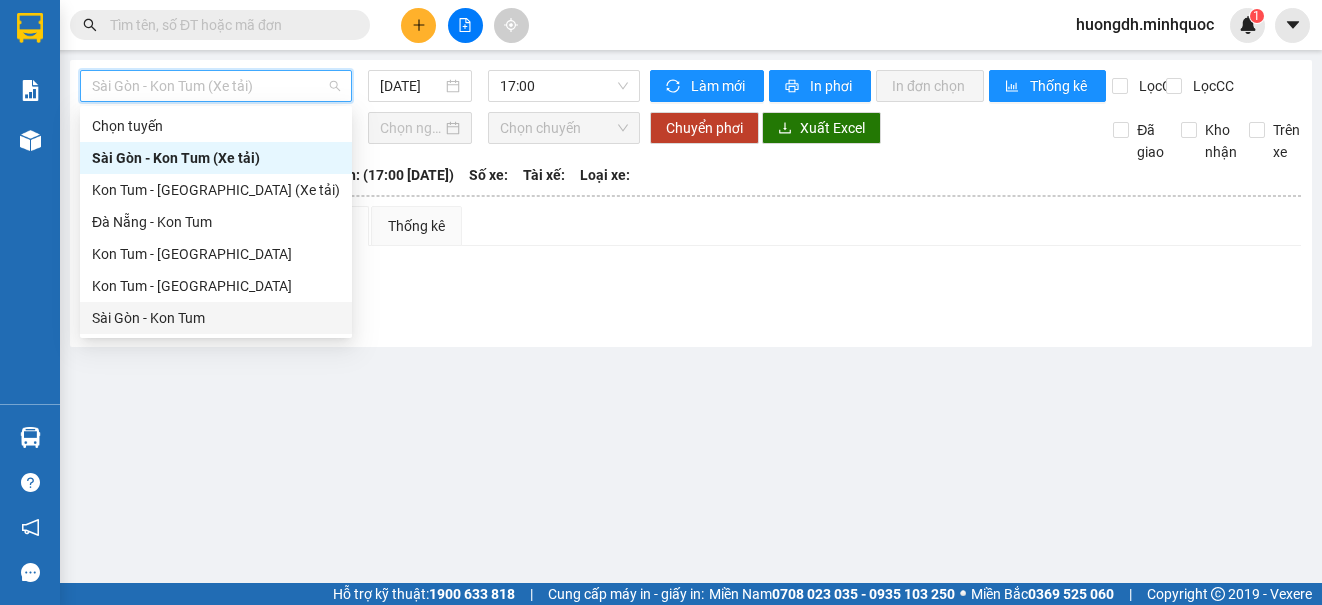 click on "Sài Gòn - Kon Tum" at bounding box center (216, 318) 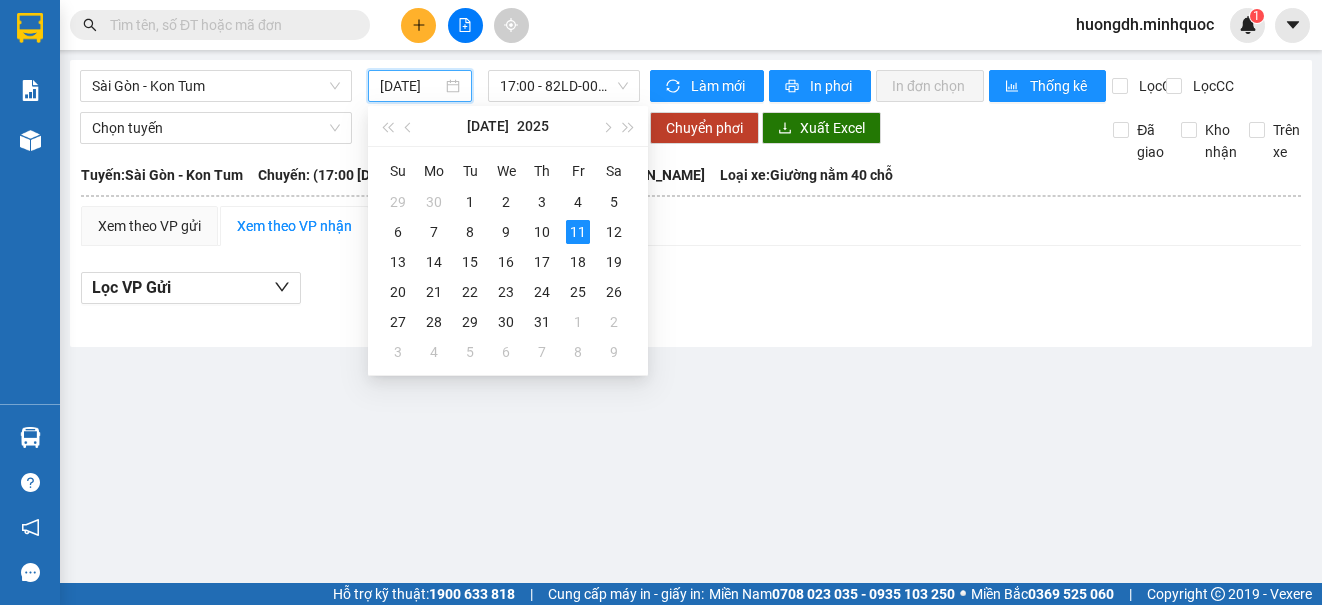 click on "[DATE]" at bounding box center (411, 86) 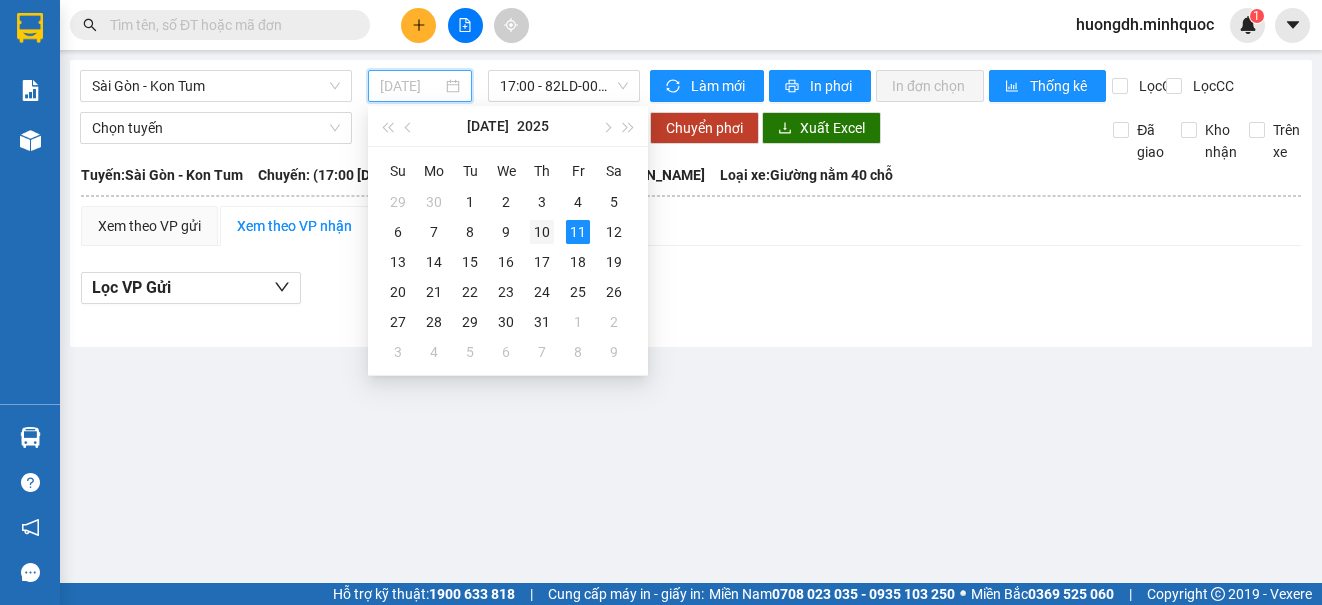click on "10" at bounding box center [542, 232] 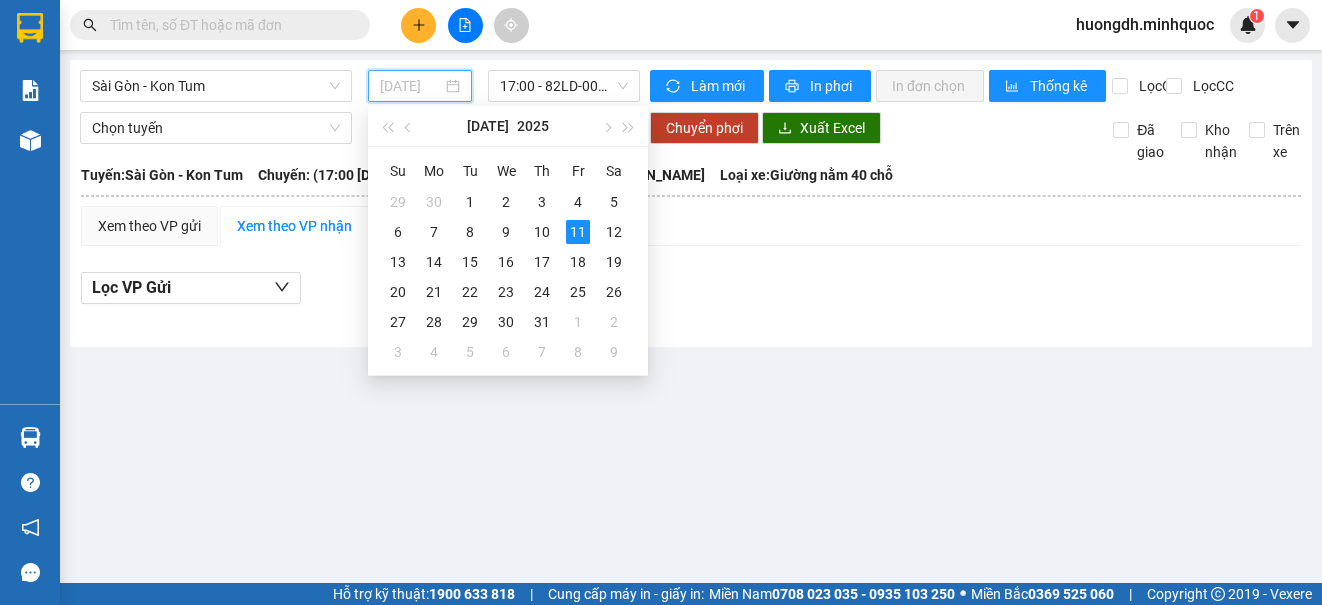 type on "[DATE]" 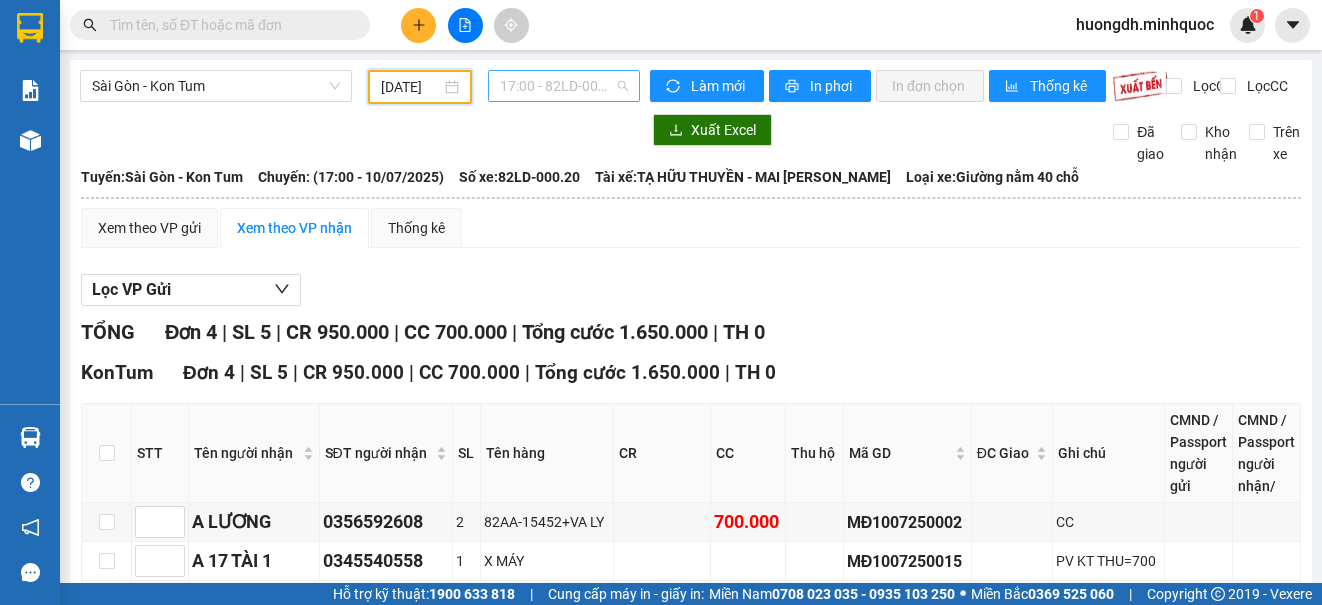 click on "17:00     - 82LD-000.20" at bounding box center (564, 86) 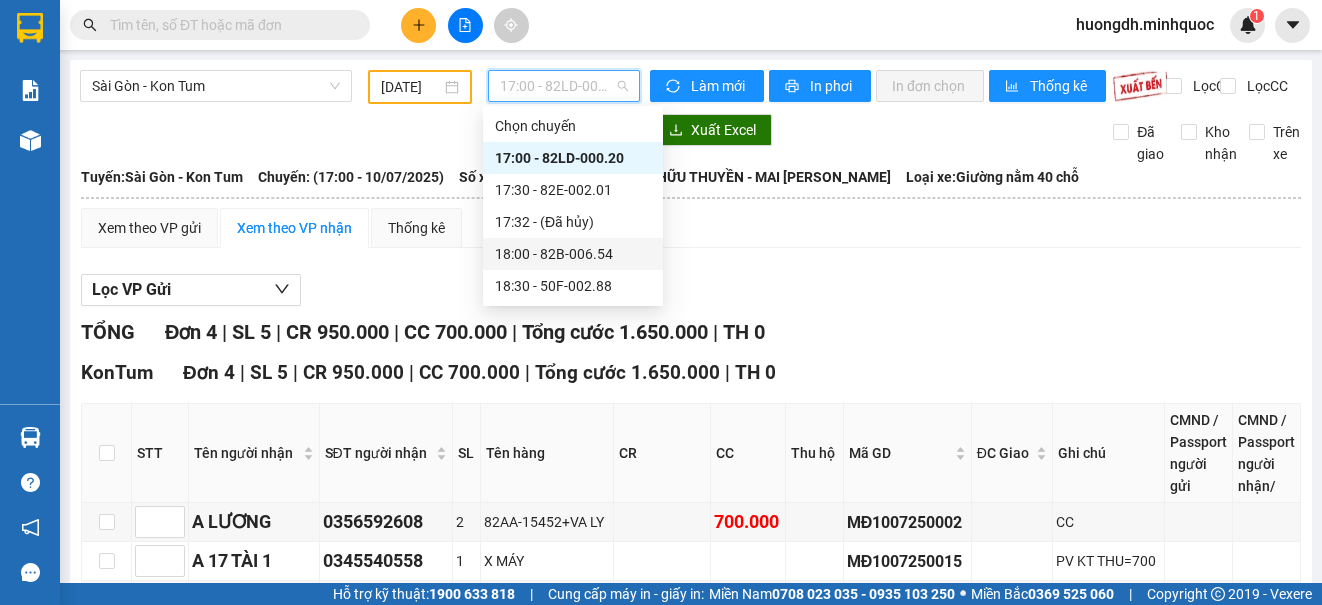click on "18:00     - 82B-006.54" at bounding box center (573, 254) 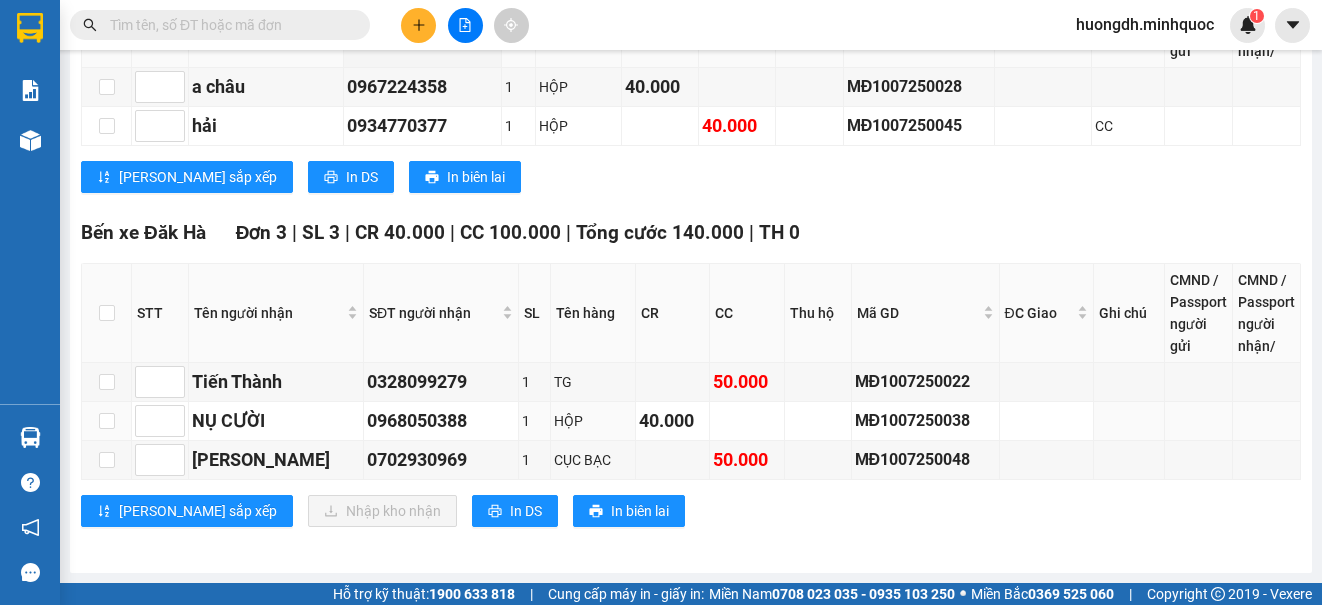 scroll, scrollTop: 2030, scrollLeft: 0, axis: vertical 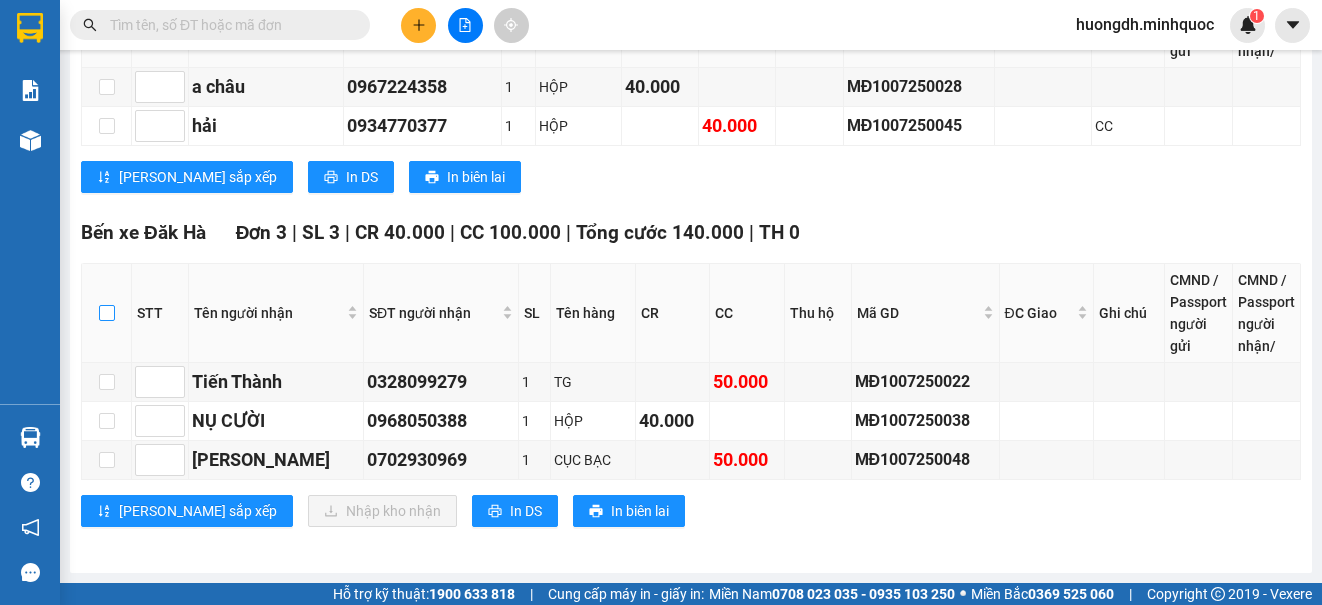 click at bounding box center (107, 313) 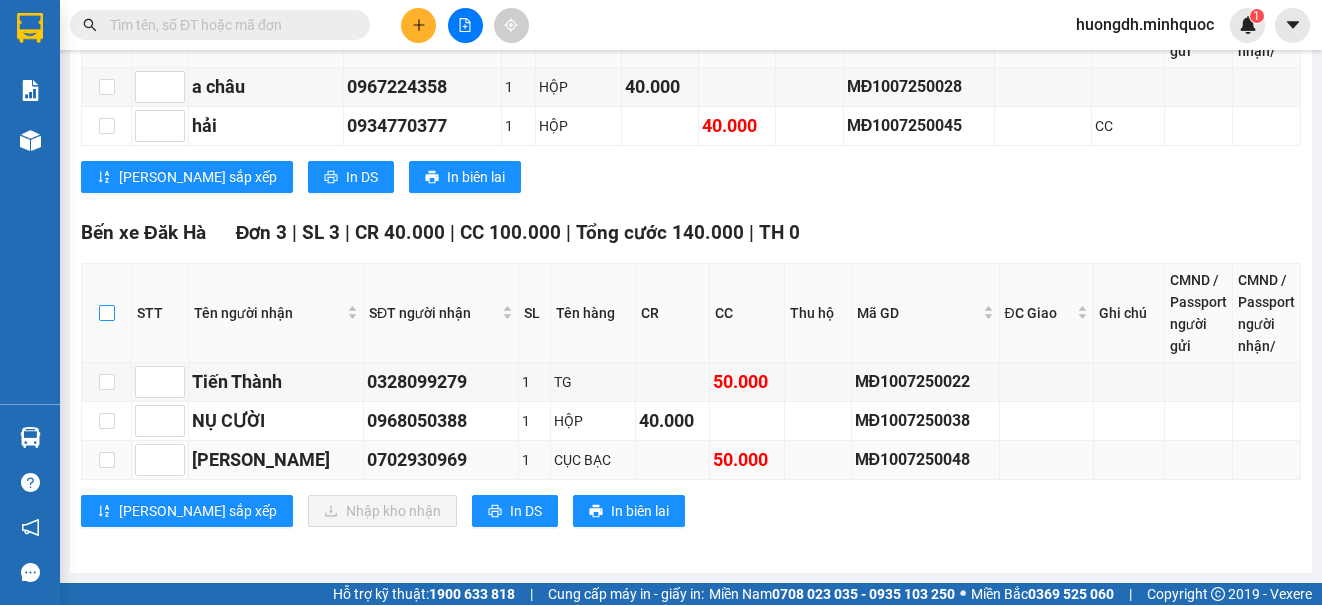 checkbox on "true" 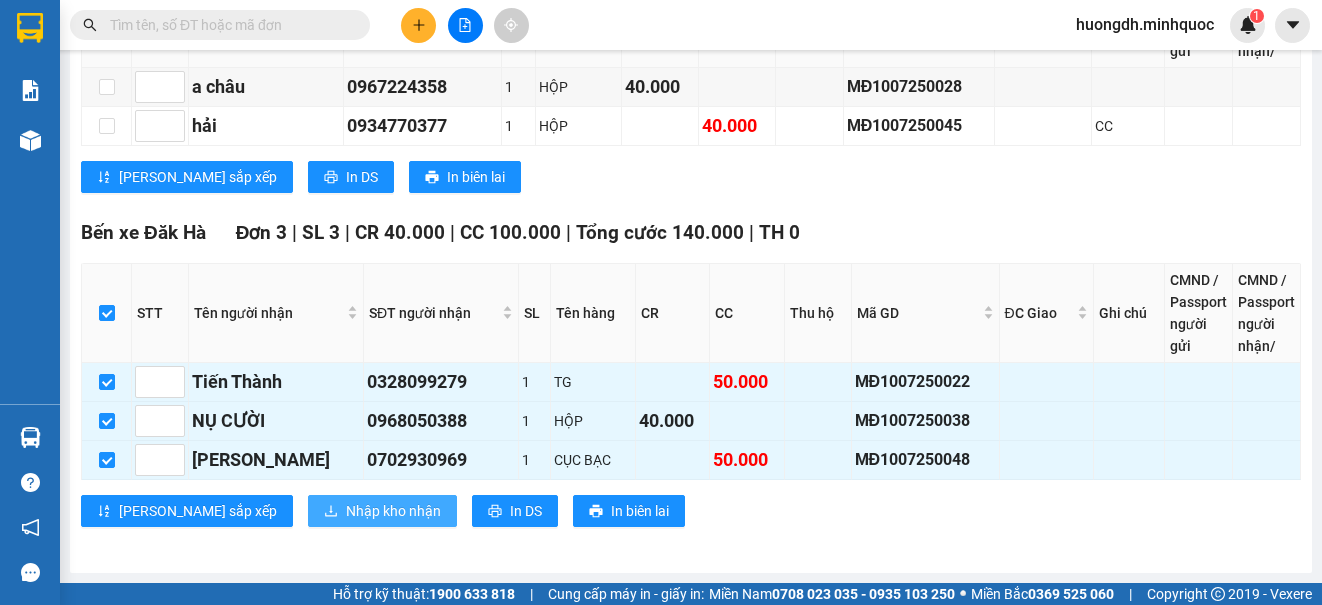 click on "Nhập kho nhận" at bounding box center (393, 511) 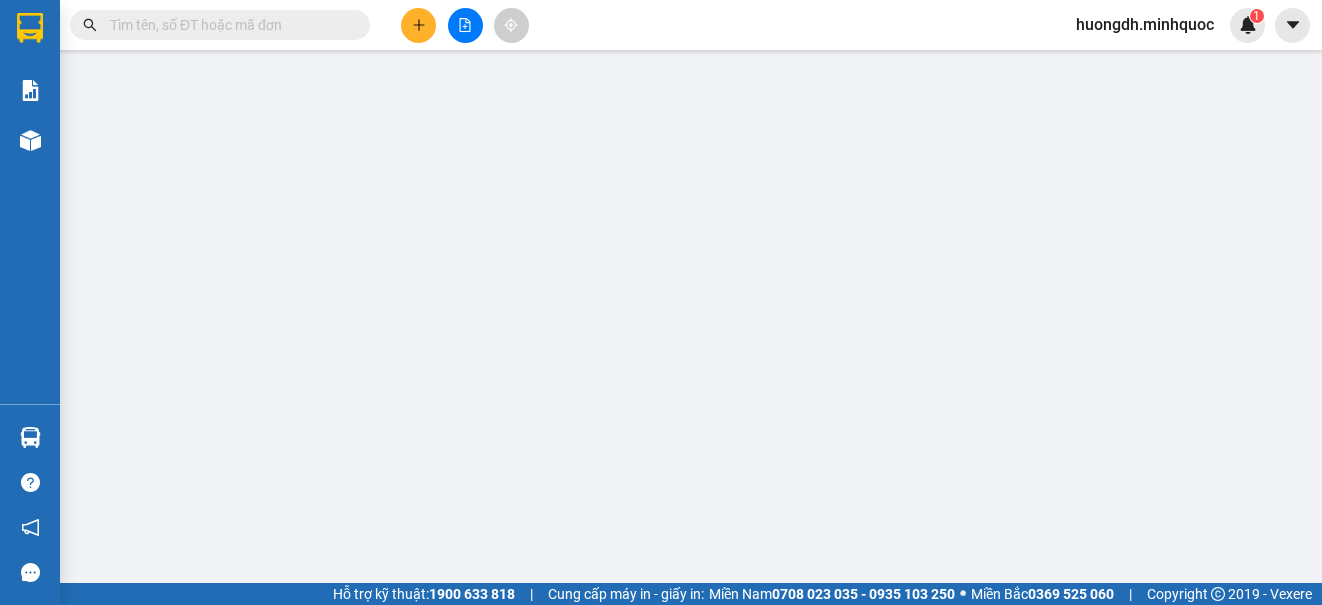 scroll, scrollTop: 0, scrollLeft: 0, axis: both 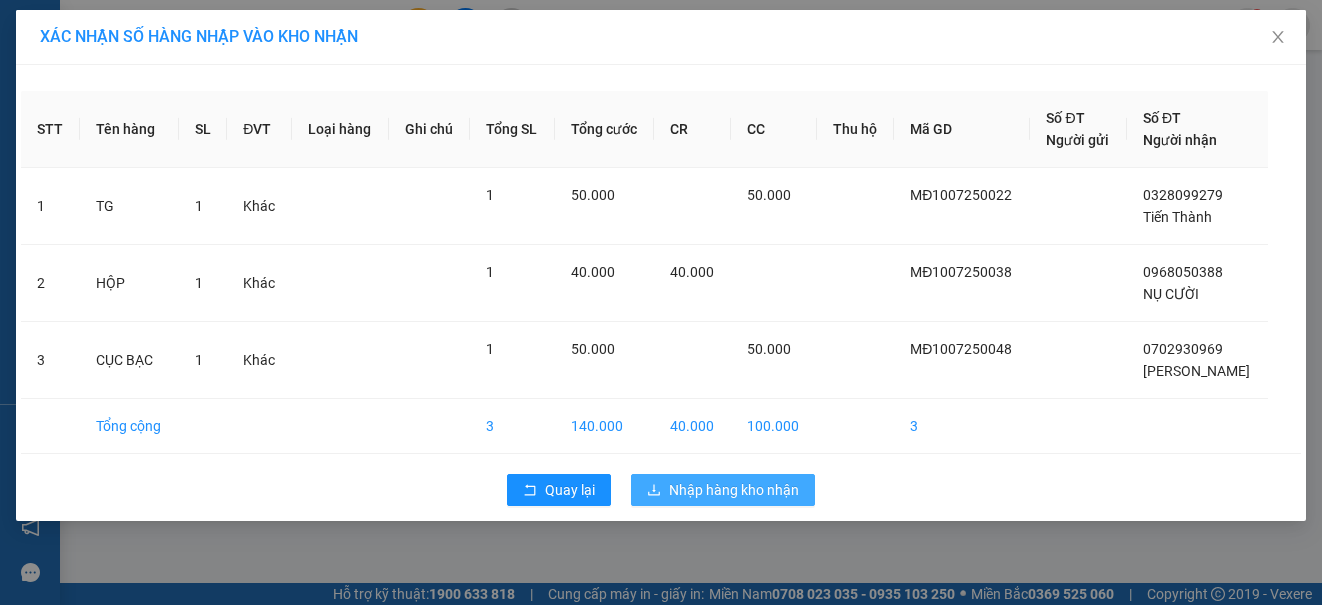 click on "Nhập hàng kho nhận" at bounding box center [734, 490] 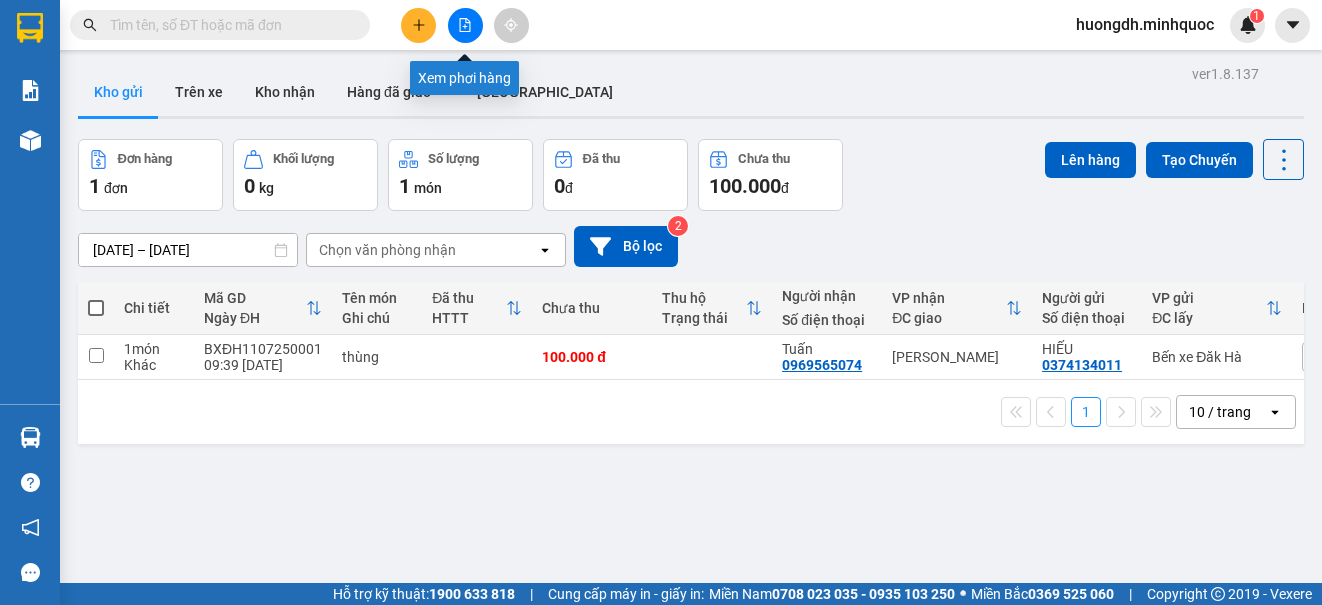 click at bounding box center [465, 25] 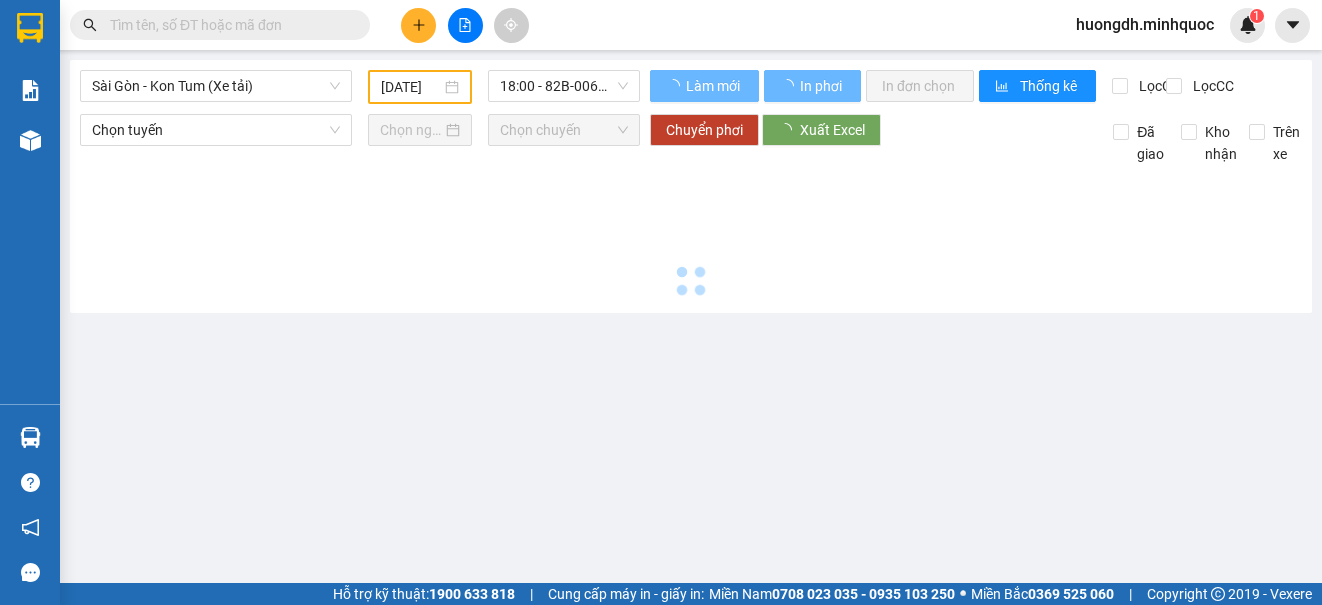 type on "[DATE]" 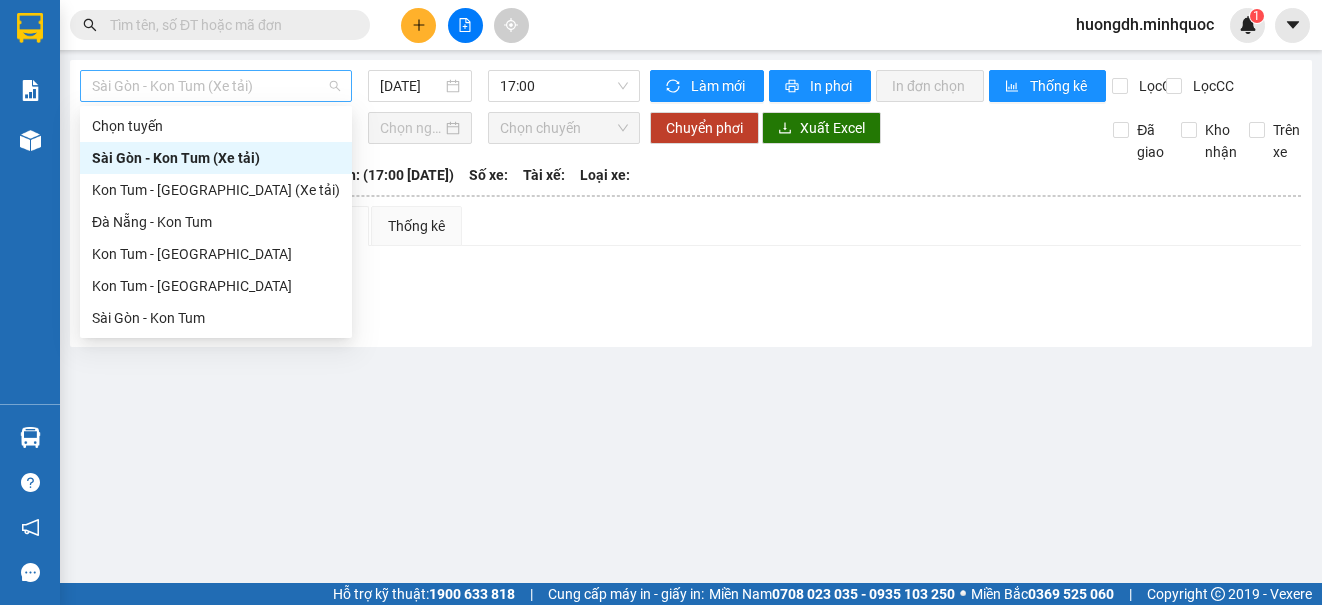 click on "Sài Gòn - Kon Tum (Xe tải)" at bounding box center (216, 86) 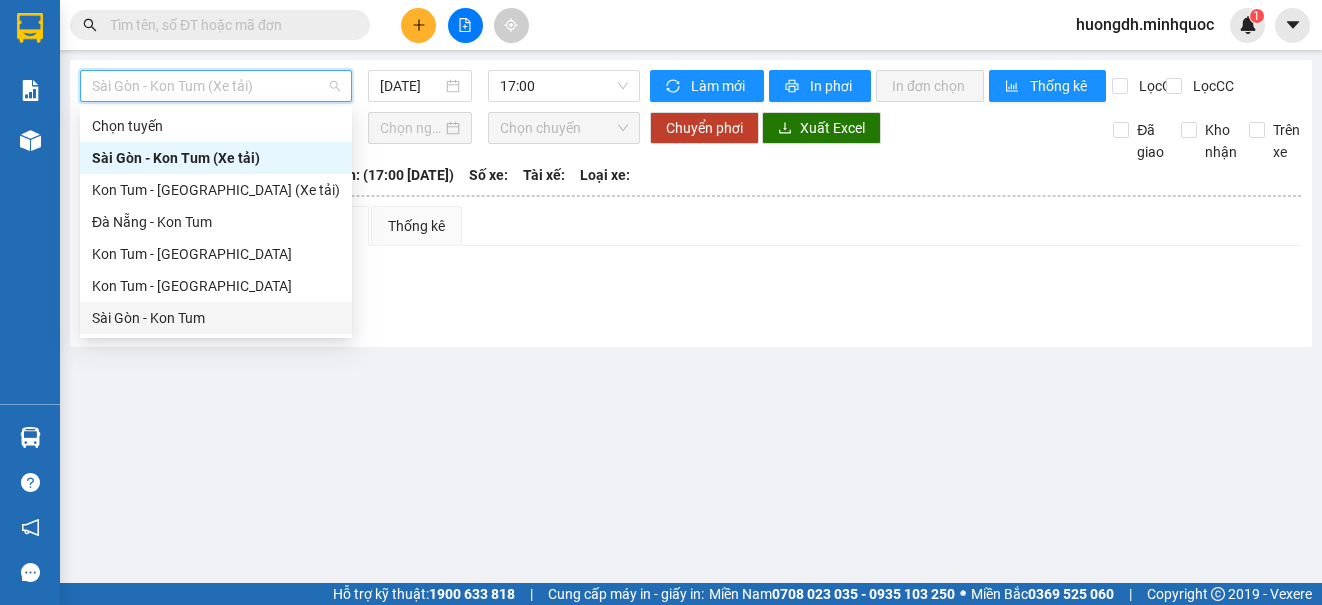 click on "Sài Gòn - Kon Tum" at bounding box center [216, 318] 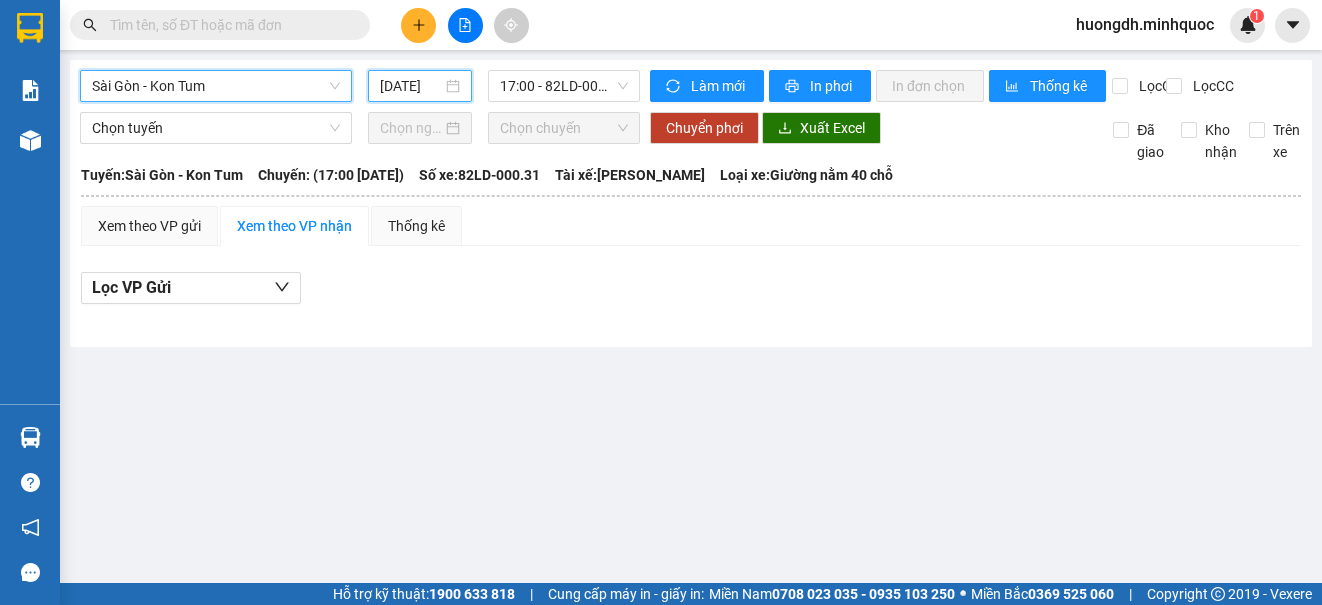 click on "[DATE]" at bounding box center (411, 86) 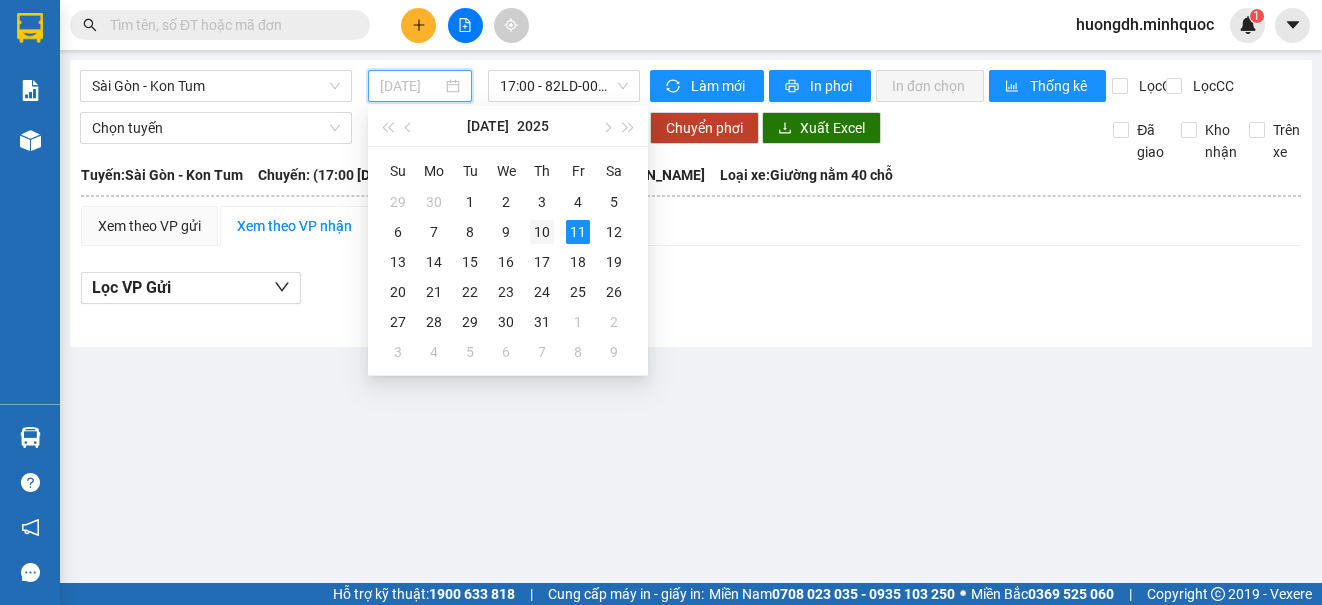 click on "10" at bounding box center (542, 232) 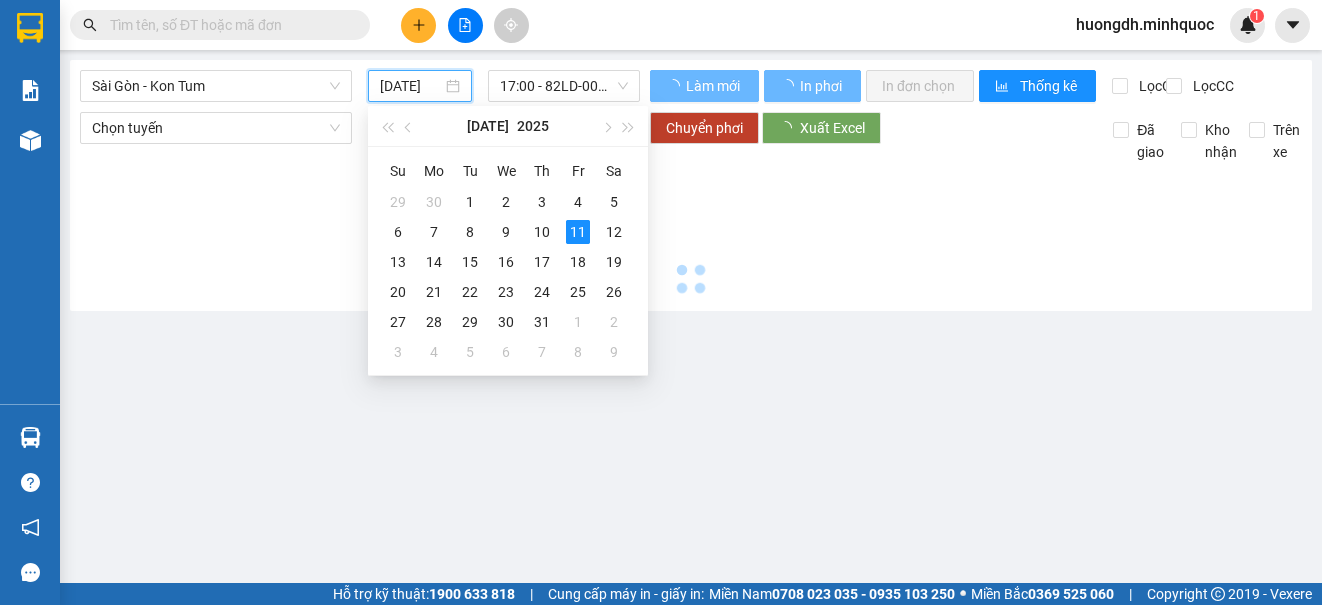 type on "[DATE]" 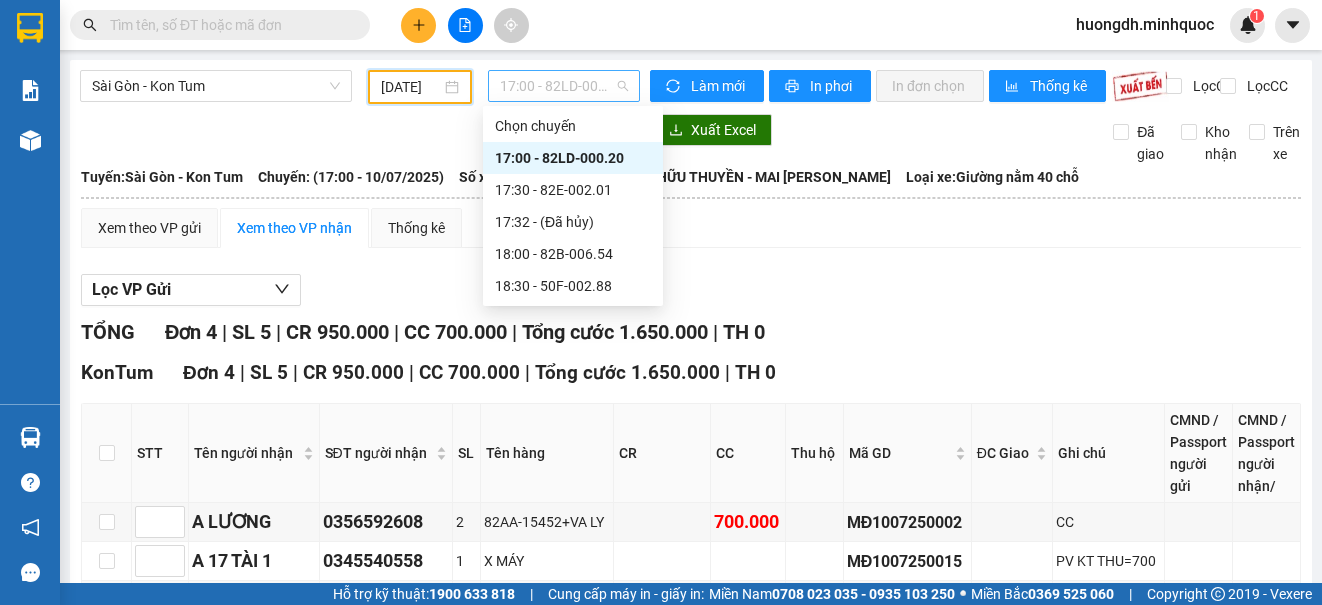 click on "17:00     - 82LD-000.20" at bounding box center (564, 86) 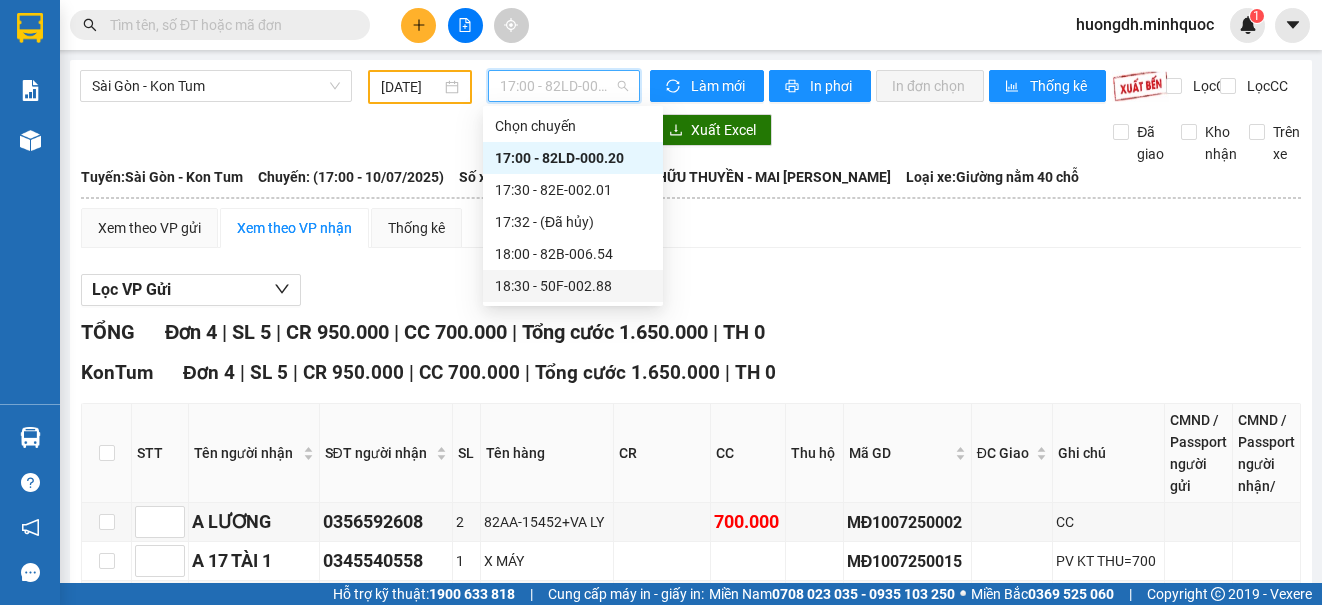 click on "18:30     - 50F-002.88" at bounding box center [573, 286] 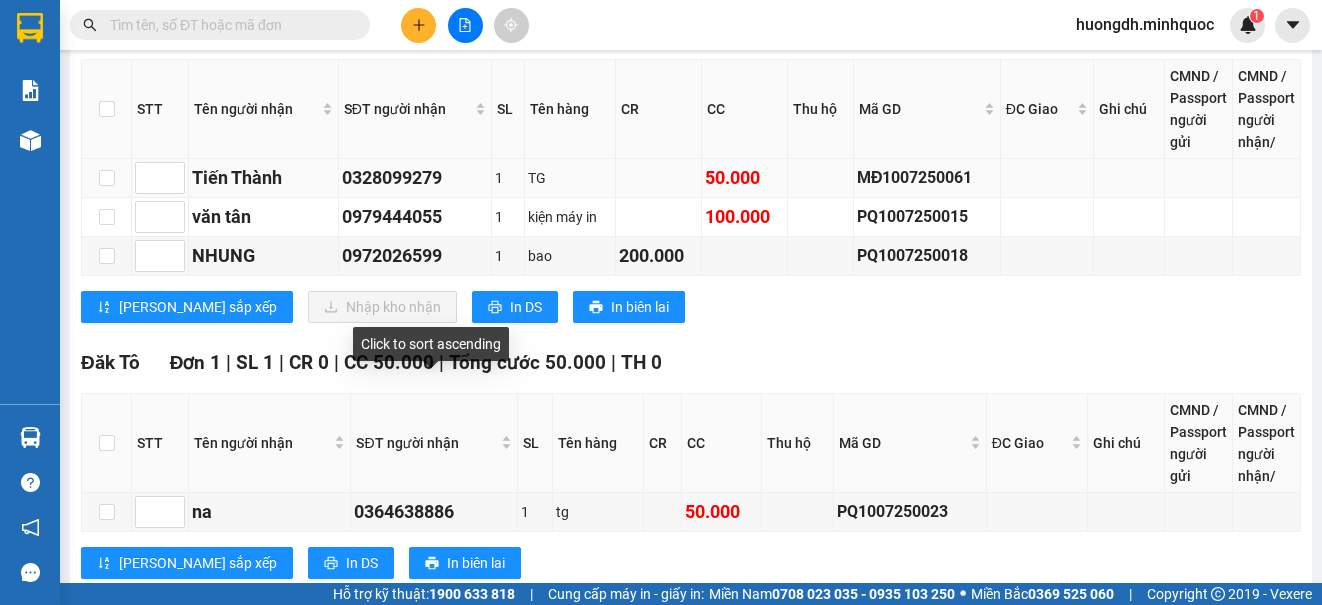 scroll, scrollTop: 2298, scrollLeft: 0, axis: vertical 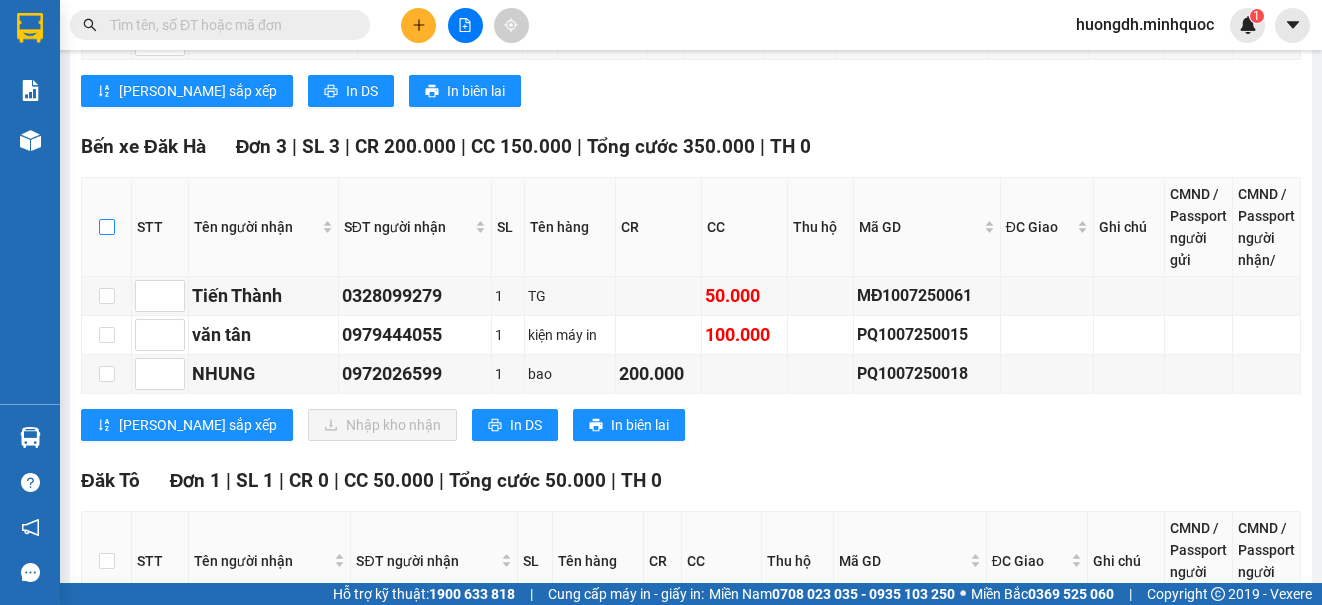 click at bounding box center (107, 227) 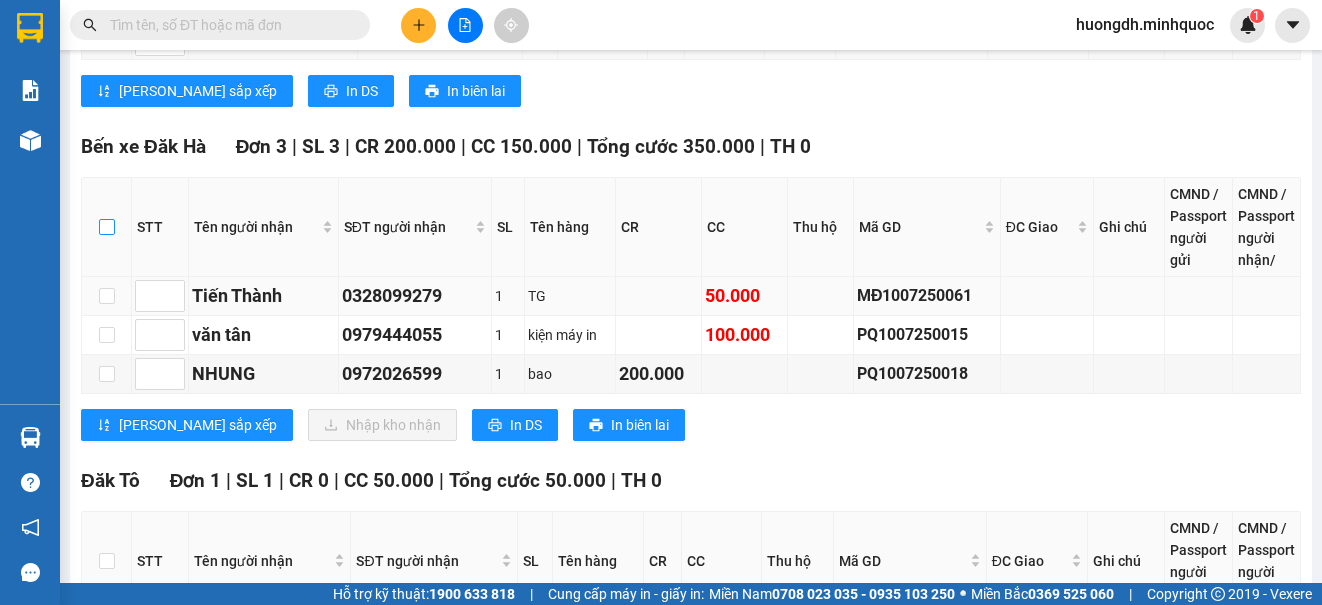 checkbox on "true" 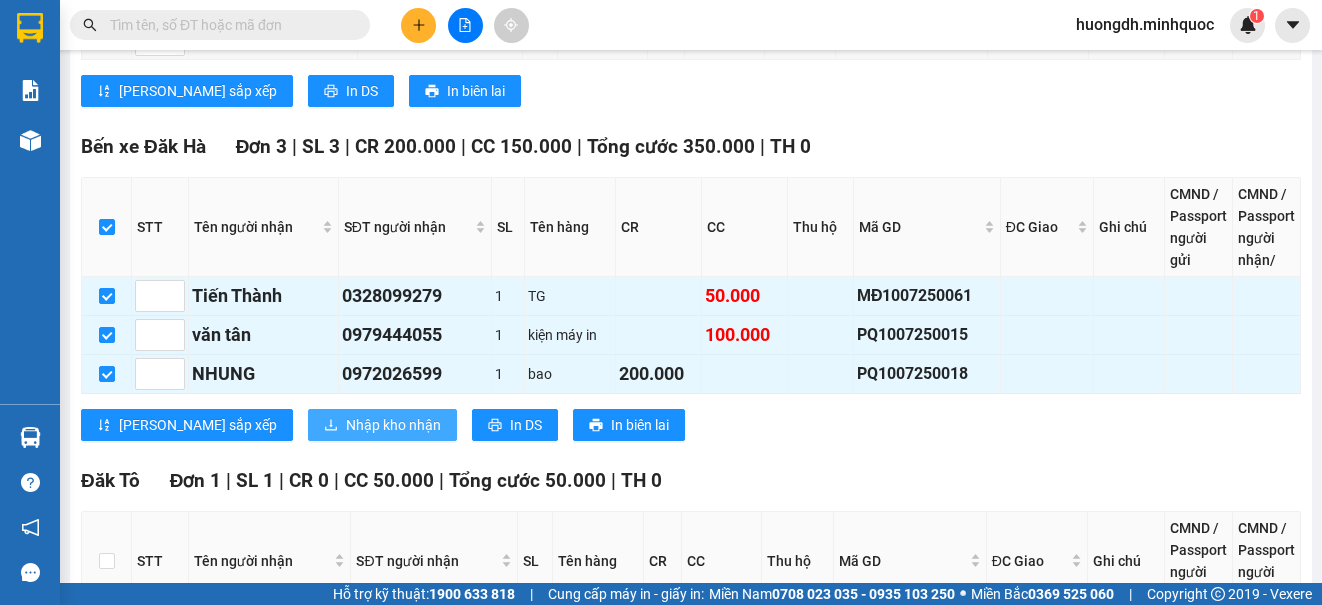 click on "Nhập kho nhận" at bounding box center [393, 425] 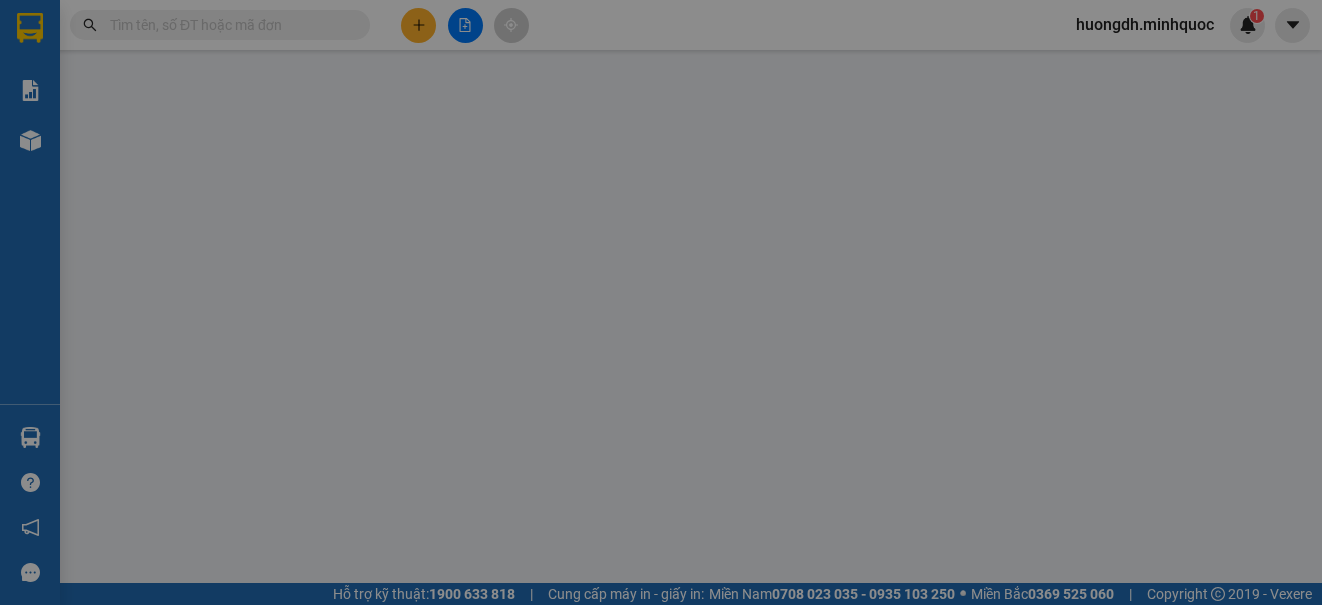 scroll, scrollTop: 0, scrollLeft: 0, axis: both 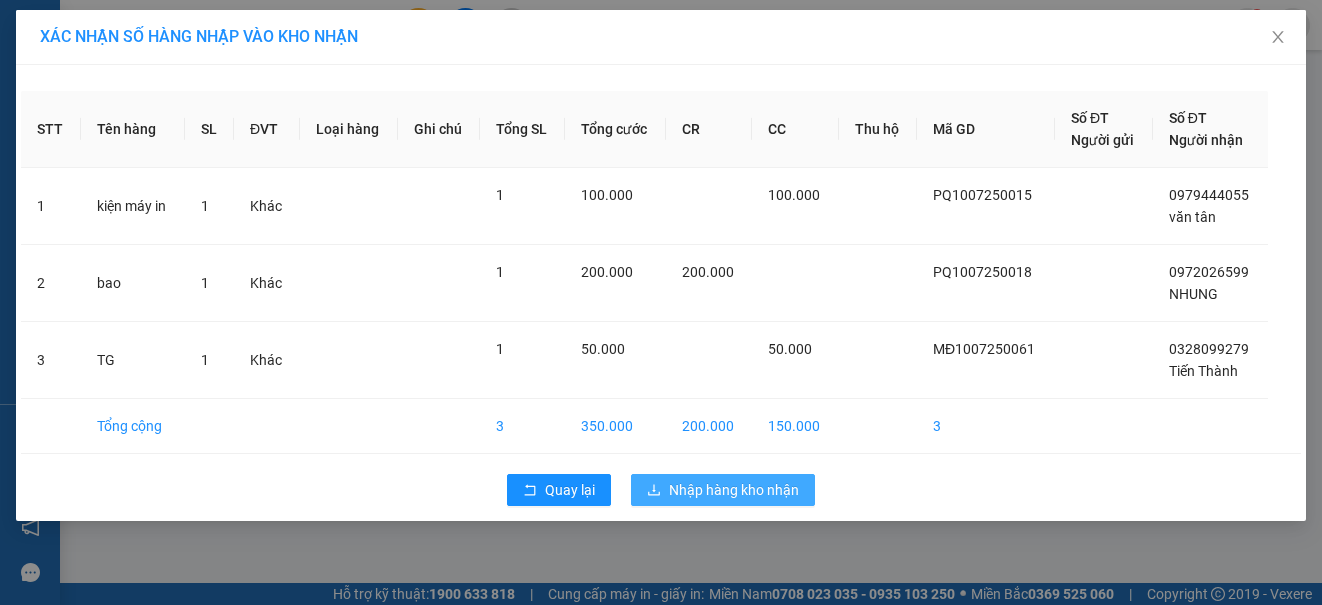 click on "Nhập hàng kho nhận" at bounding box center (734, 490) 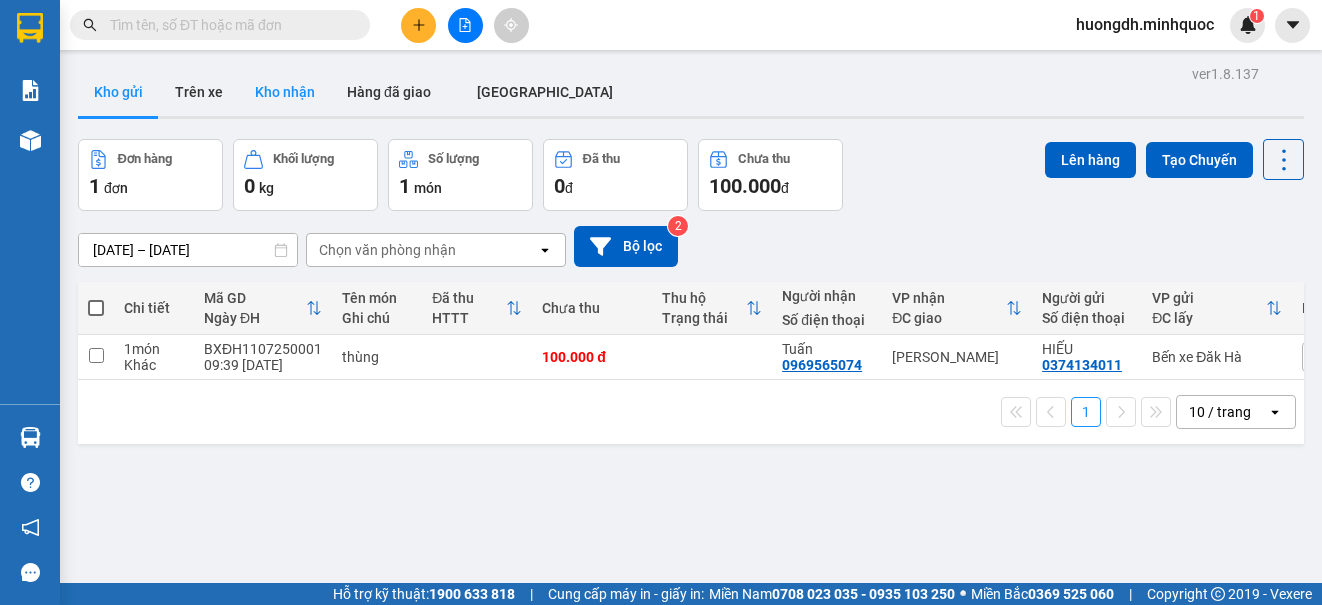 click on "Kho nhận" at bounding box center (285, 92) 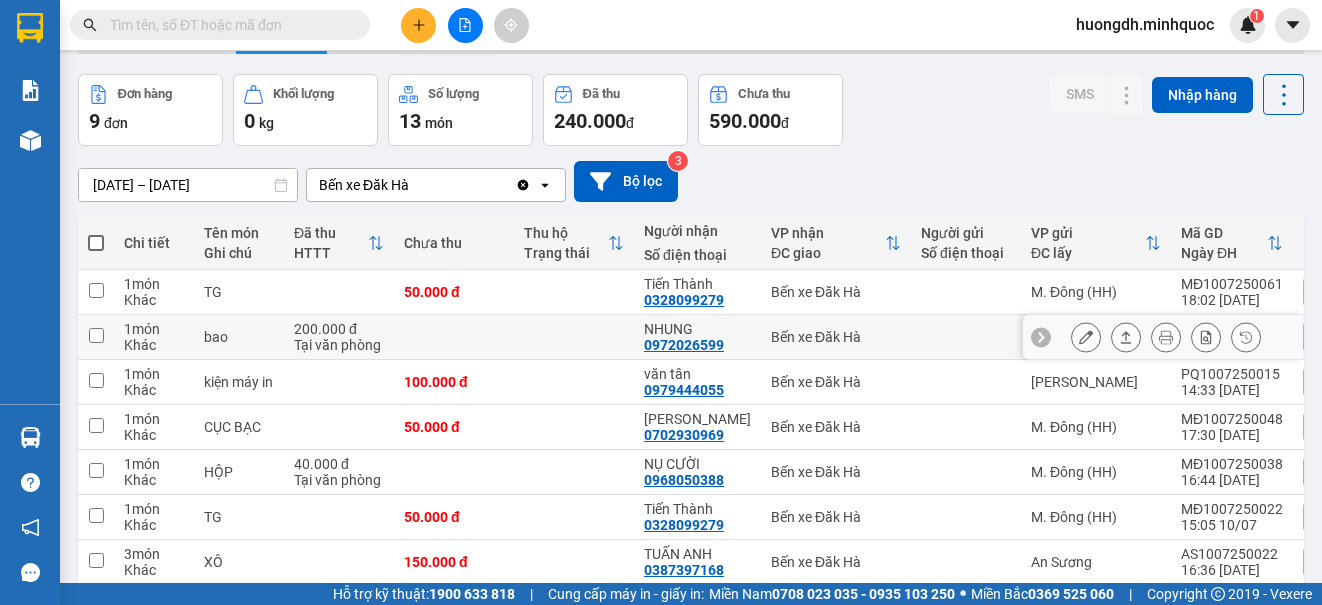 scroll, scrollTop: 100, scrollLeft: 0, axis: vertical 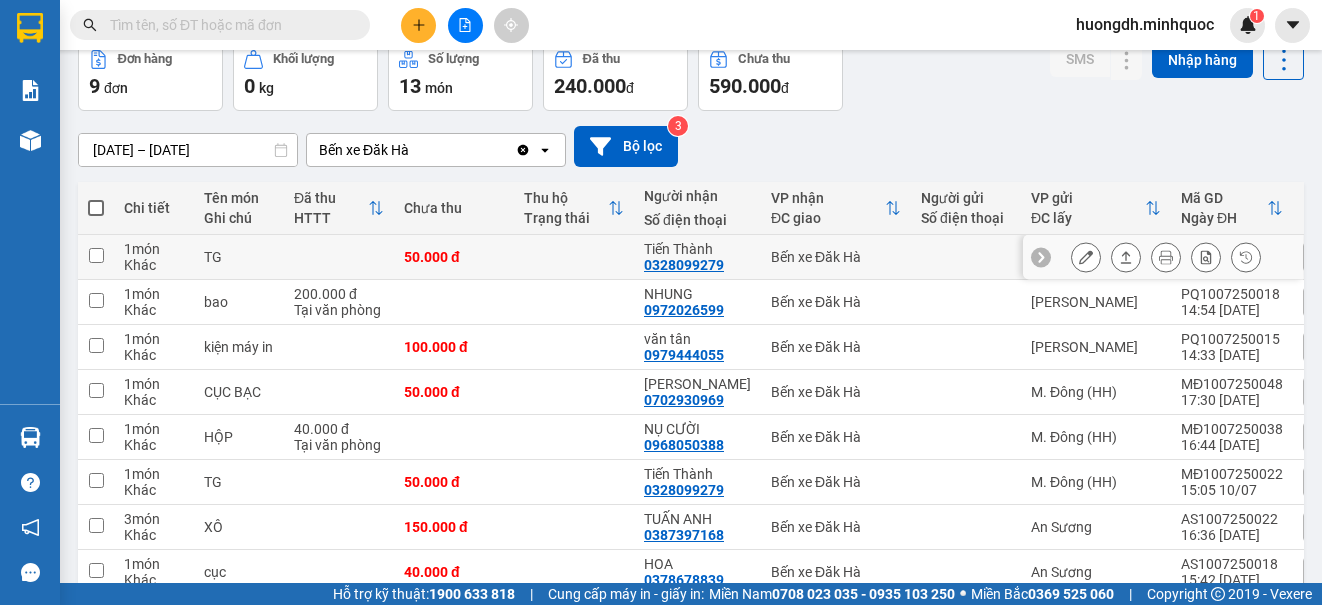 click 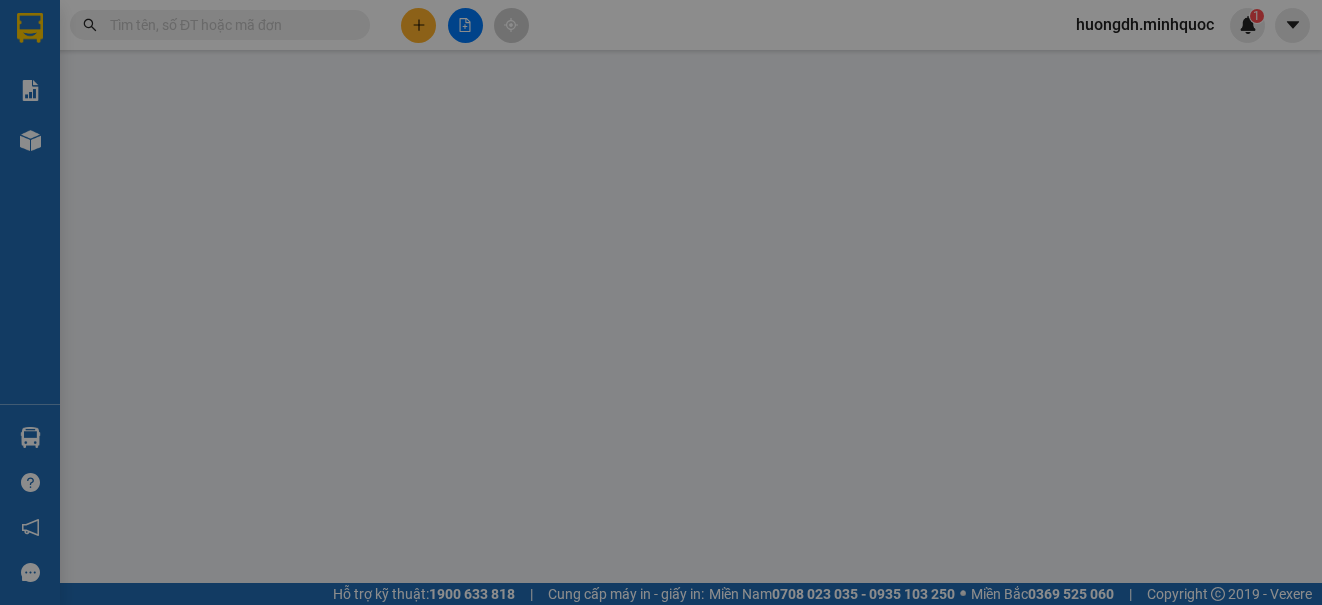 scroll, scrollTop: 0, scrollLeft: 0, axis: both 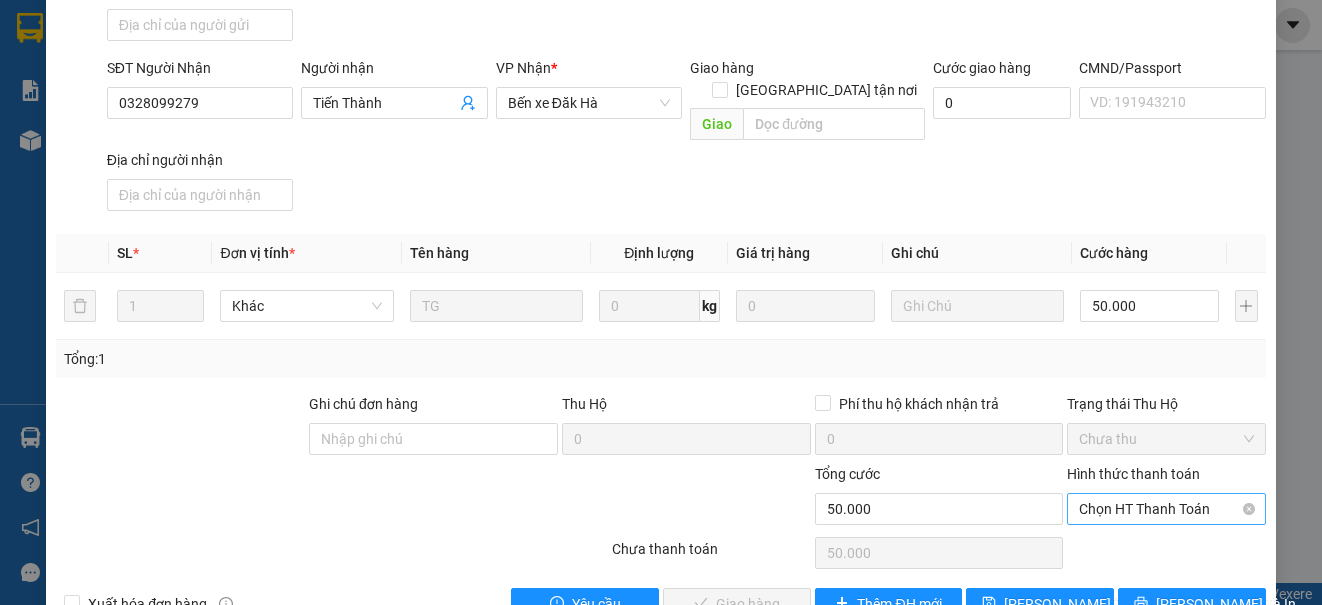 click on "Chọn HT Thanh Toán" at bounding box center [1166, 509] 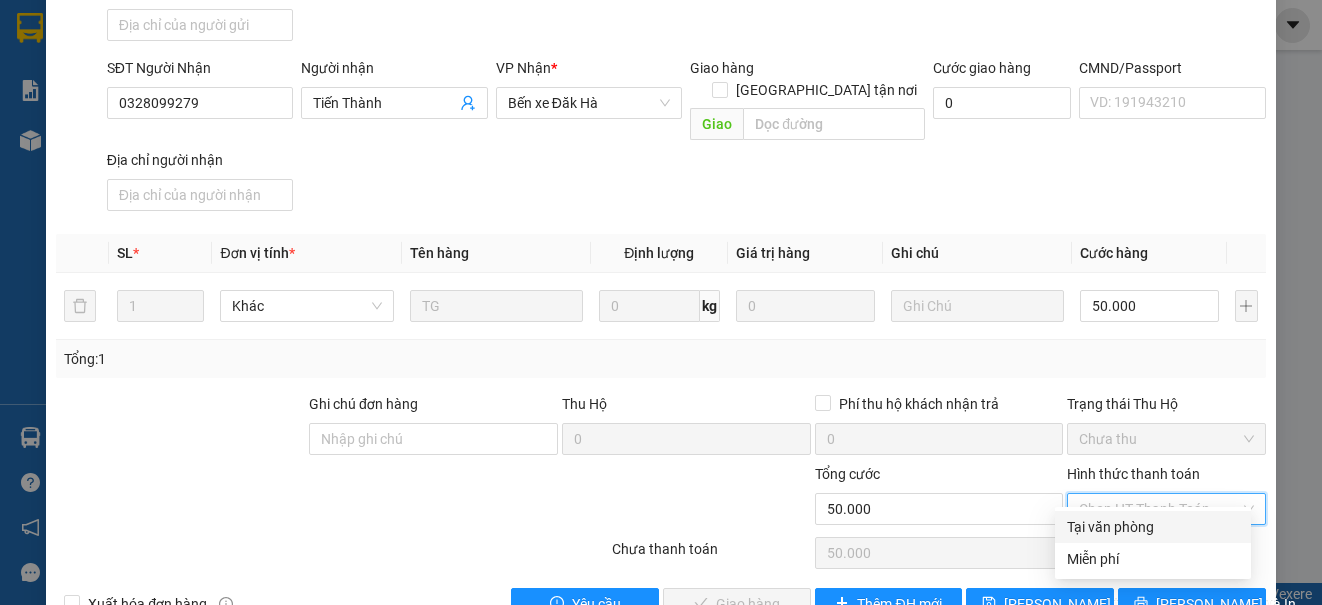 click on "Tại văn phòng" at bounding box center [1153, 527] 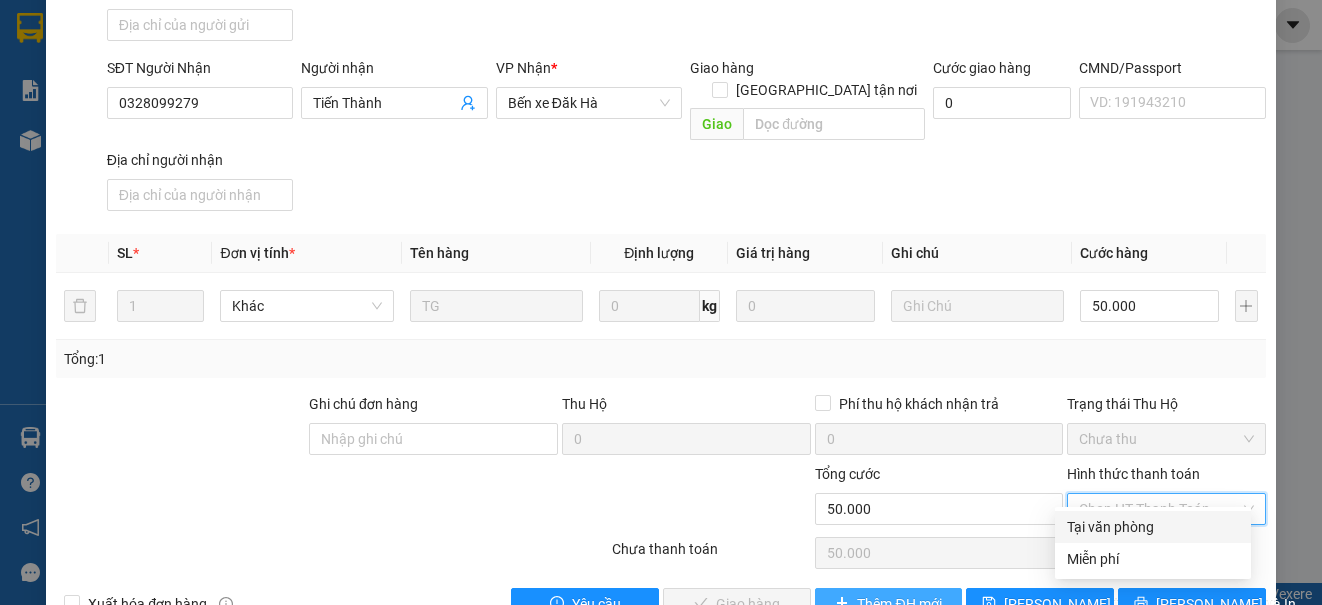 type on "0" 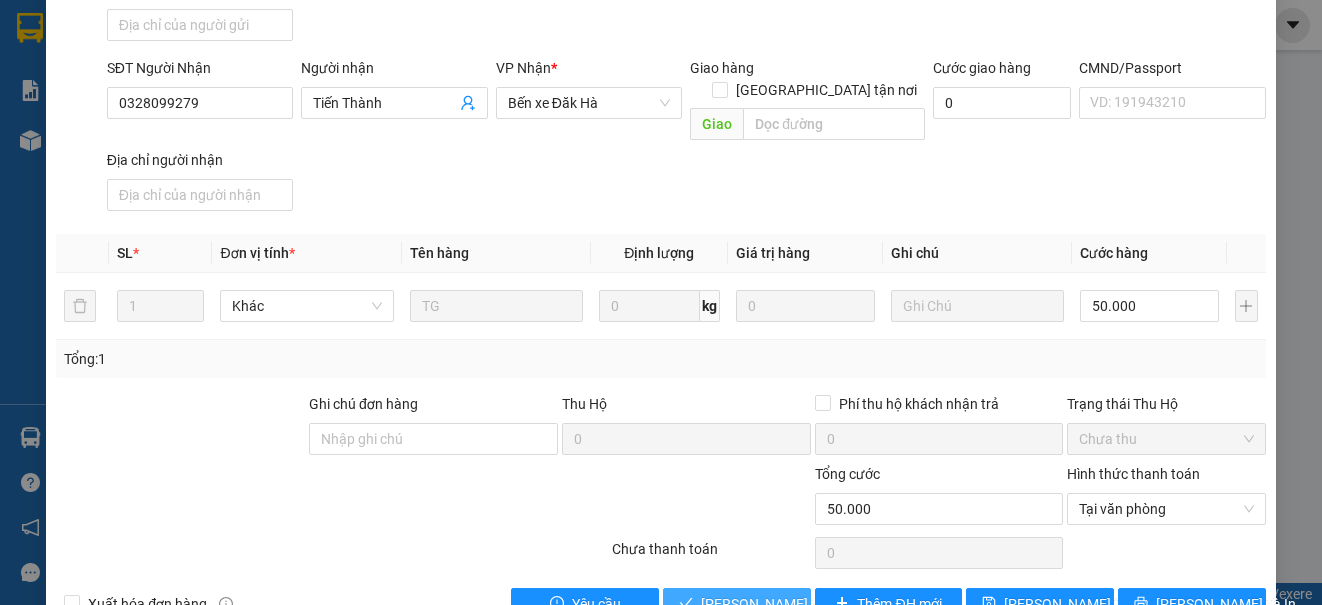 click on "[PERSON_NAME] và Giao hàng" at bounding box center (797, 604) 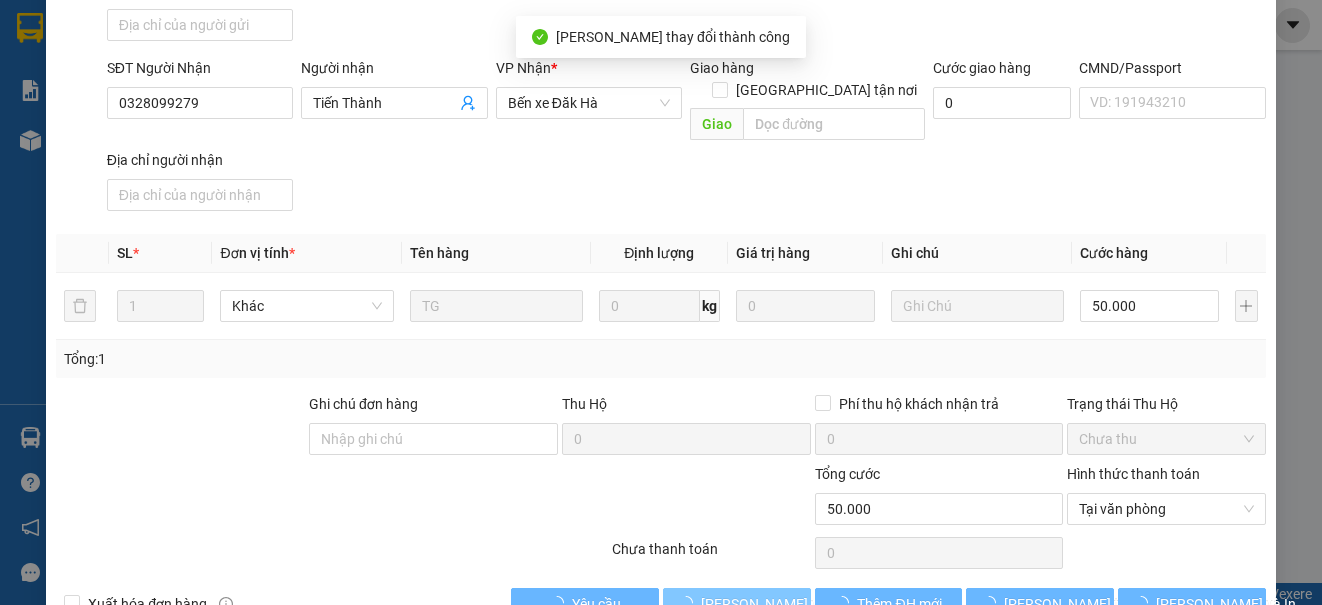 scroll, scrollTop: 0, scrollLeft: 0, axis: both 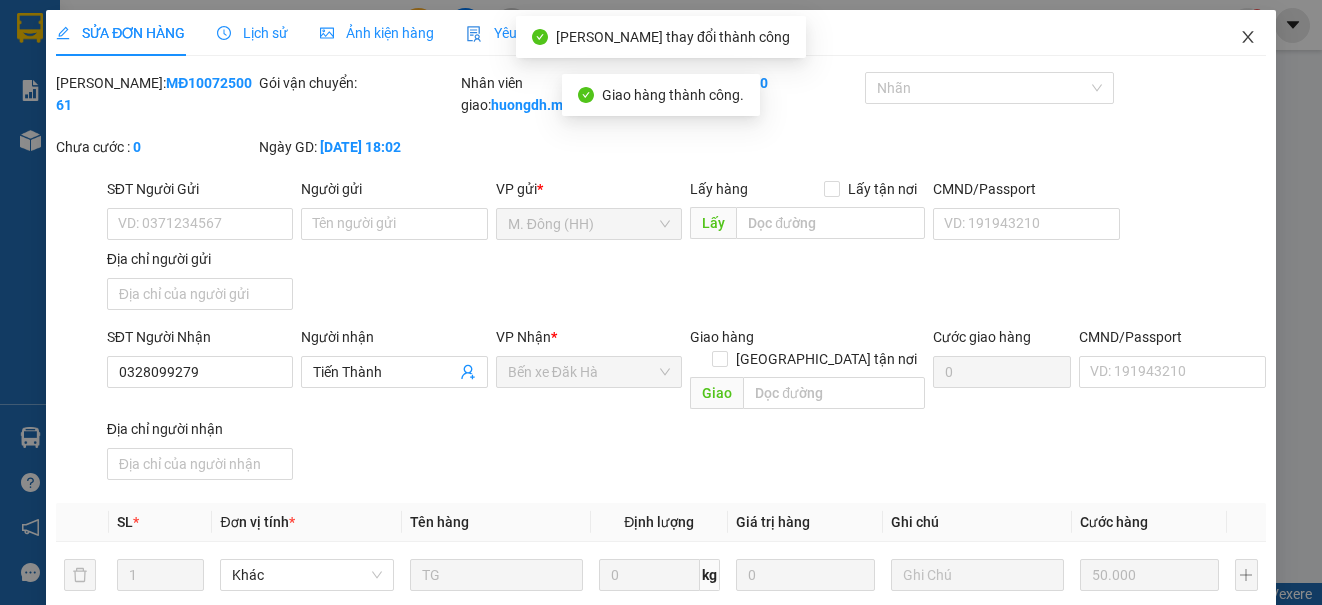 click 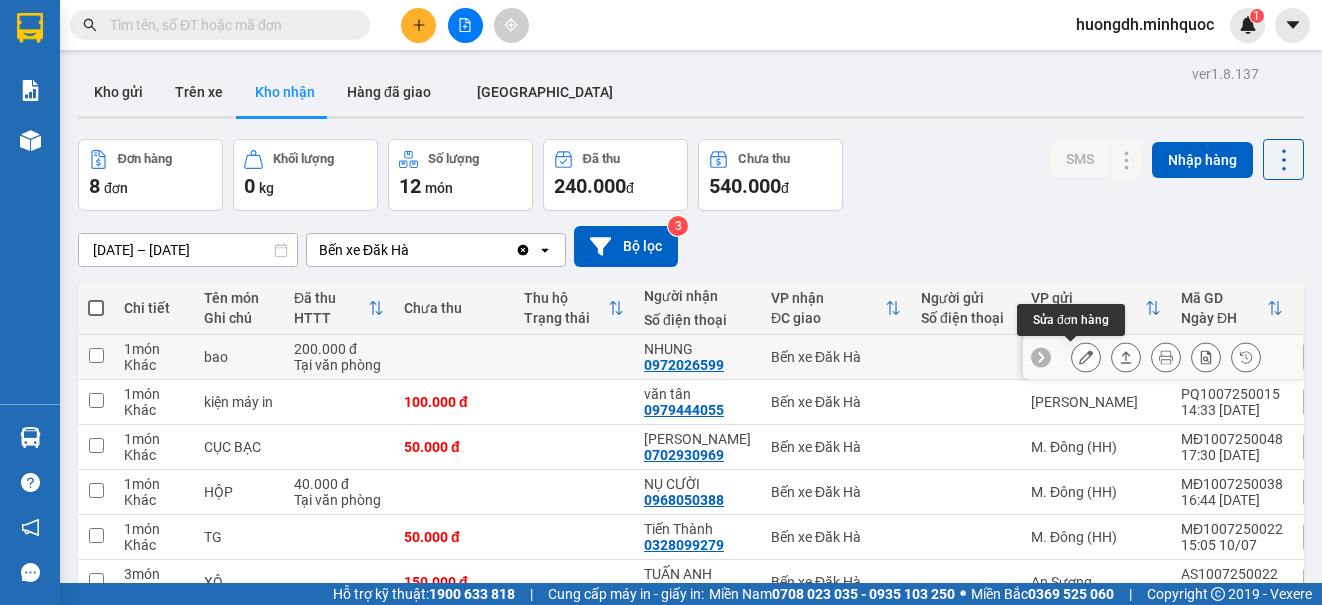 click 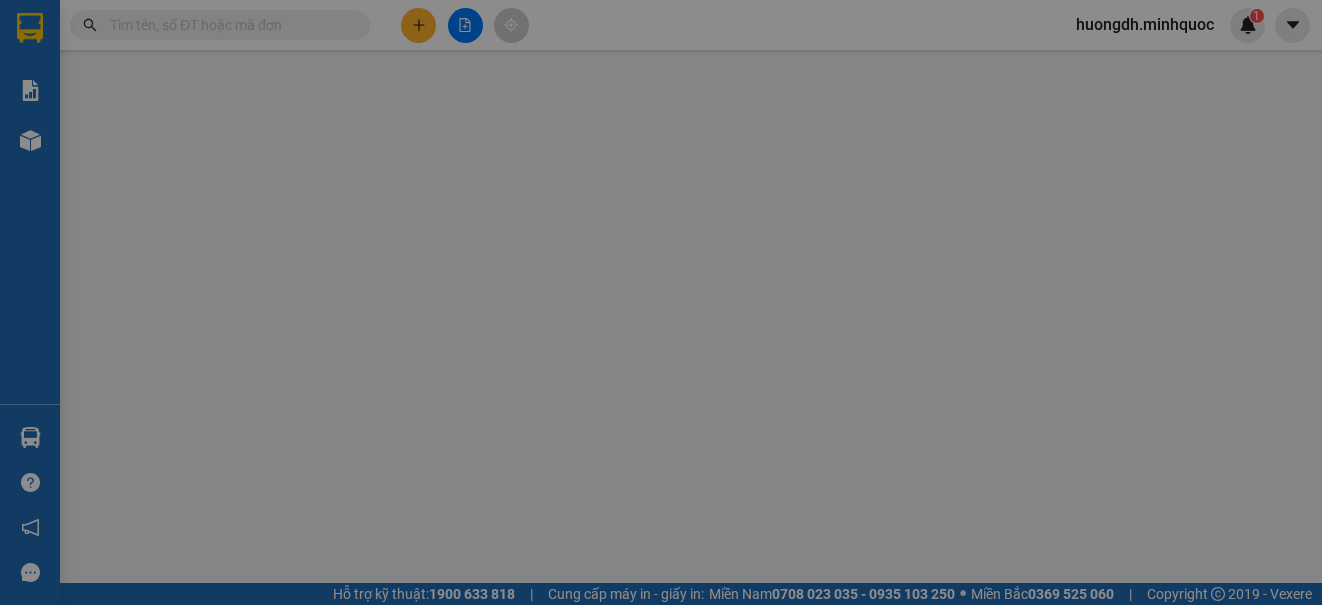 type on "0972026599" 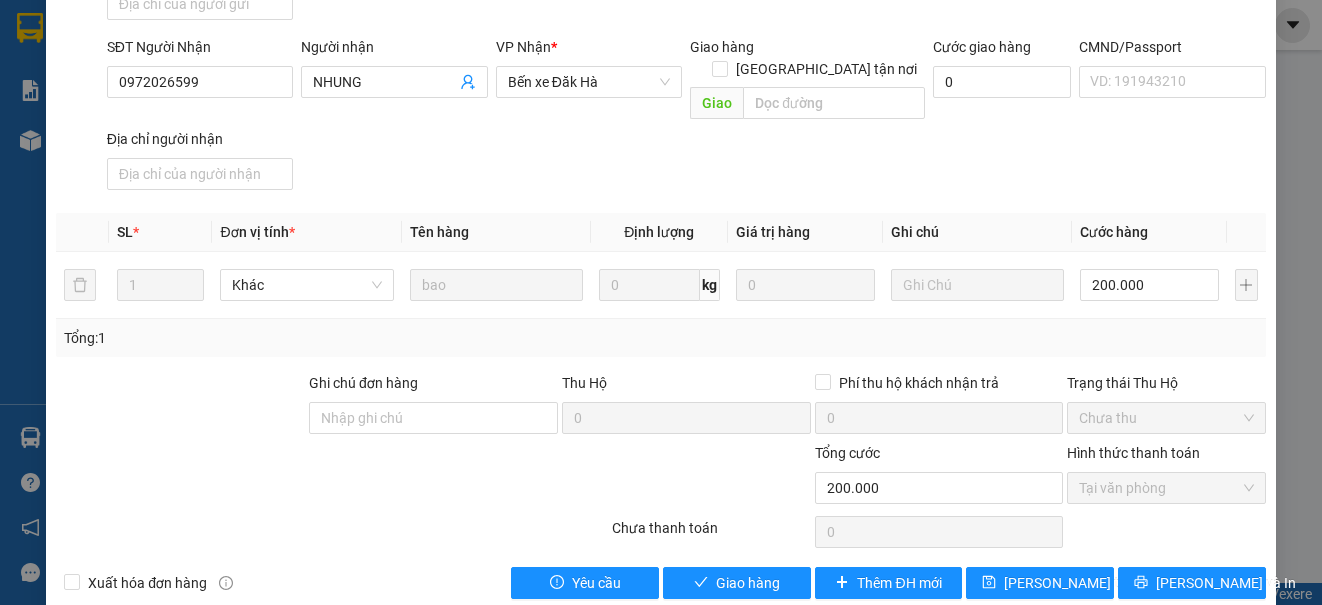 scroll, scrollTop: 291, scrollLeft: 0, axis: vertical 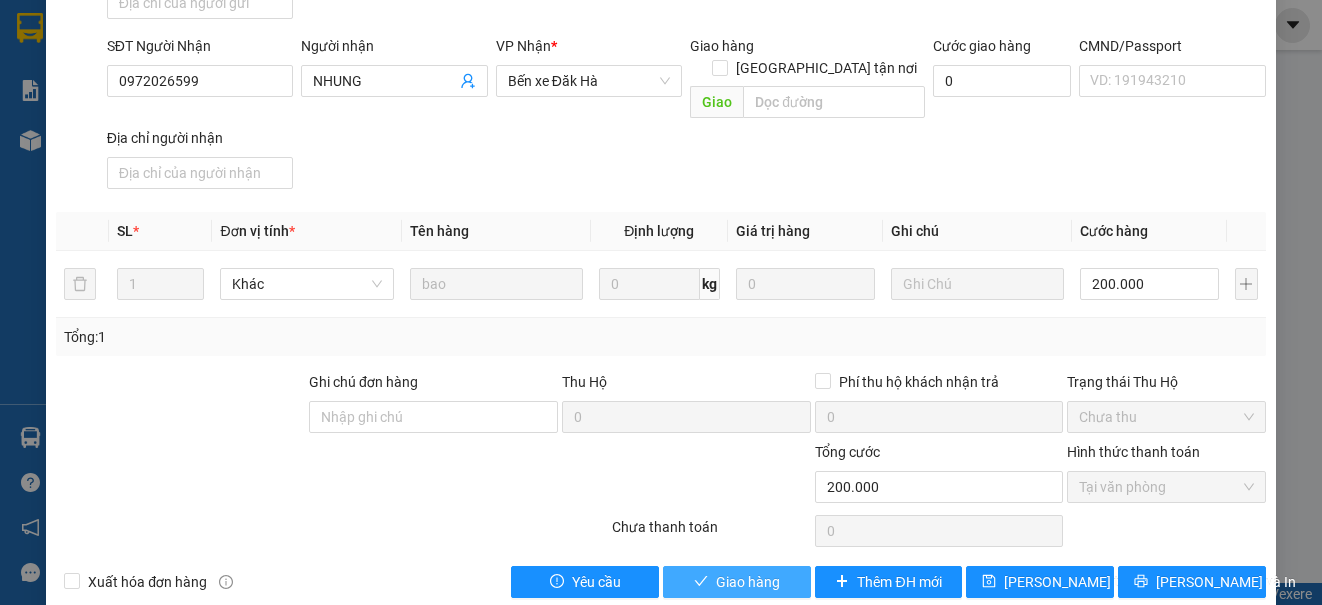 click on "Giao hàng" at bounding box center [748, 582] 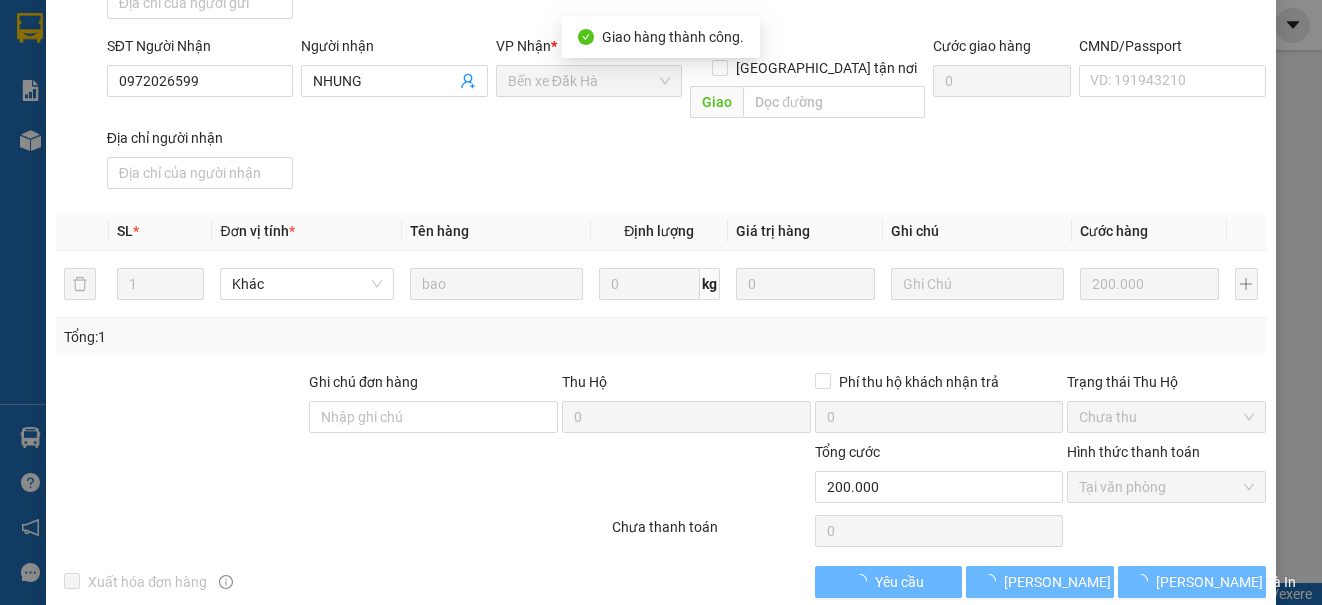 scroll, scrollTop: 0, scrollLeft: 0, axis: both 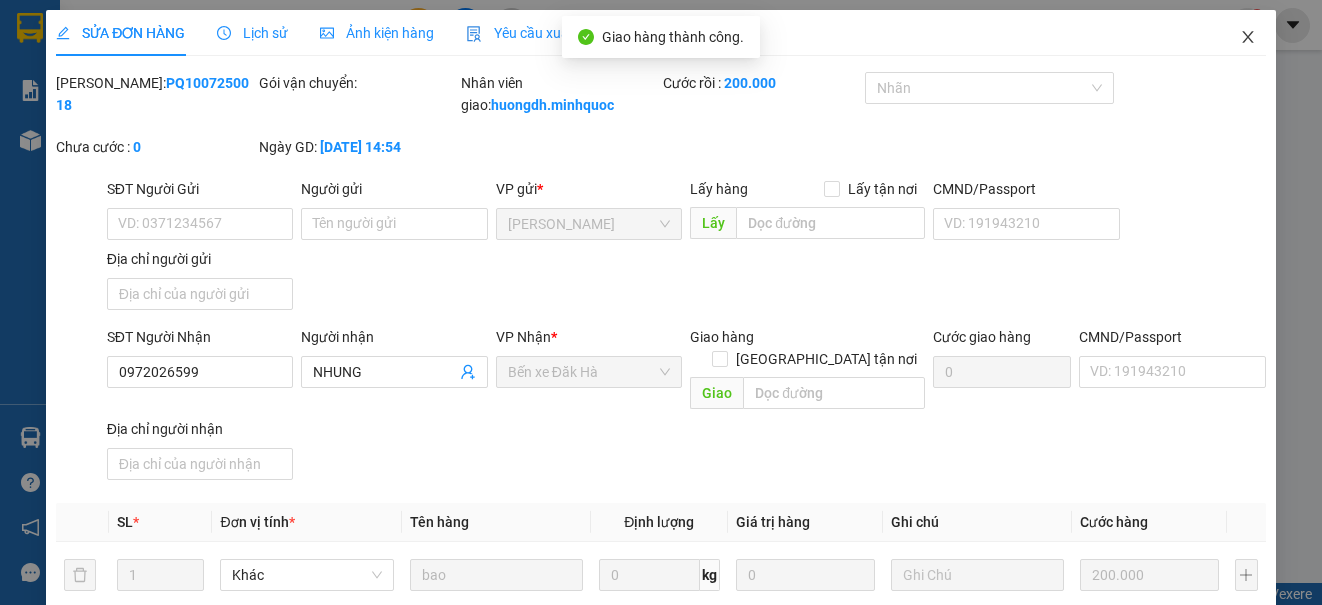 click 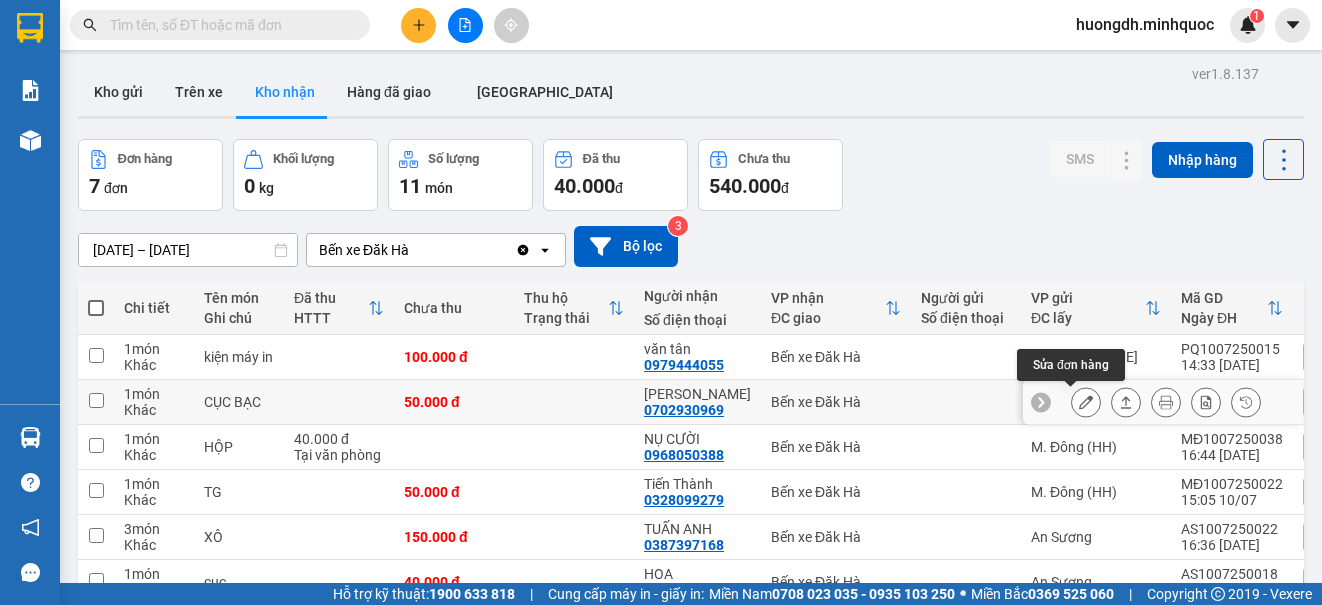click 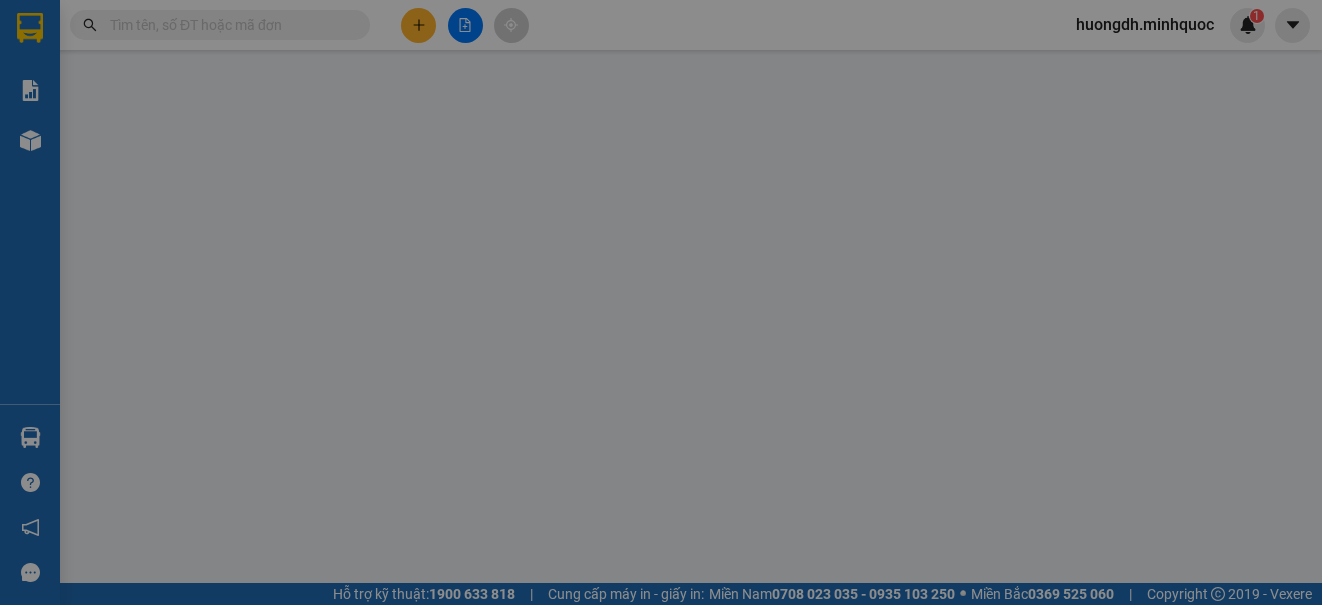 type on "0702930969" 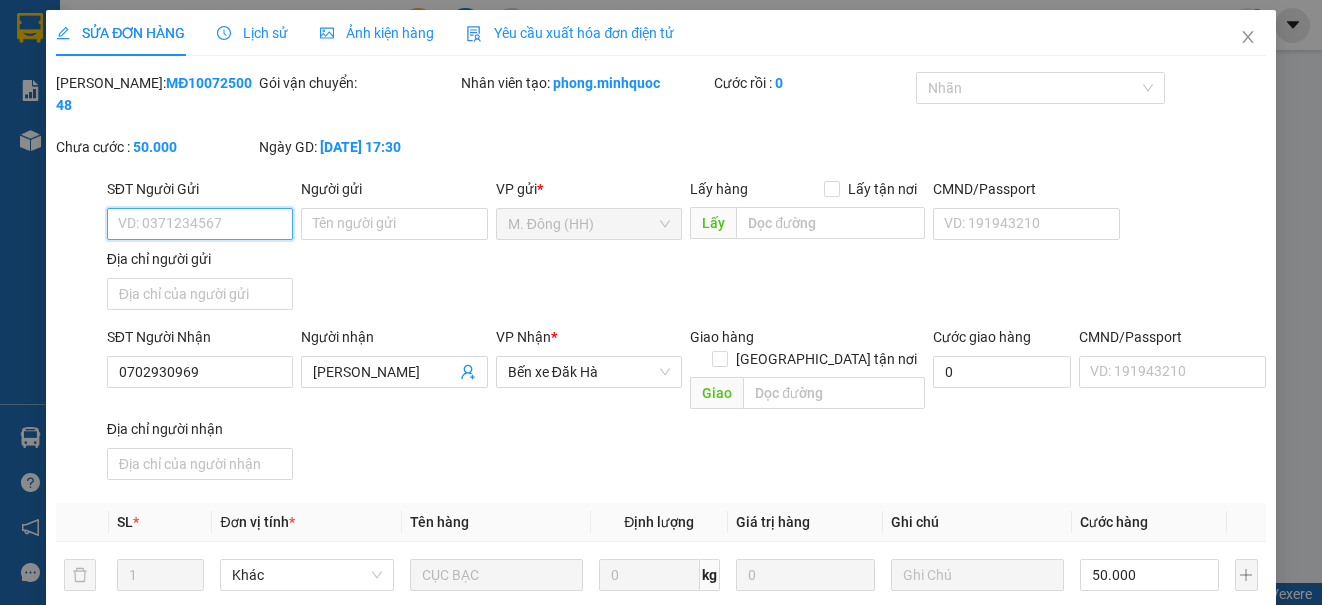 scroll, scrollTop: 269, scrollLeft: 0, axis: vertical 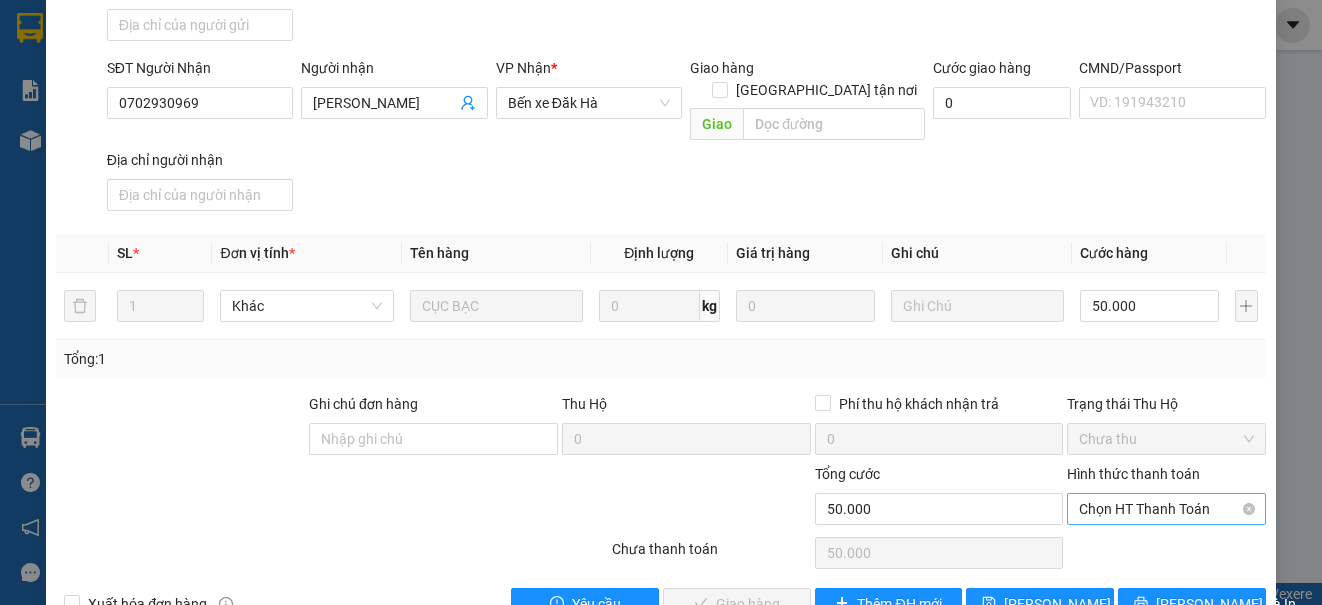 click on "Chọn HT Thanh Toán" at bounding box center [1166, 509] 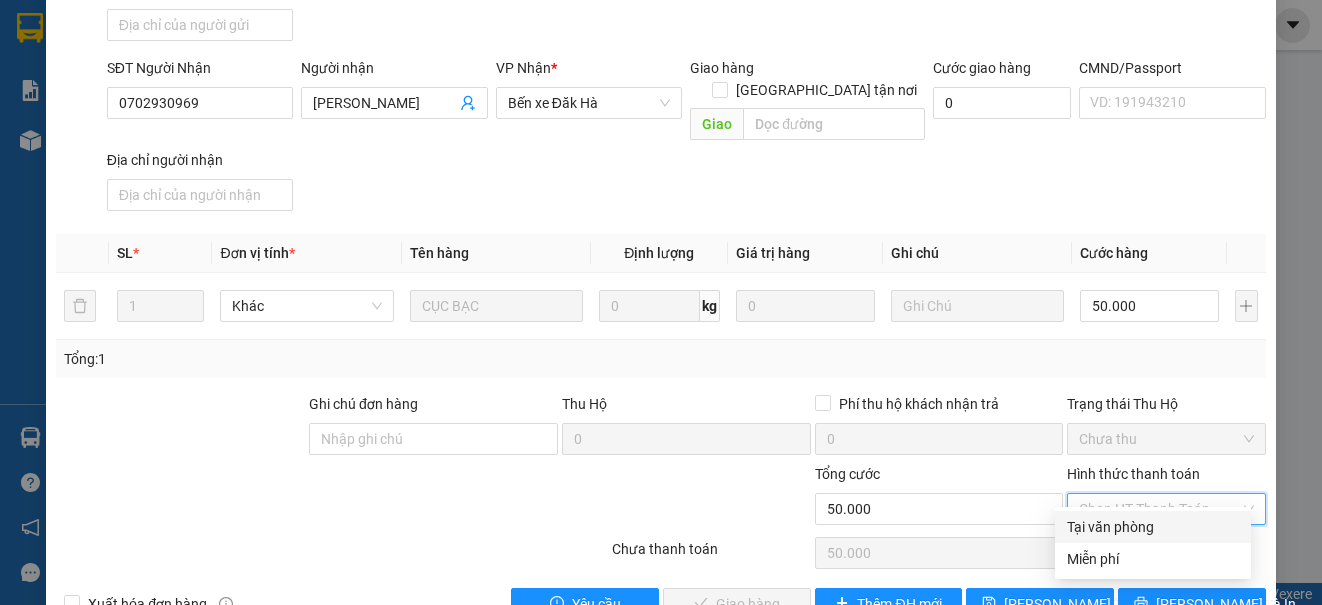 click on "Tại văn phòng" at bounding box center [1153, 527] 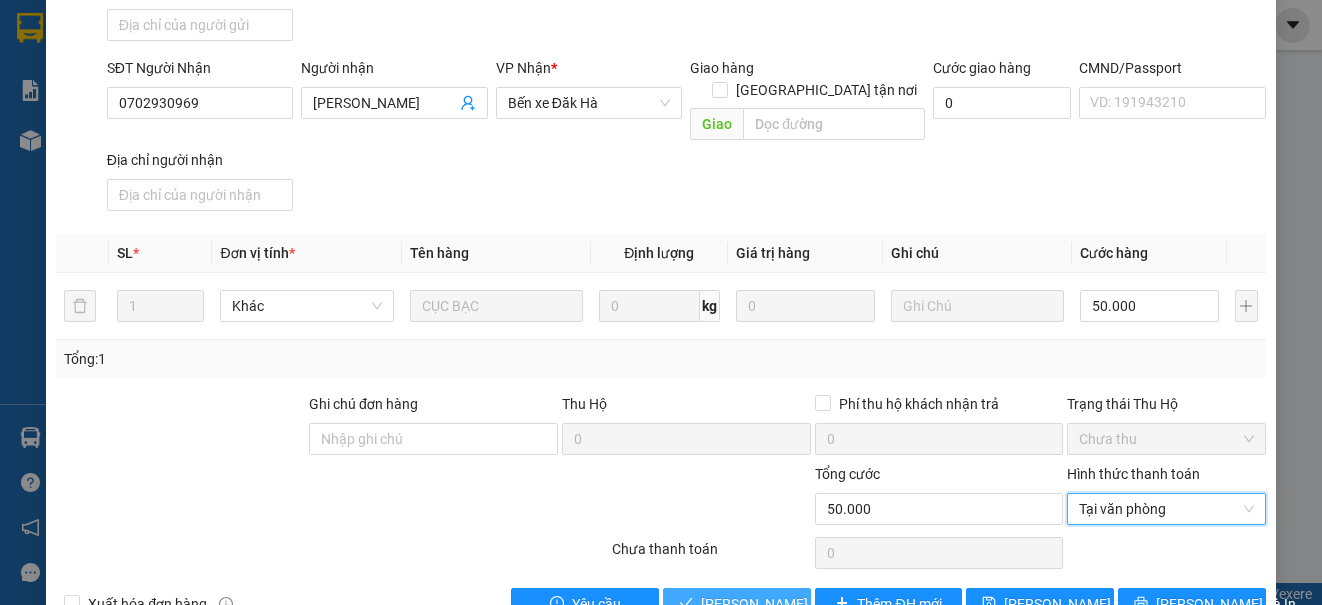 click on "[PERSON_NAME] và Giao hàng" at bounding box center (797, 604) 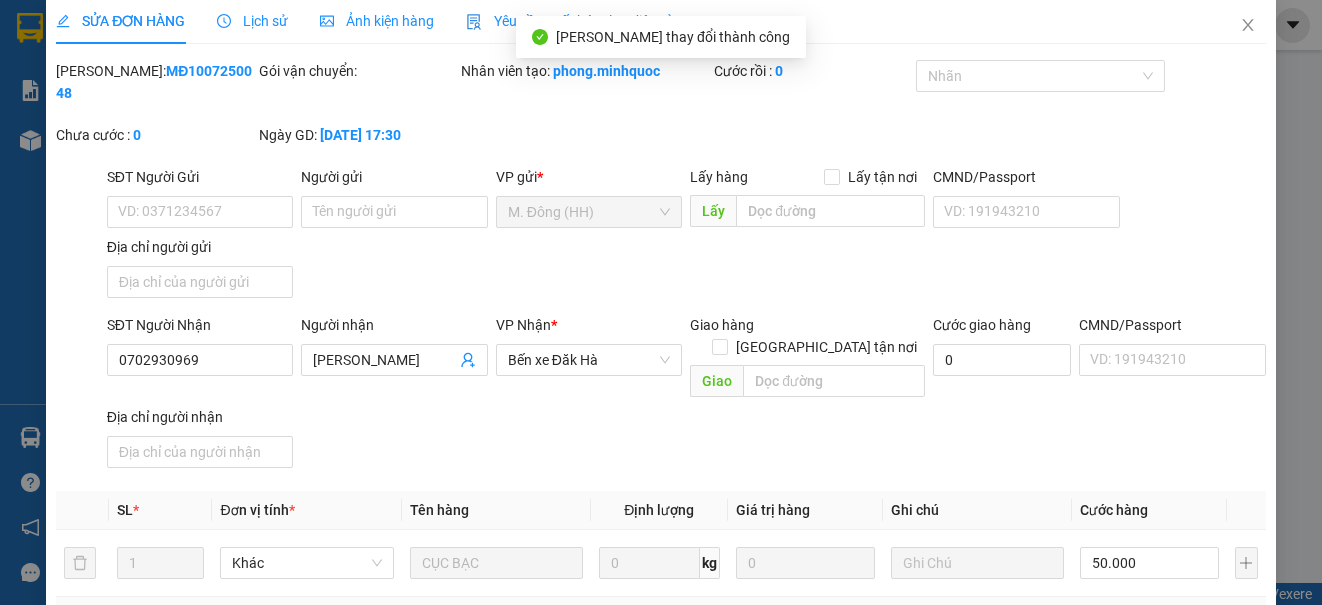 scroll, scrollTop: 0, scrollLeft: 0, axis: both 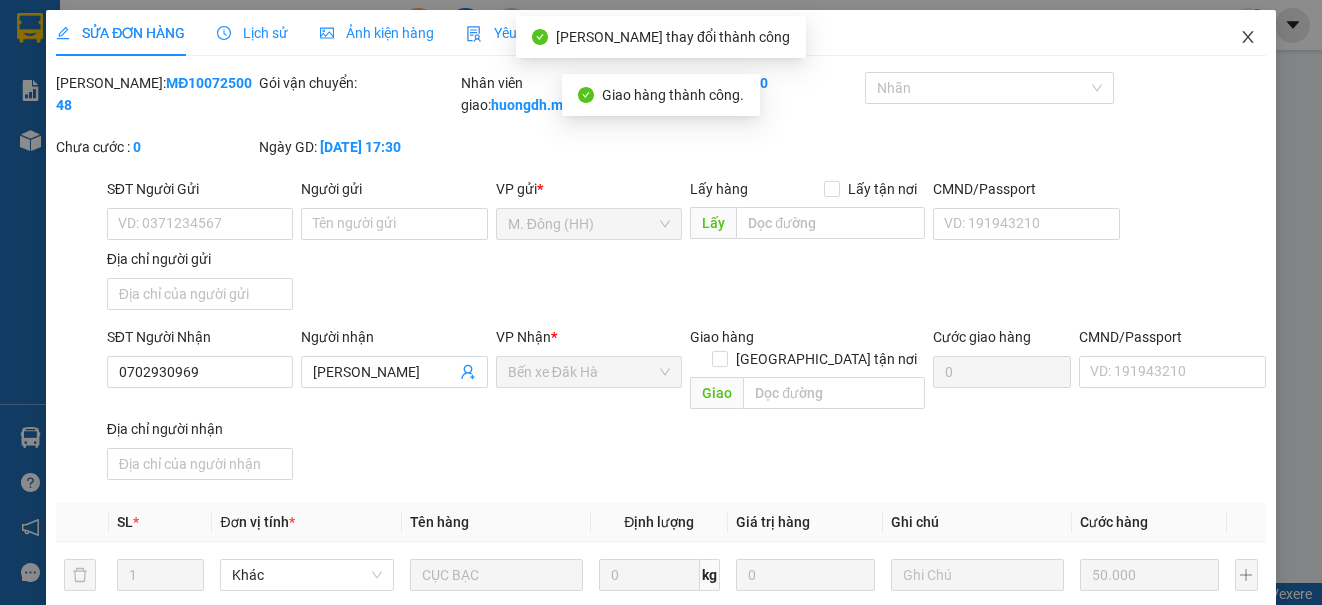 click 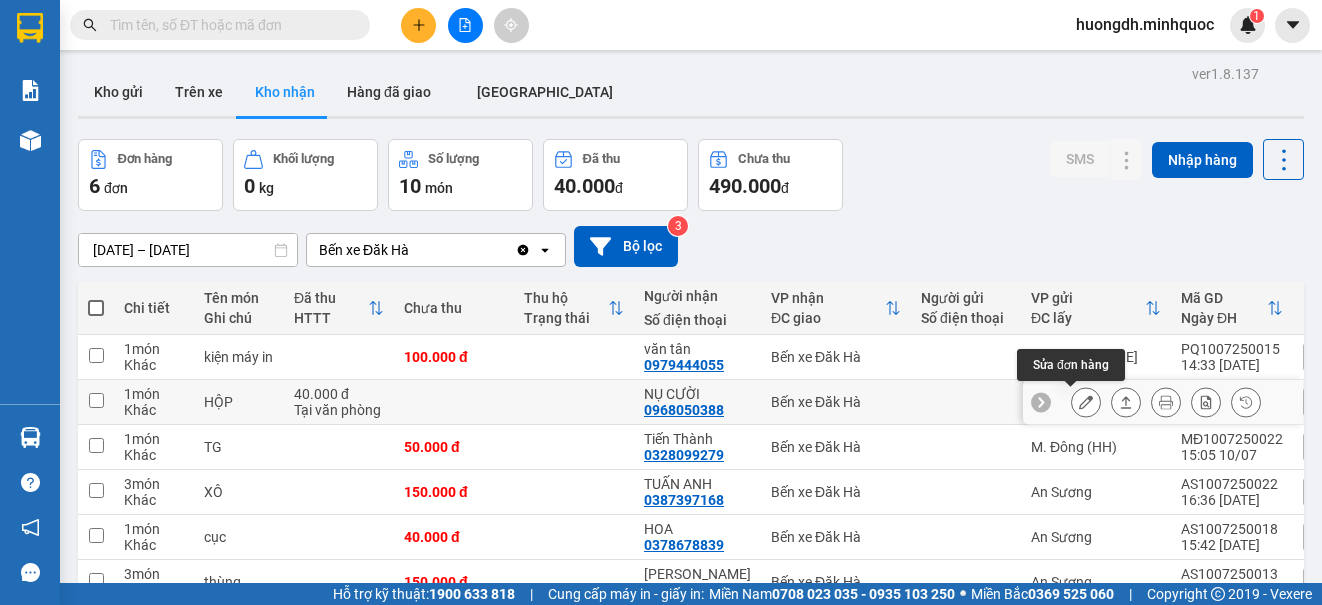 click 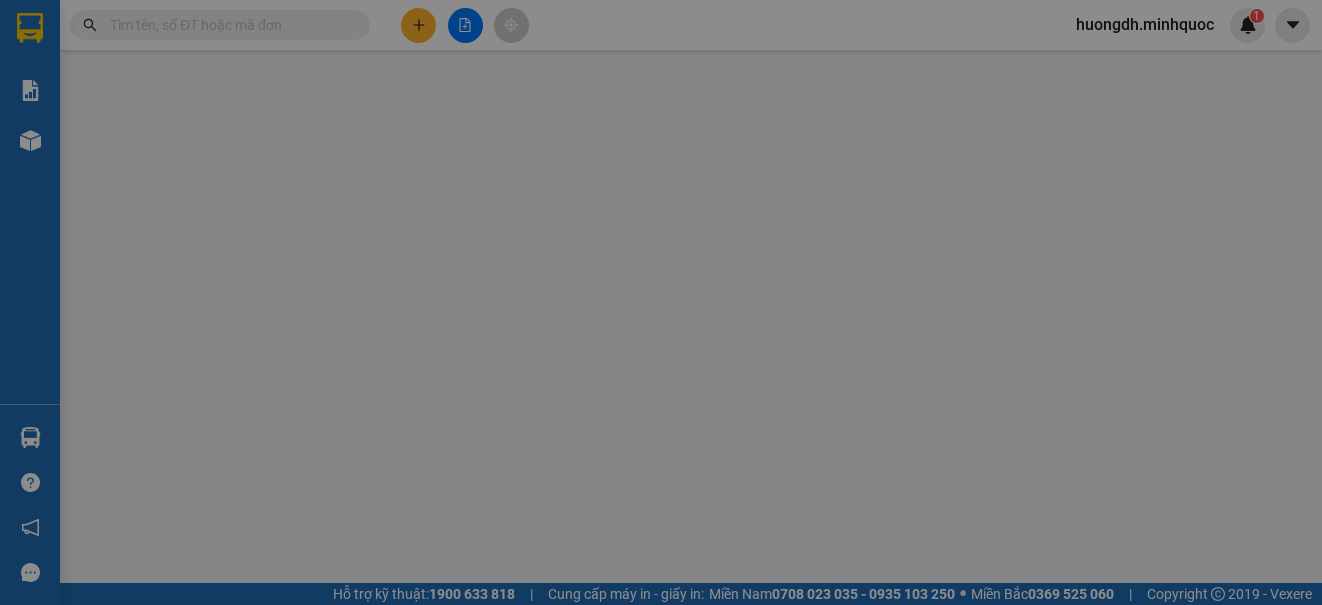 type on "0968050388" 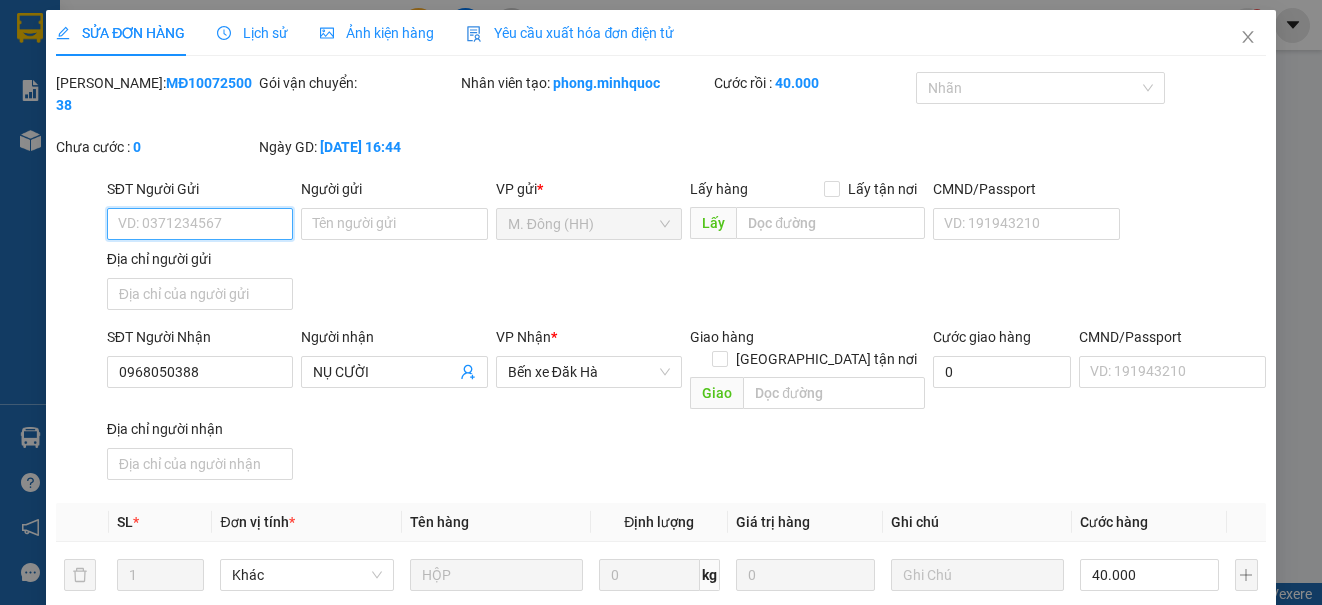 scroll, scrollTop: 269, scrollLeft: 0, axis: vertical 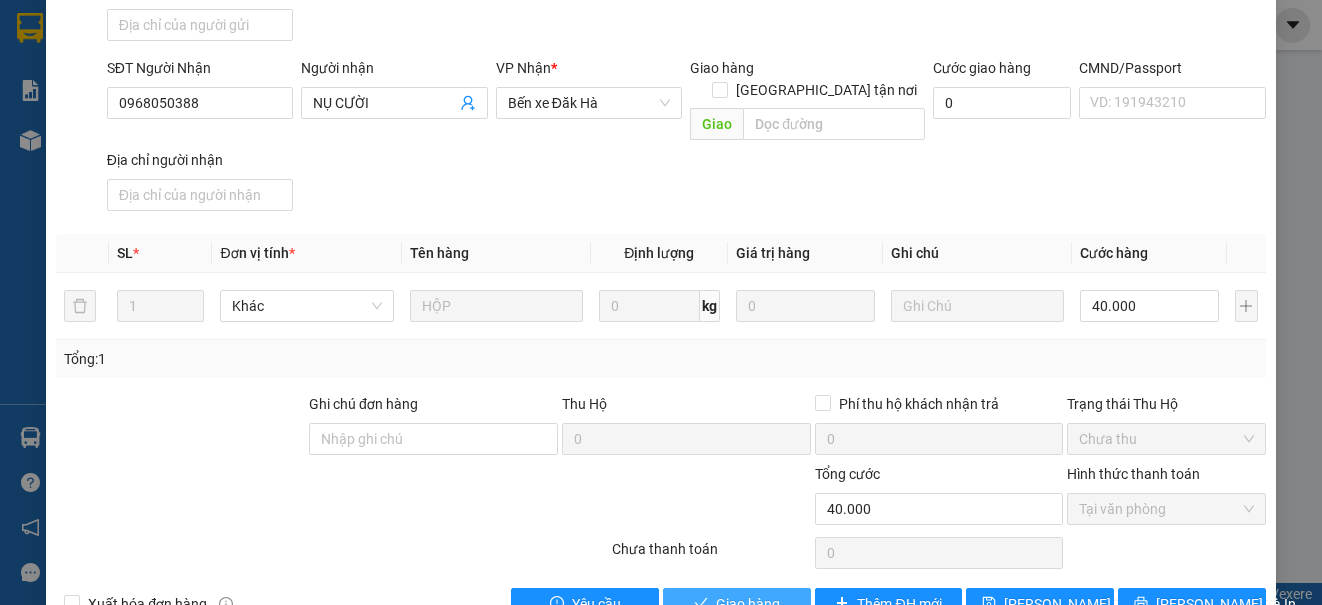 click on "Giao hàng" at bounding box center [748, 604] 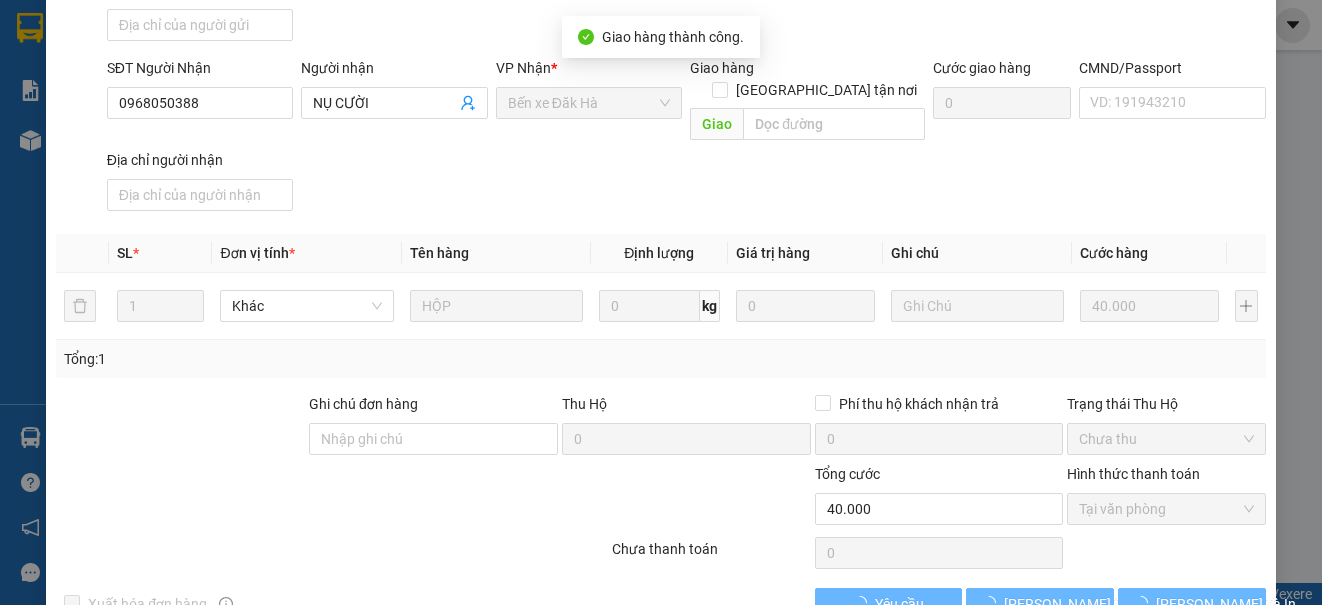 scroll, scrollTop: 0, scrollLeft: 0, axis: both 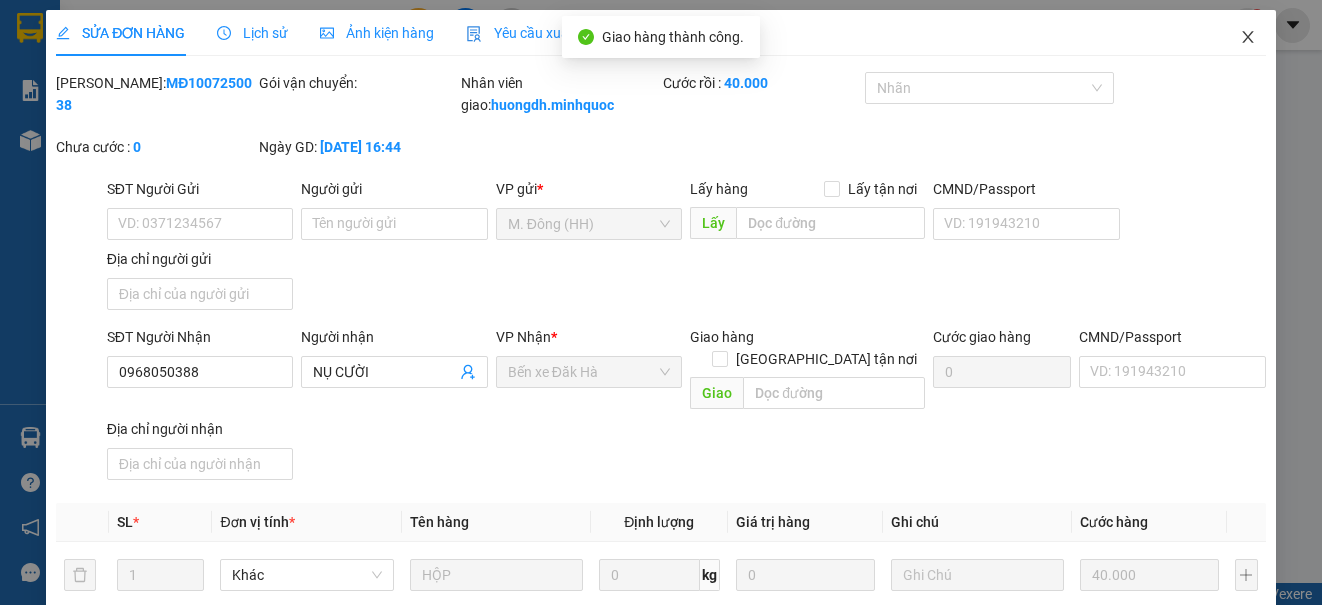 click 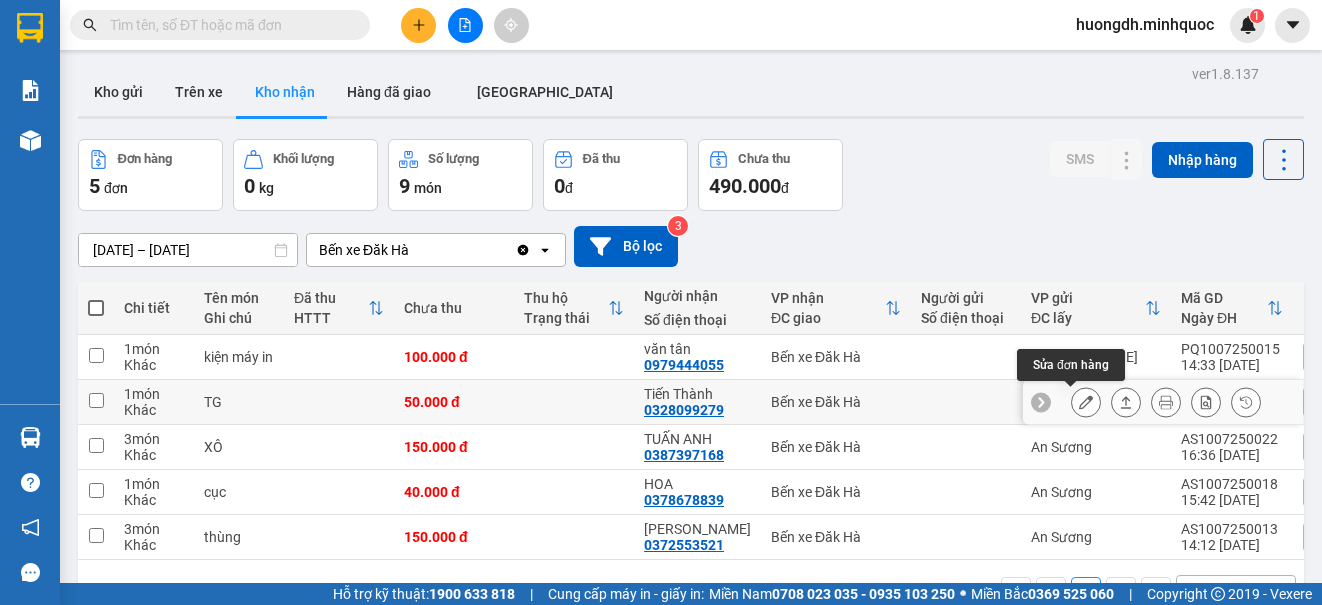 click 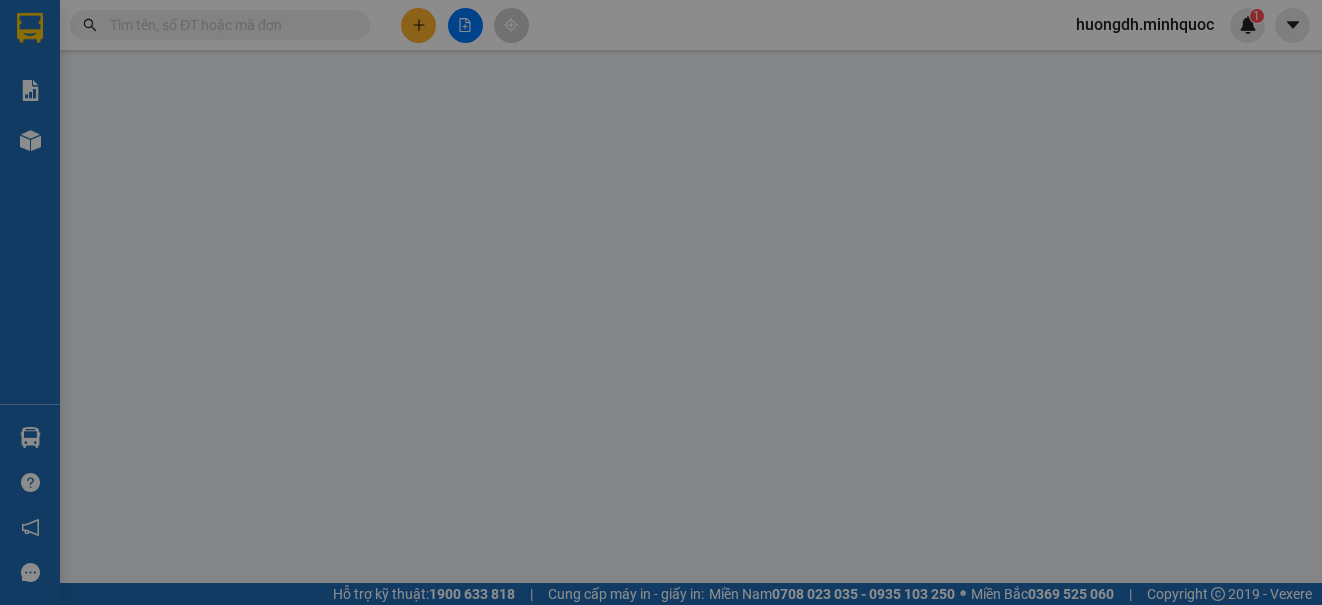 type on "0328099279" 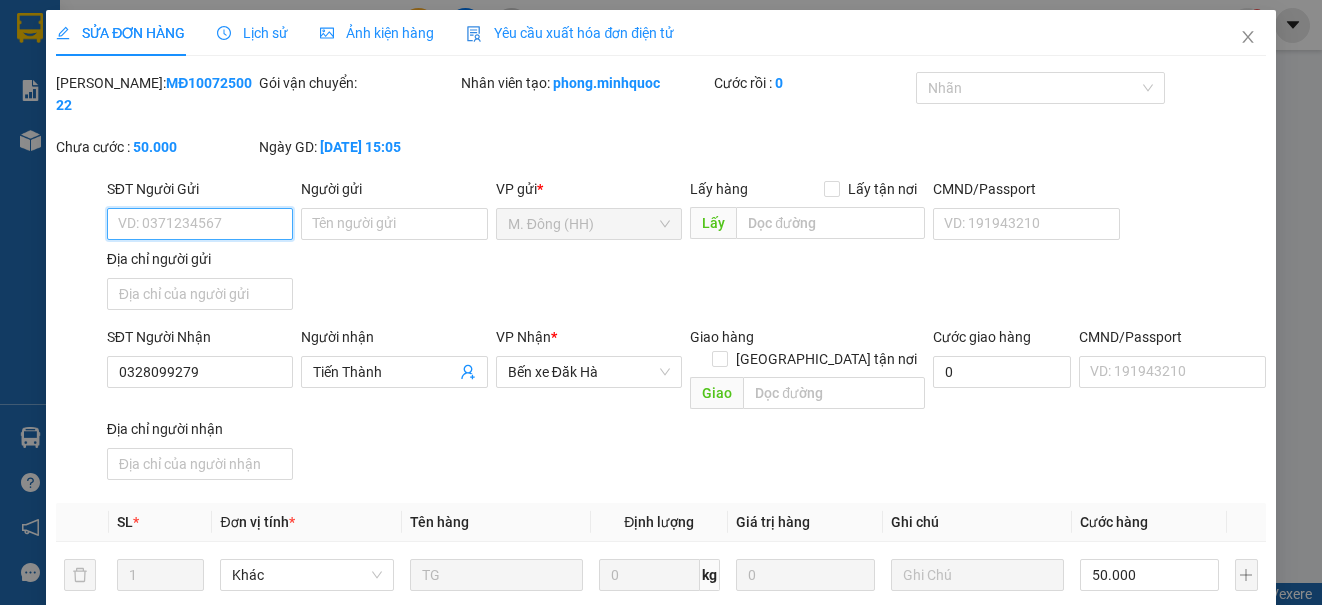 scroll, scrollTop: 269, scrollLeft: 0, axis: vertical 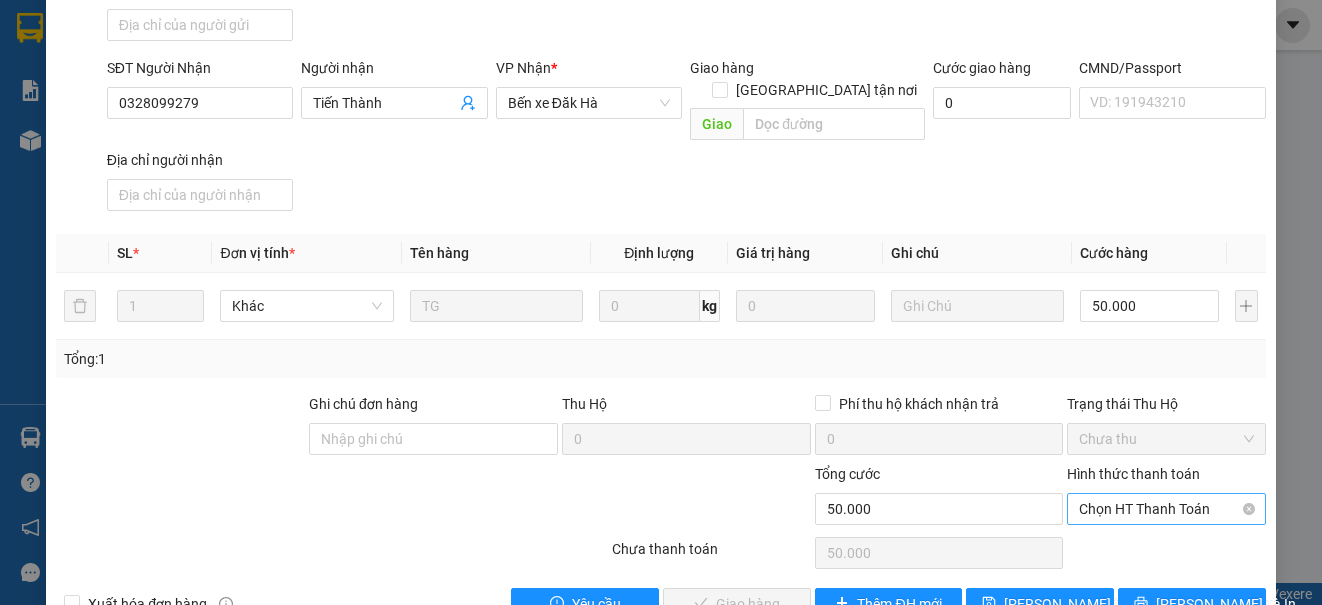click on "Chọn HT Thanh Toán" at bounding box center [1166, 509] 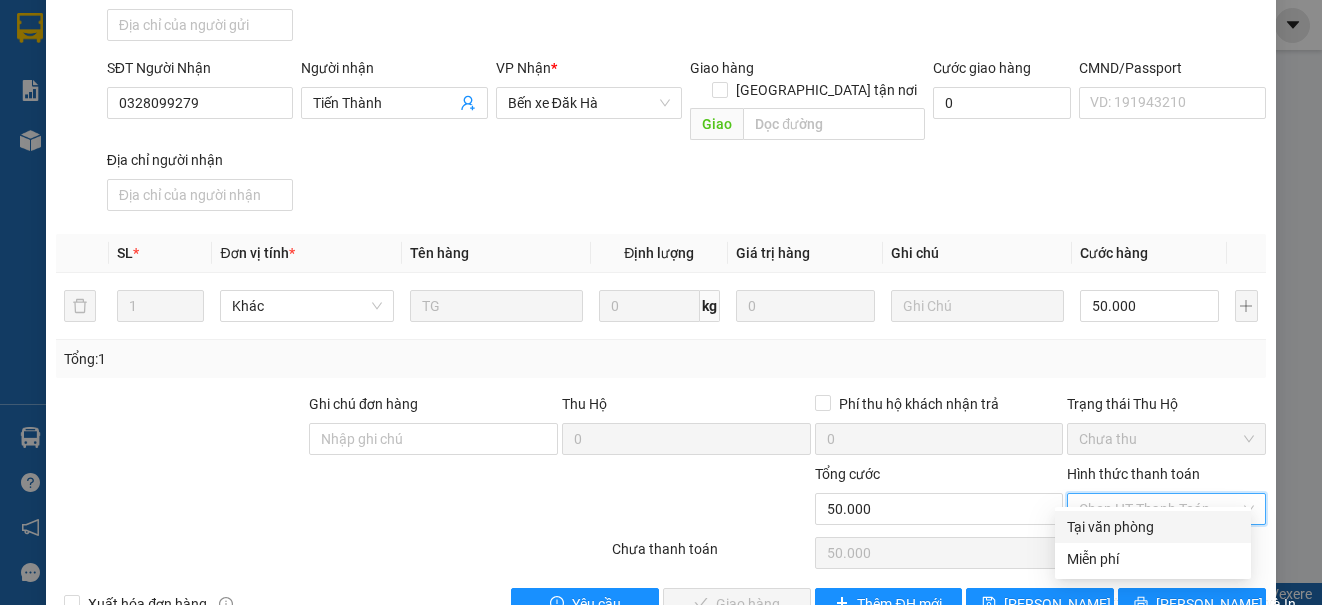 click on "Tại văn phòng" at bounding box center (1153, 527) 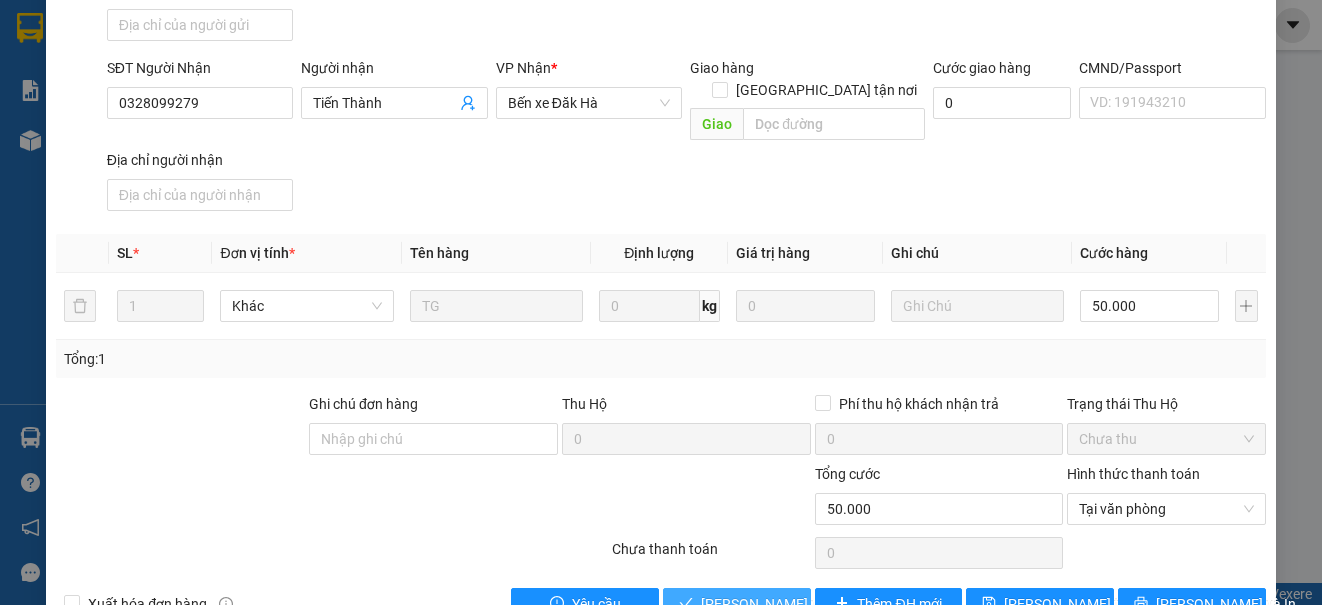 click on "[PERSON_NAME] và Giao hàng" at bounding box center [797, 604] 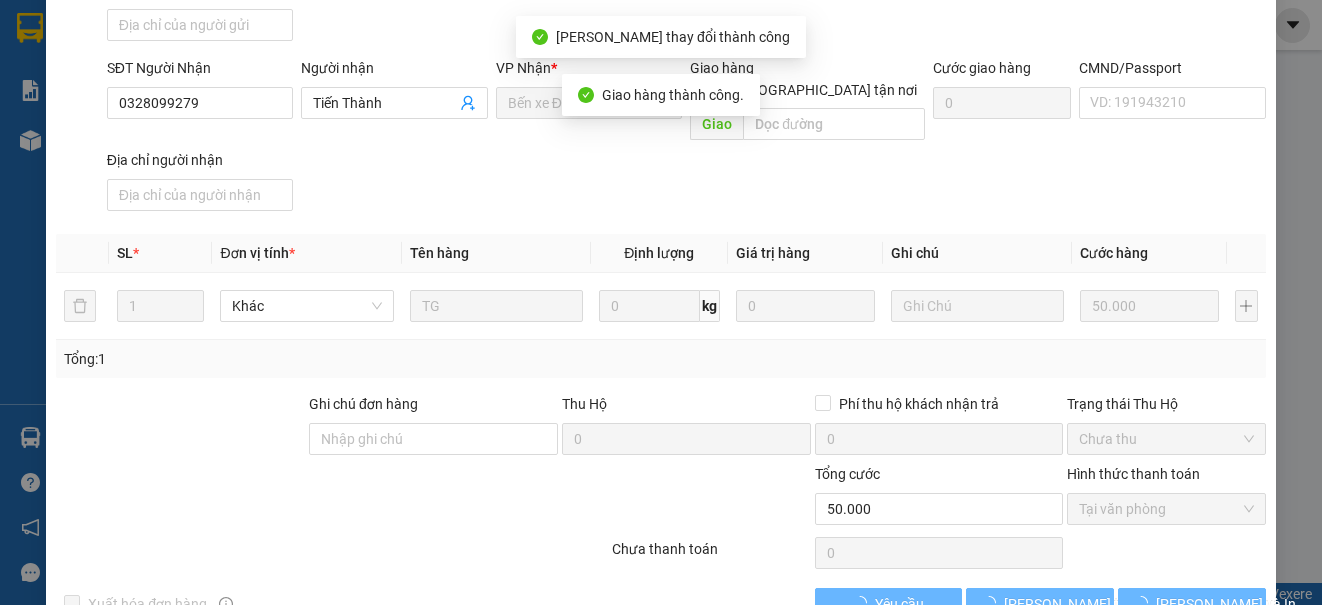 scroll, scrollTop: 22, scrollLeft: 0, axis: vertical 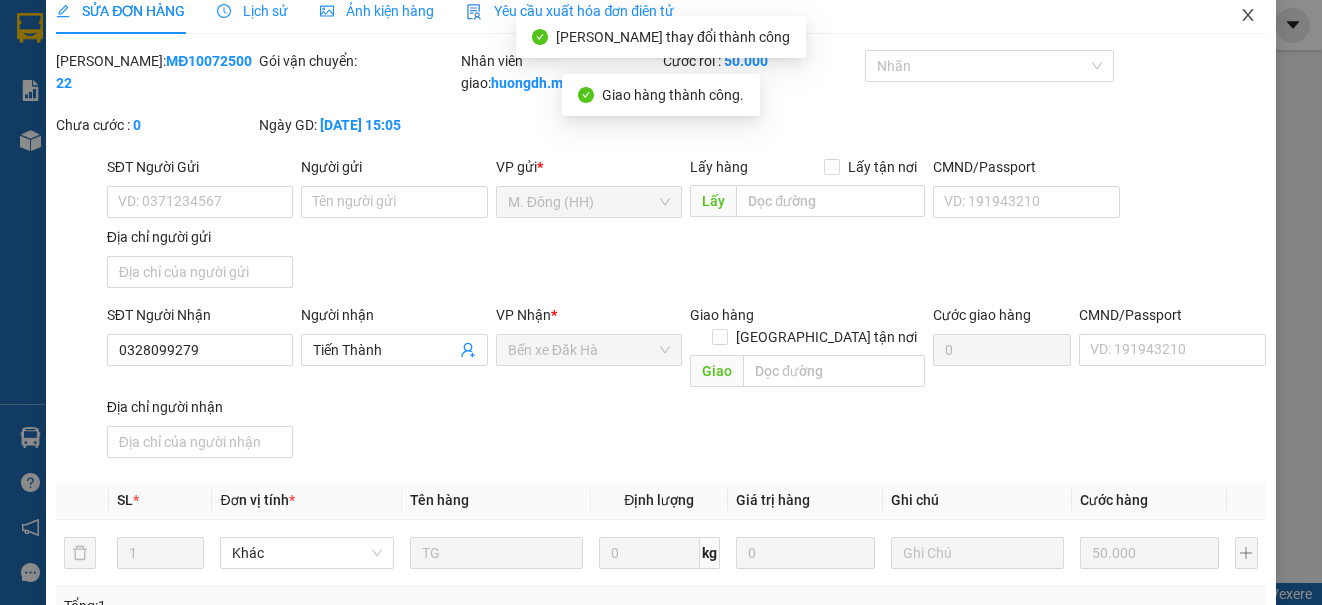 click 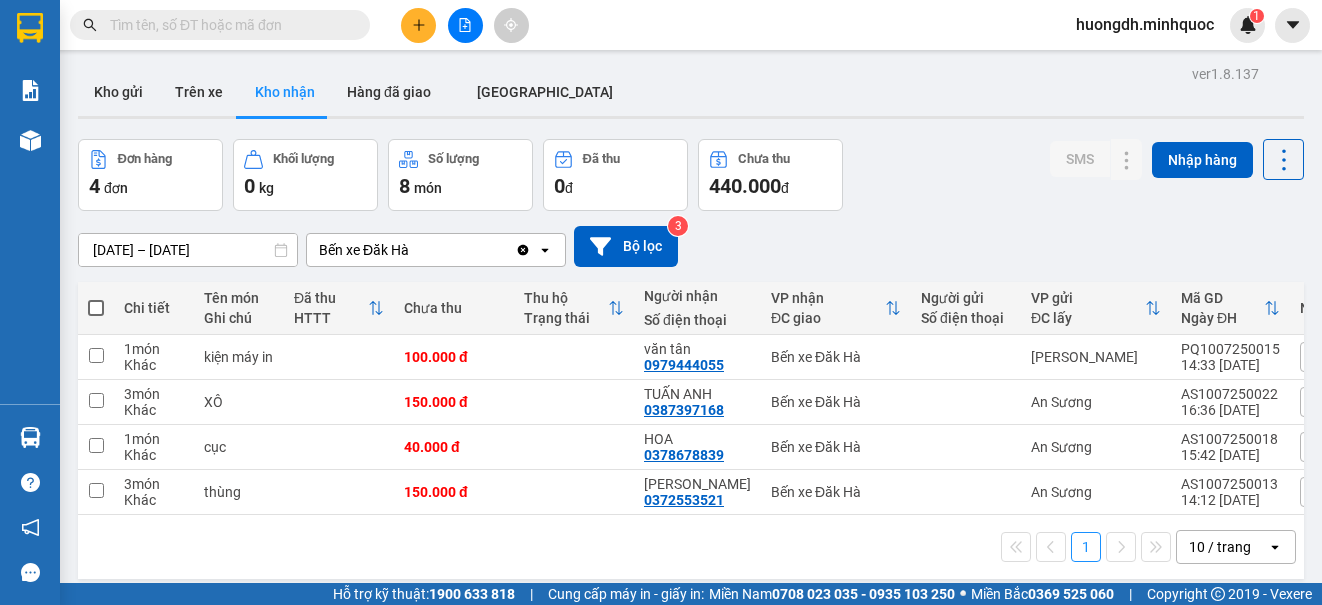 click on "ver  1.8.137 Kho gửi Trên xe Kho nhận Hàng đã giao ĐÀ NẴNG Đơn hàng 4 đơn Khối lượng 0 kg Số lượng 8 món Đã thu 0  đ Chưa thu 440.000  đ SMS Nhập hàng [DATE] – [DATE] Press the down arrow key to interact with the calendar and select a date. Press the escape button to close the calendar. Selected date range is from [DATE] to [DATE]. Bến xe Đăk Hà Clear value open Bộ lọc 3 Chi tiết Tên món Ghi chú Đã thu HTTT Chưa thu Thu hộ Trạng thái Người nhận Số điện thoại VP nhận ĐC giao Người gửi Số điện thoại VP gửi ĐC lấy Mã GD Ngày ĐH Nhãn 1  món Khác kiện máy in 100.000 đ văn tân 0979444055 Bến xe Đăk Hà Phổ Quang PQ1007250015 14:33 [DATE] Nhãn 3  món Khác XÔ 150.000 đ TUẤN ANH 0387397168 Bến xe Đăk Hà An Sương AS1007250022 16:36 [DATE] Nhãn 1  món Khác cục 40.000 đ HOA 0378678839 Bến xe Đăk Hà An Sương AS1007250018 15:42 [DATE] Nhãn 3  món Khác thùng 150.000 đ 1" at bounding box center (691, 362) 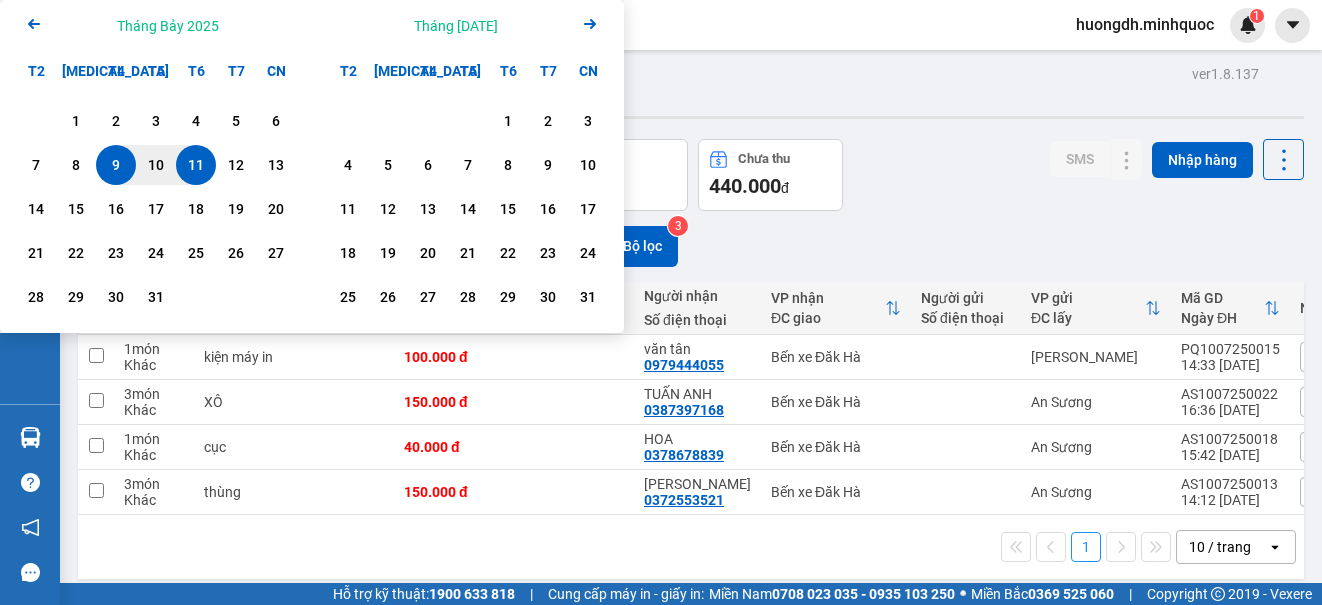 click on "Arrow Left" 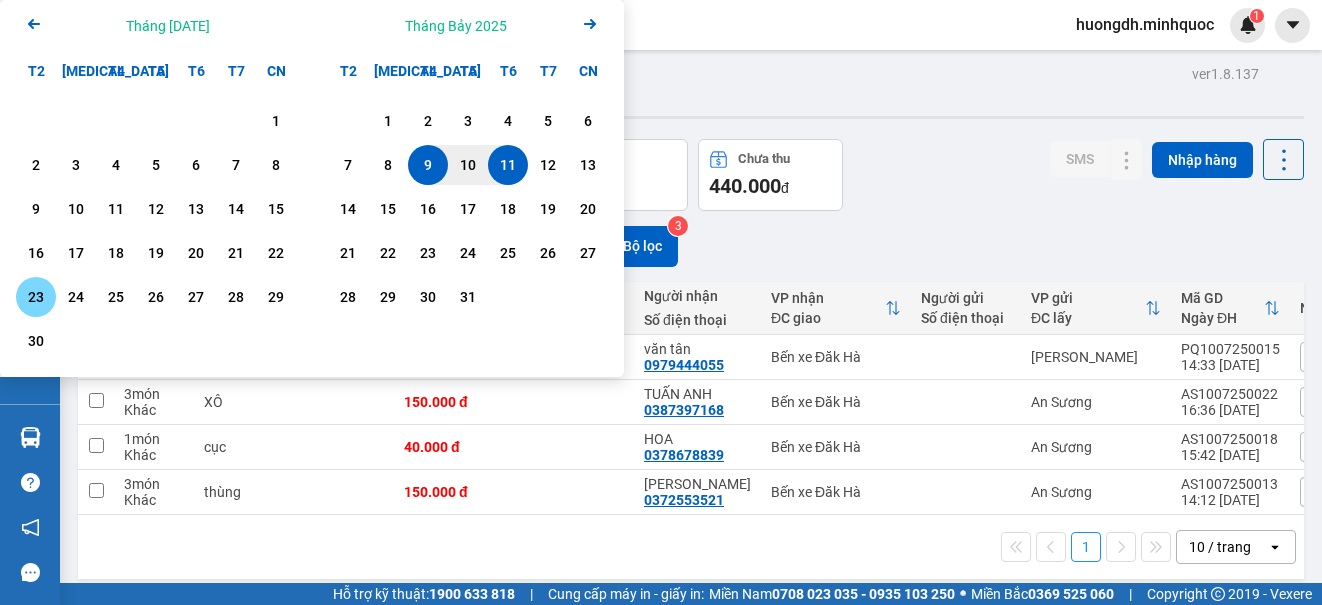 click on "23" at bounding box center [36, 297] 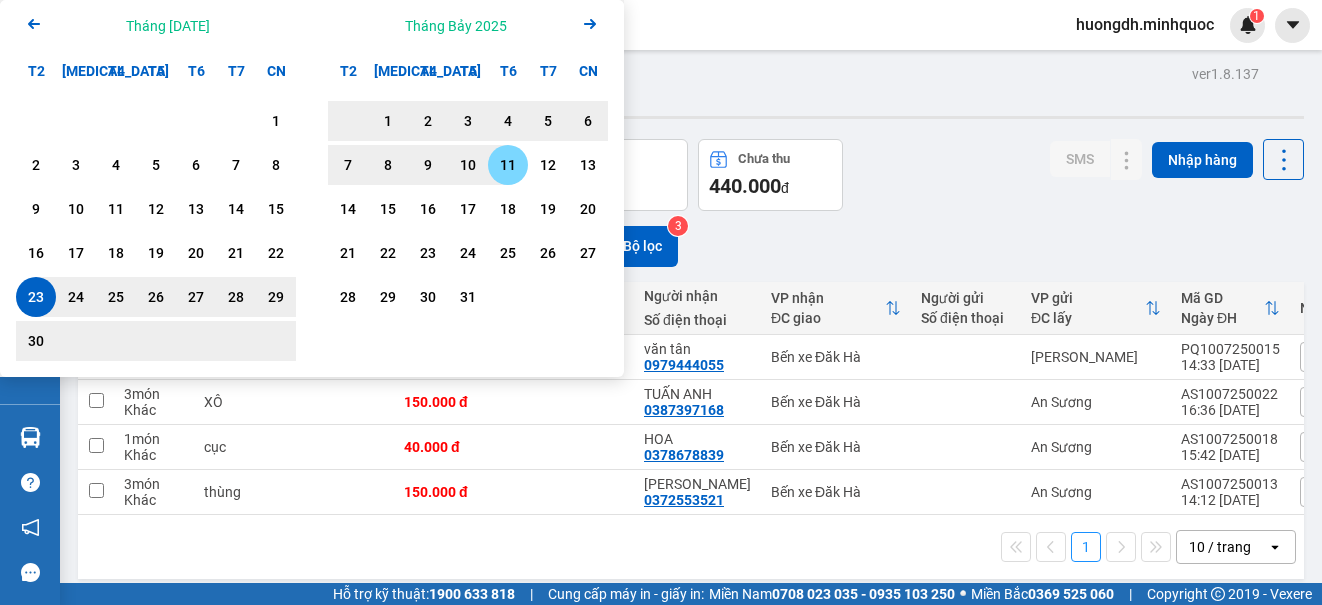 click on "11" at bounding box center (508, 165) 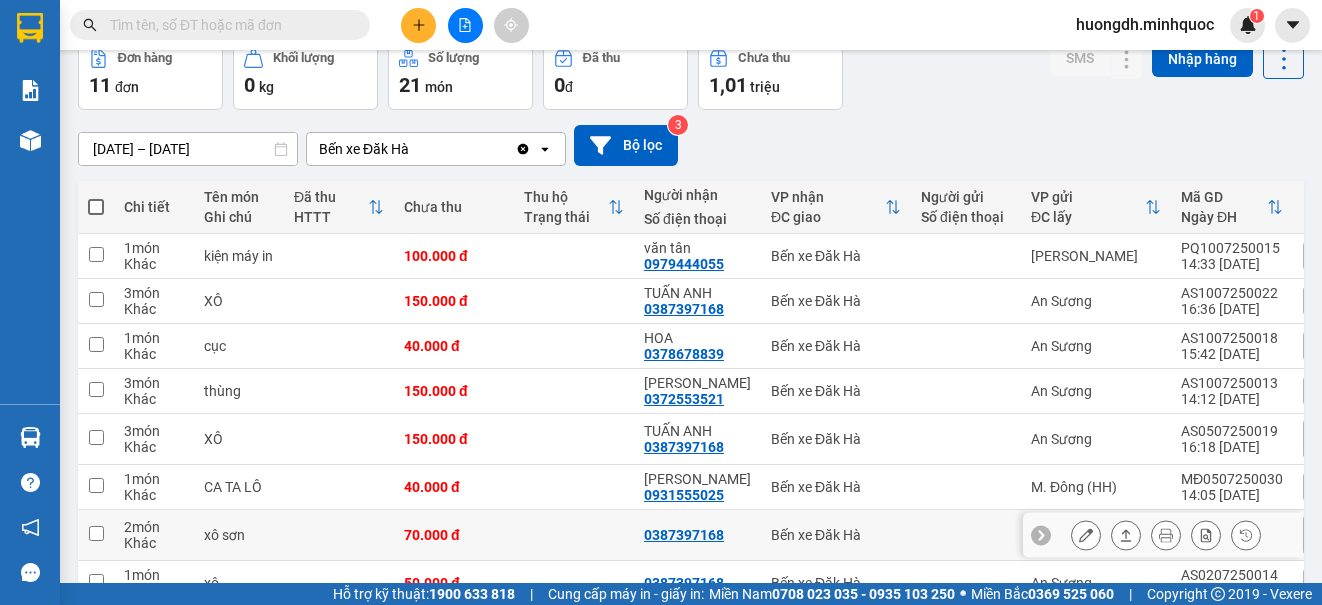 scroll, scrollTop: 0, scrollLeft: 0, axis: both 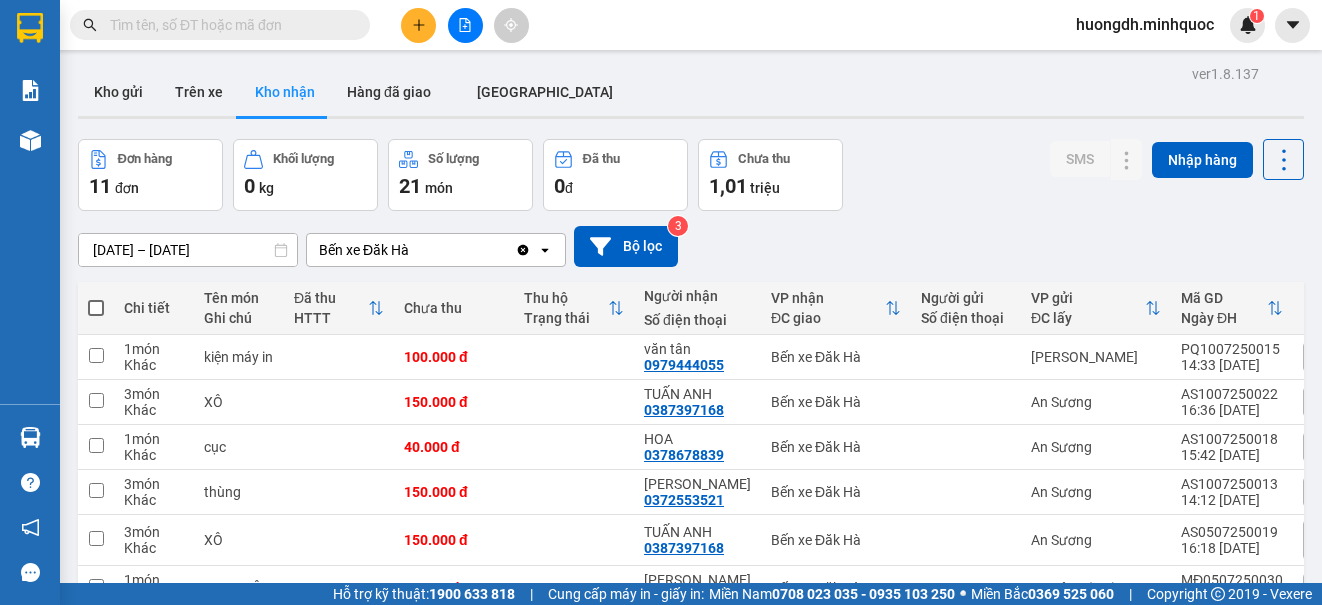 click on "ver  1.8.137 Kho gửi Trên xe Kho nhận Hàng đã giao ĐÀ NẴNG Đơn hàng 11 đơn Khối lượng 0 kg Số lượng 21 món Đã thu 0  đ Chưa thu 1,01   triệu SMS Nhập hàng [DATE] – [DATE] Press the down arrow key to interact with the calendar and select a date. Press the escape button to close the calendar. Selected date range is from [DATE] to [DATE]. Bến xe Đăk Hà Clear value open Bộ lọc 3 Chi tiết Tên món Ghi chú Đã thu HTTT Chưa thu Thu hộ Trạng thái Người nhận Số điện thoại VP nhận ĐC giao Người gửi Số điện thoại VP gửi ĐC lấy Mã GD Ngày ĐH Nhãn 1  món Khác kiện máy in 100.000 đ văn tân 0979444055 Bến xe Đăk Hà Phổ Quang PQ1007250015 14:33 [DATE] Nhãn 3  món Khác XÔ 150.000 đ TUẤN ANH 0387397168 Bến xe Đăk Hà An Sương AS1007250022 16:36 [DATE] Nhãn 1  món Khác cục 40.000 đ HOA 0378678839 Bến xe Đăk Hà An Sương AS1007250018 15:42 [DATE] Nhãn 3  món Khác thùng Nhãn 3 1" at bounding box center (691, 470) 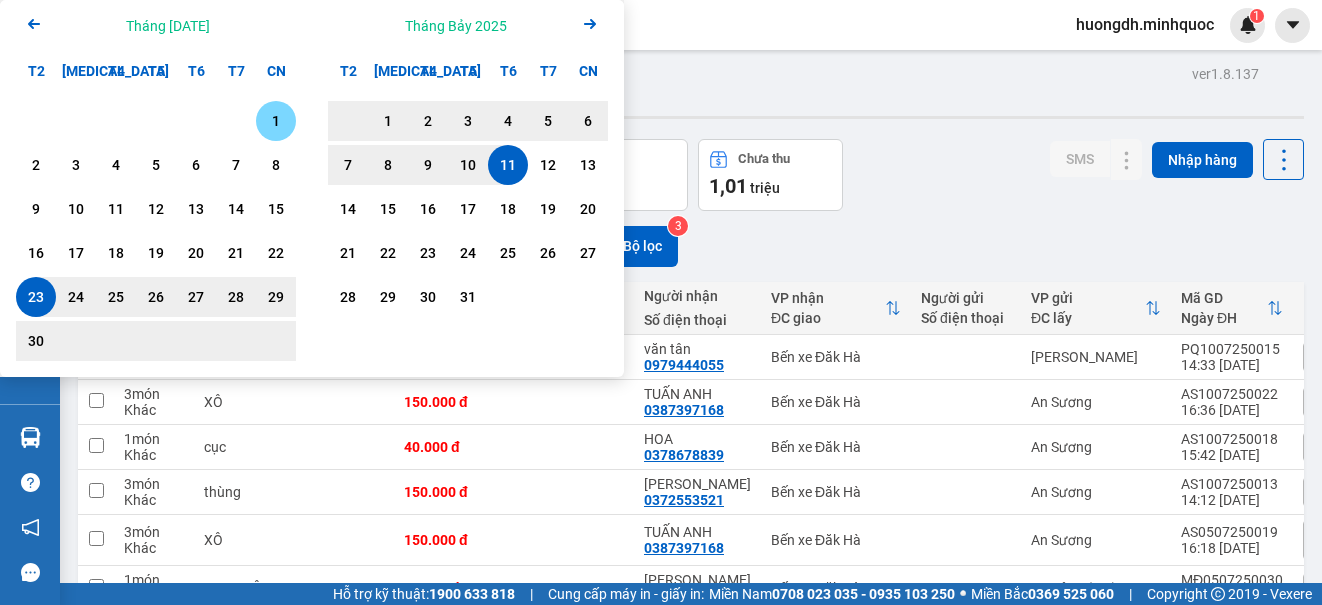 click on "1" at bounding box center (276, 121) 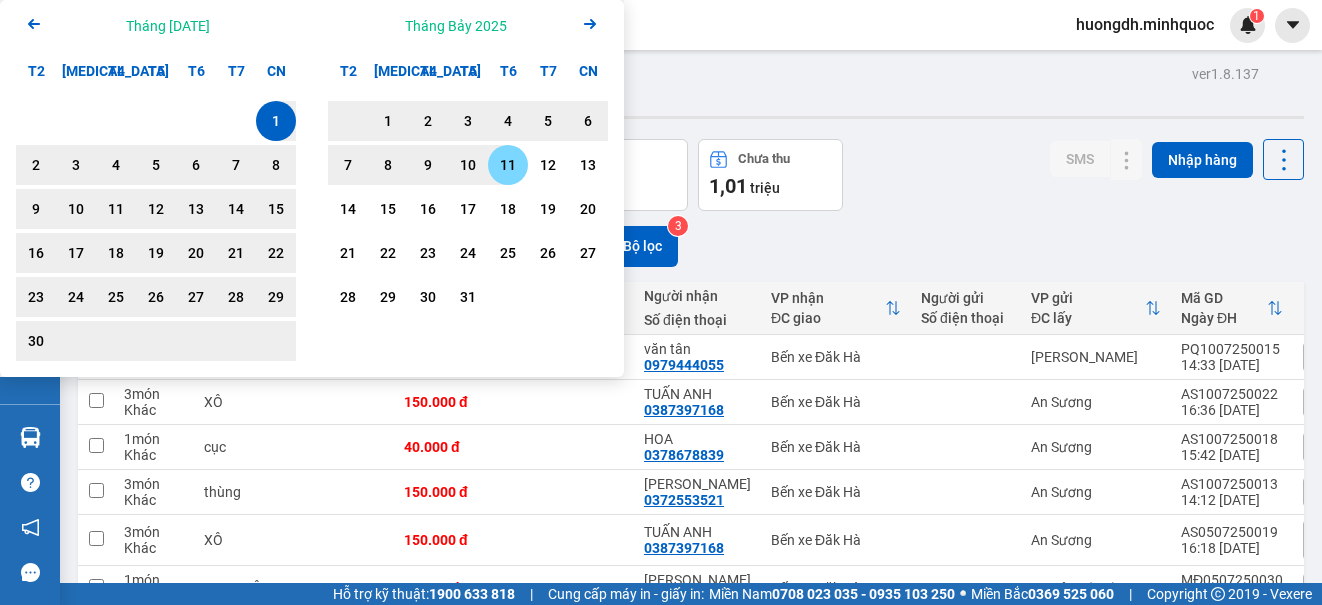 click on "11" at bounding box center (508, 165) 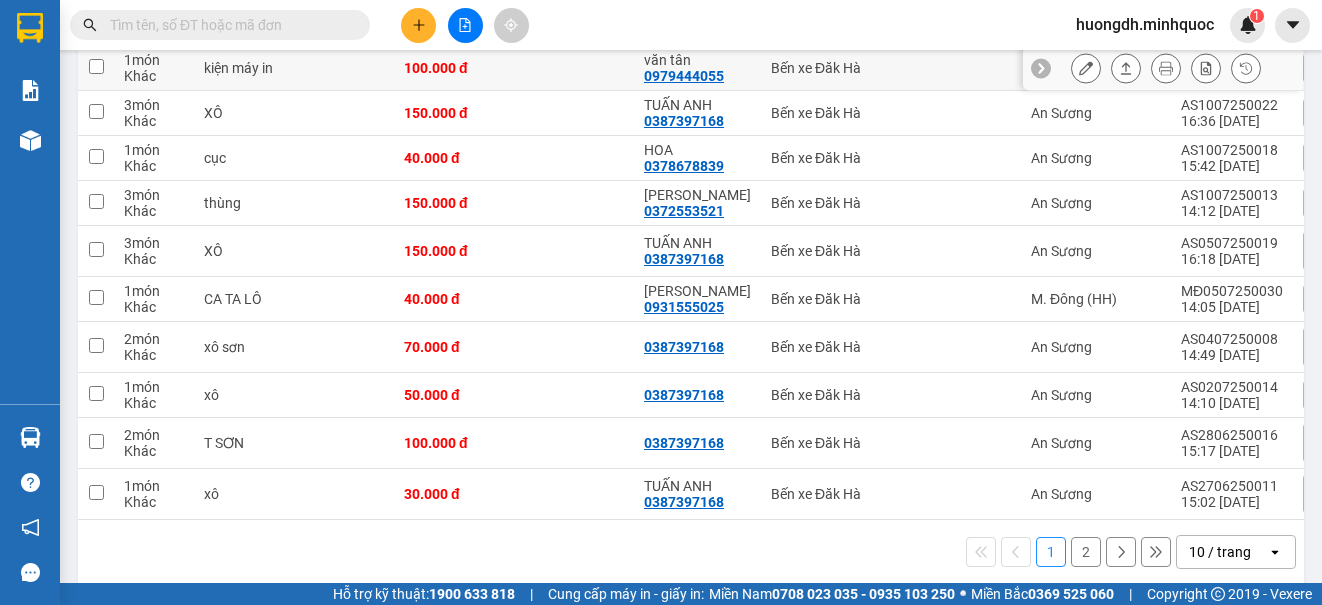 scroll, scrollTop: 316, scrollLeft: 0, axis: vertical 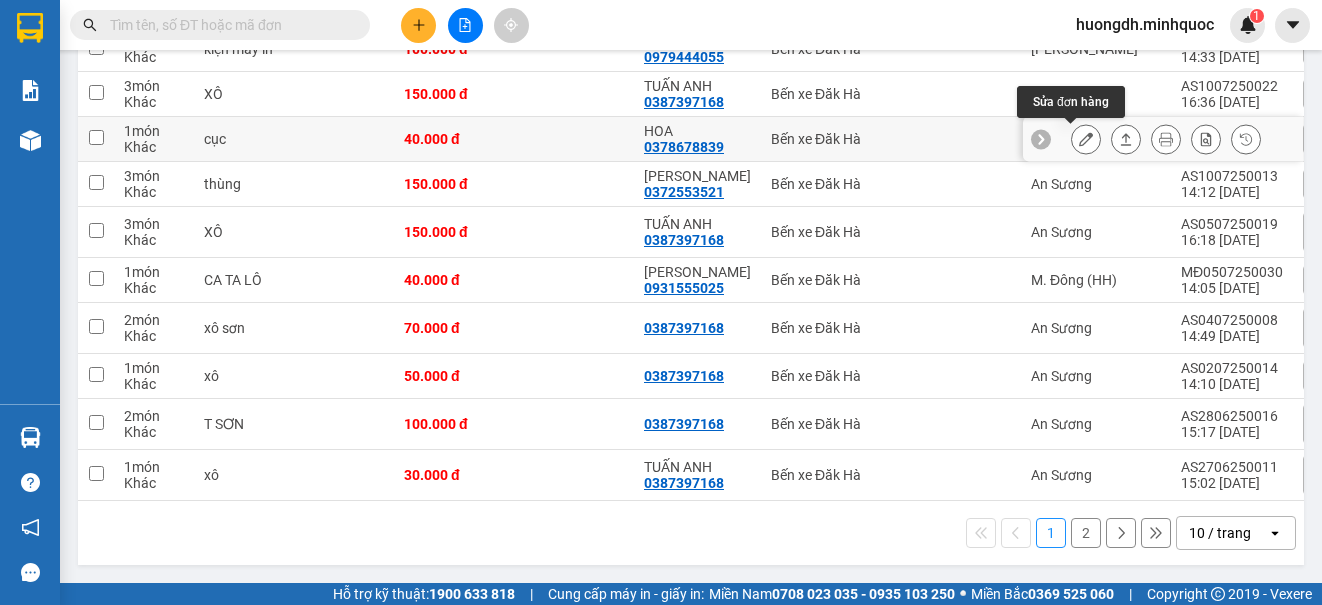 click 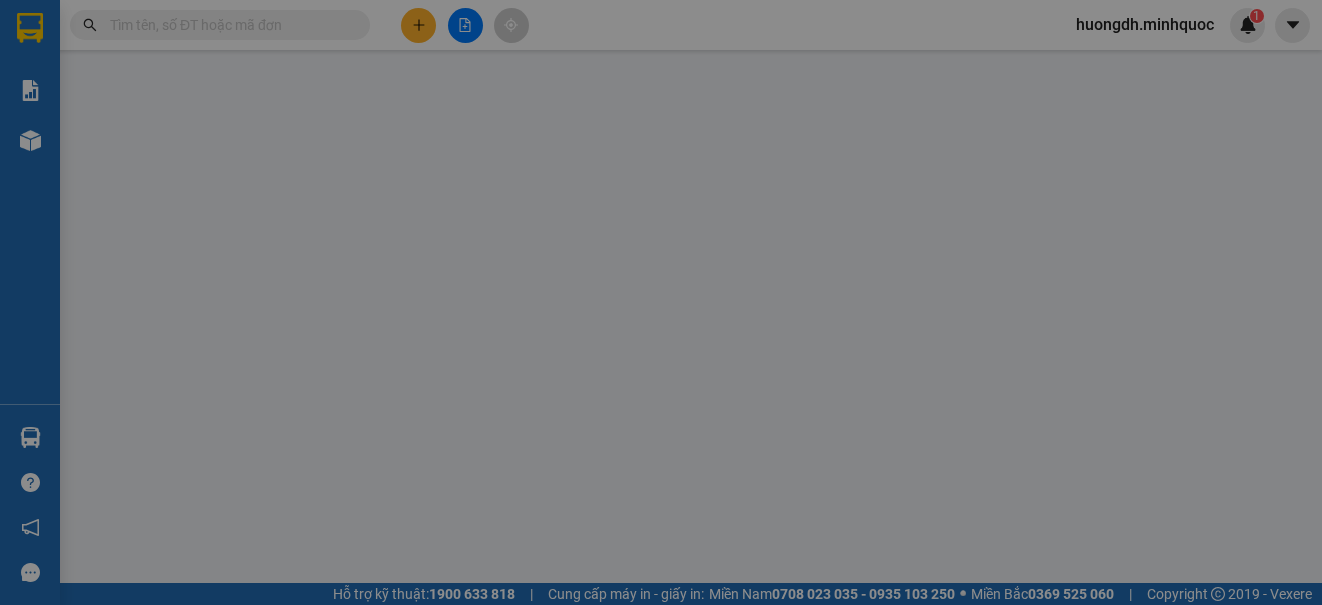 scroll, scrollTop: 0, scrollLeft: 0, axis: both 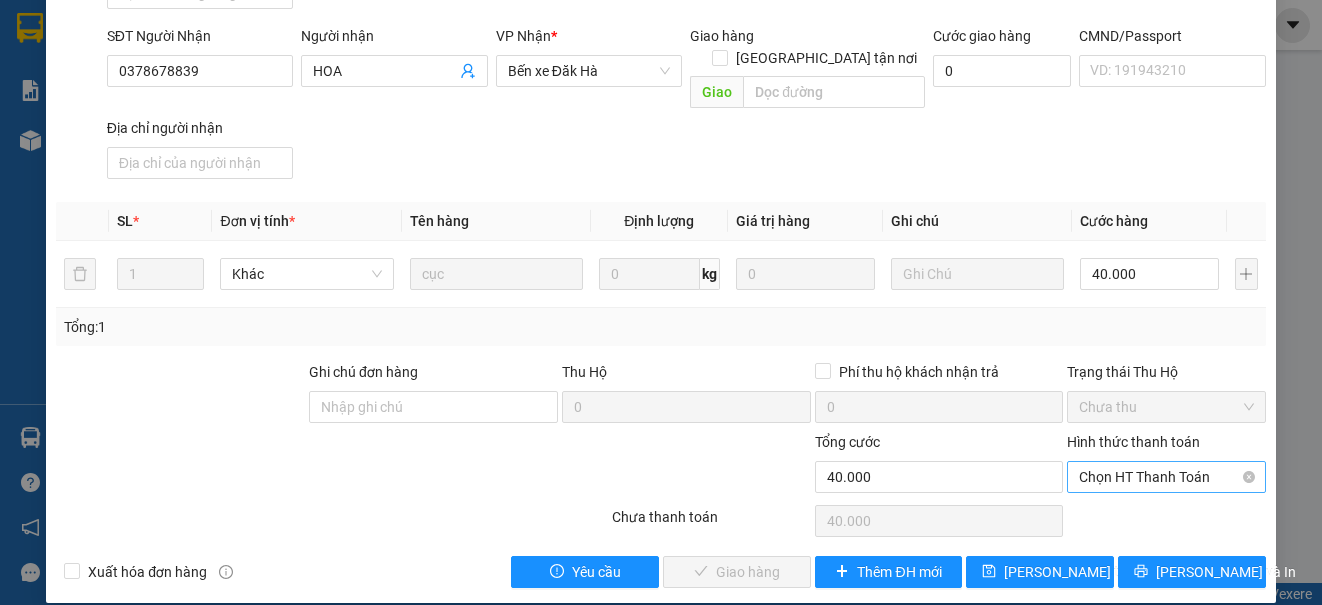 click on "Chọn HT Thanh Toán" at bounding box center [1166, 477] 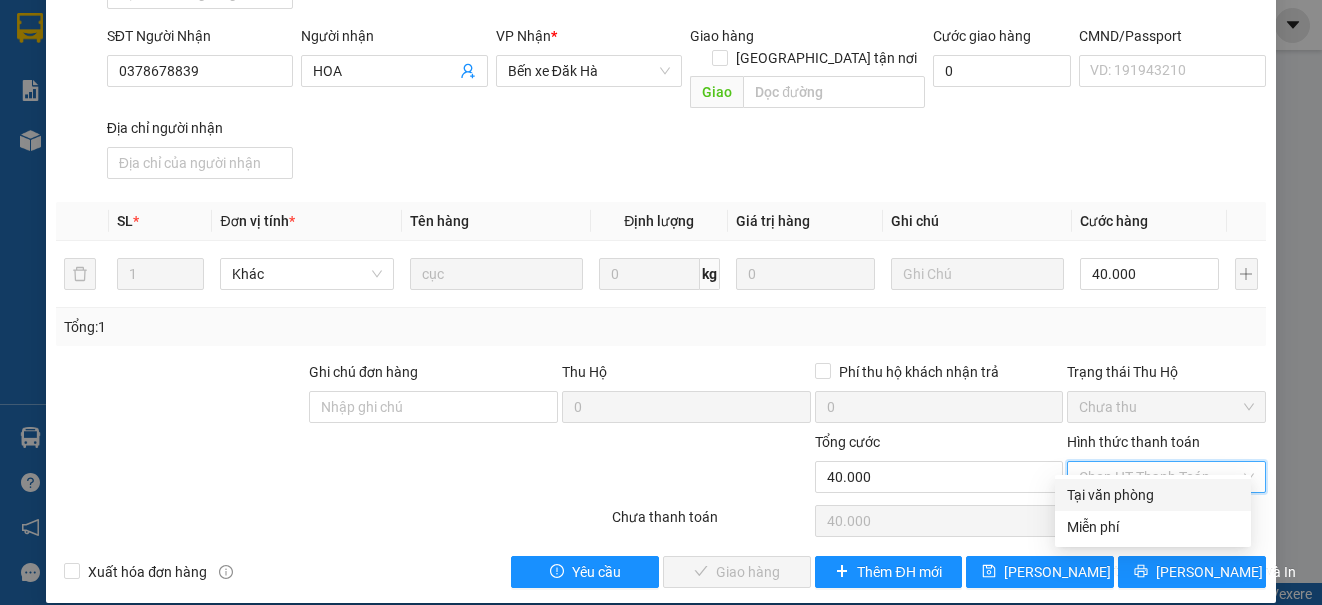 click on "Tại văn phòng" at bounding box center [1153, 495] 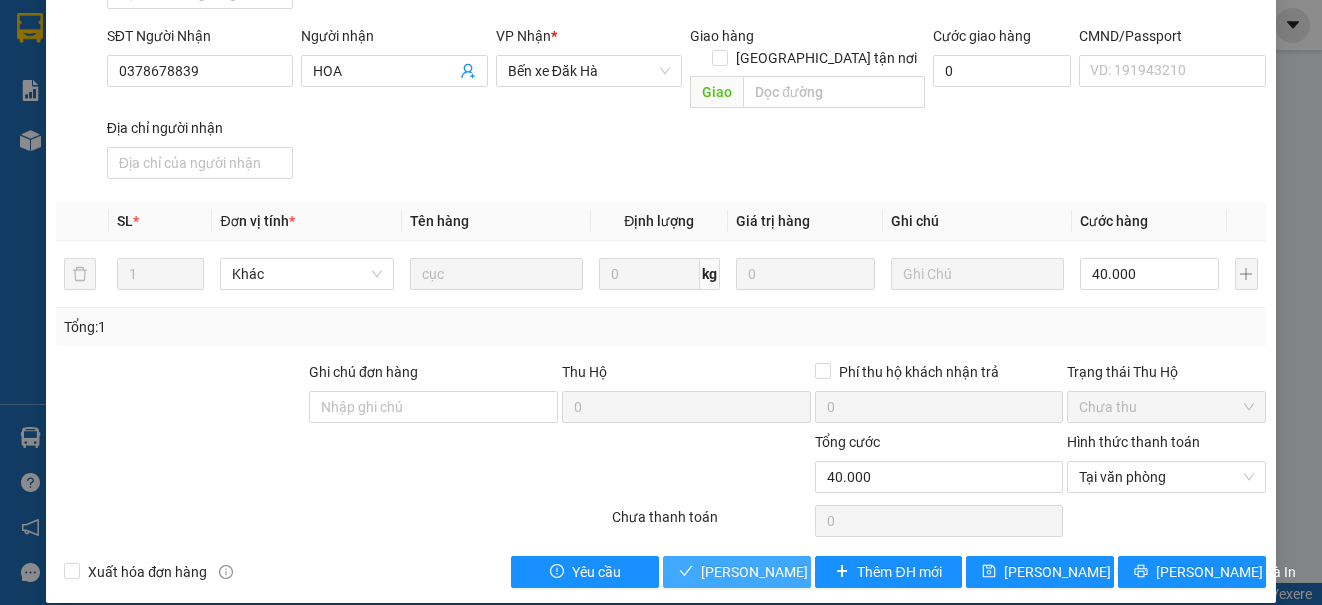 click on "[PERSON_NAME] và Giao hàng" at bounding box center [797, 572] 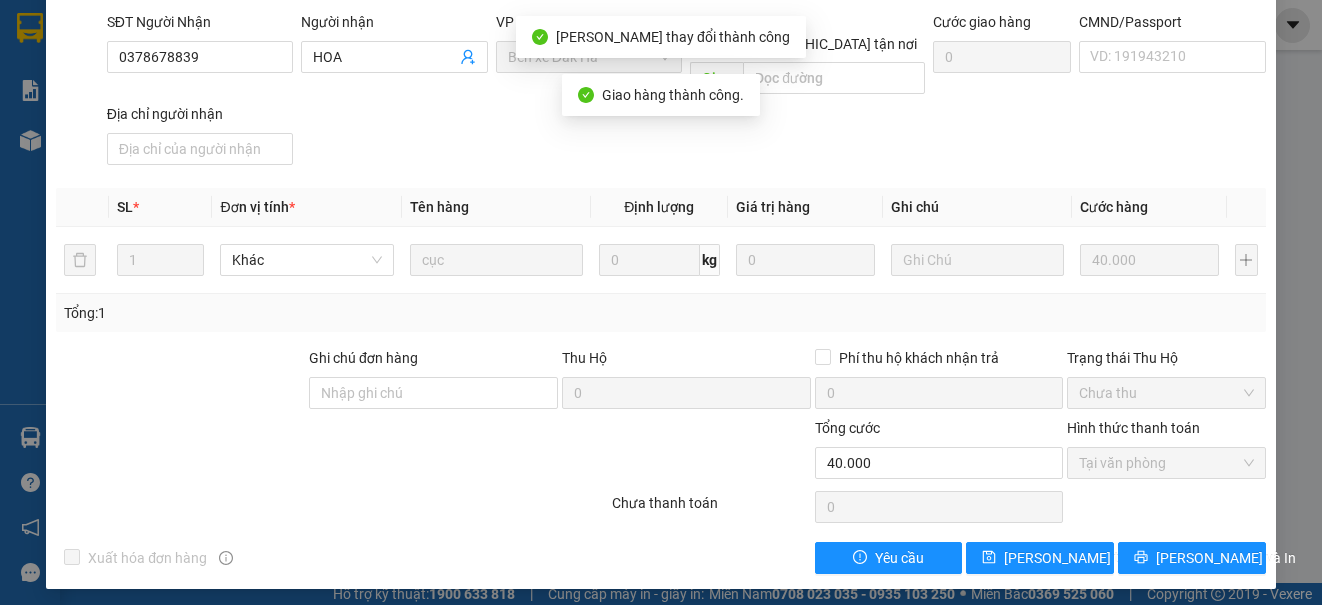 scroll, scrollTop: 0, scrollLeft: 0, axis: both 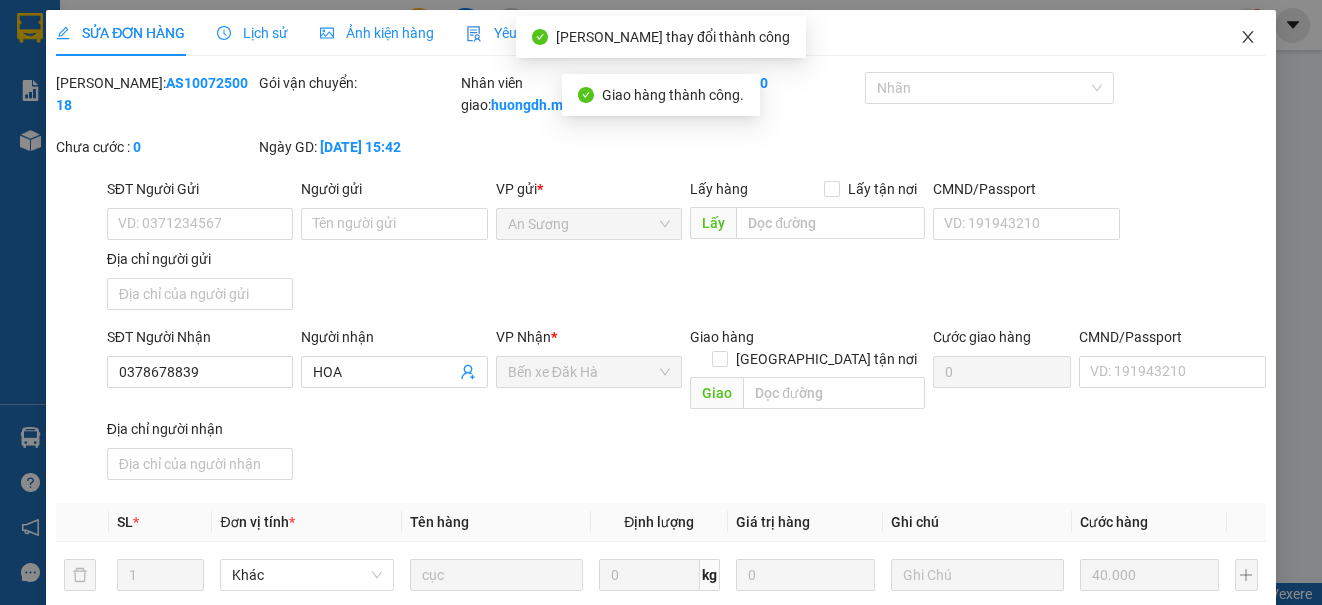 click 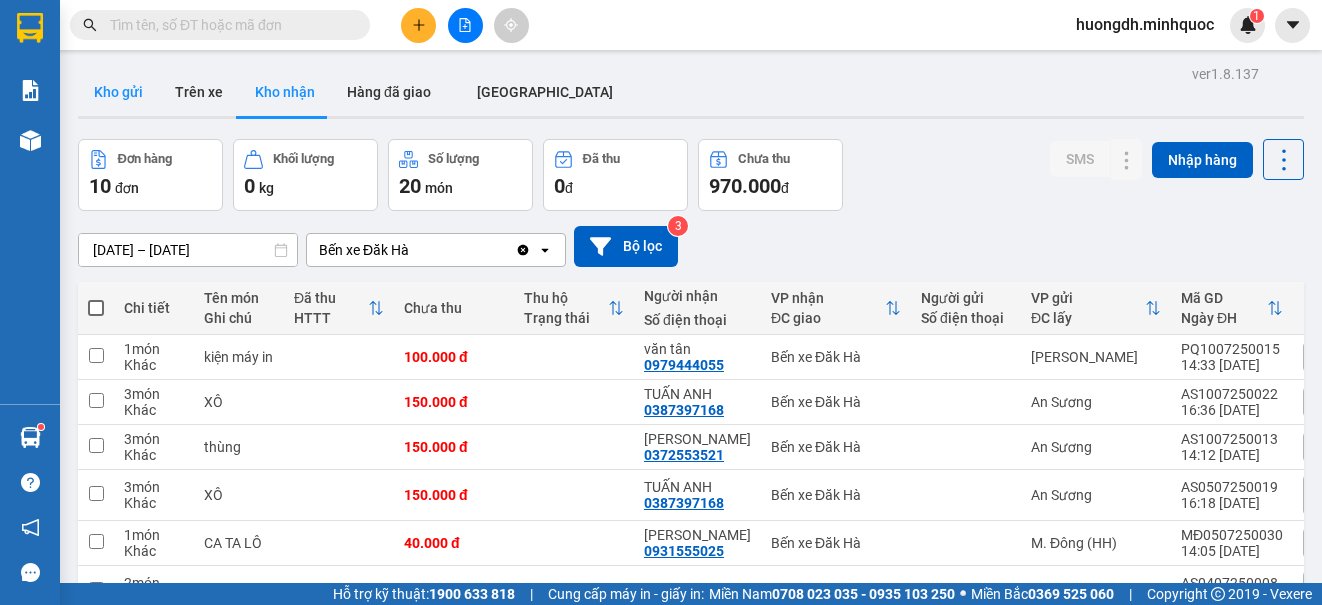 click on "Kho gửi" at bounding box center [118, 92] 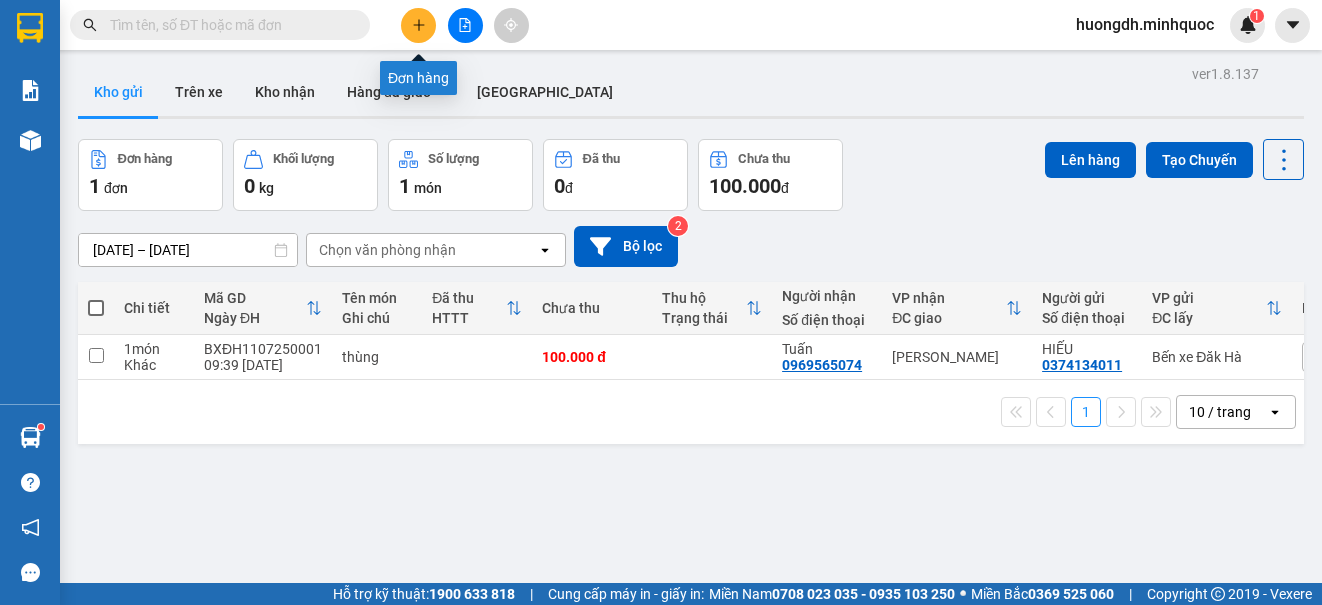 click at bounding box center [418, 25] 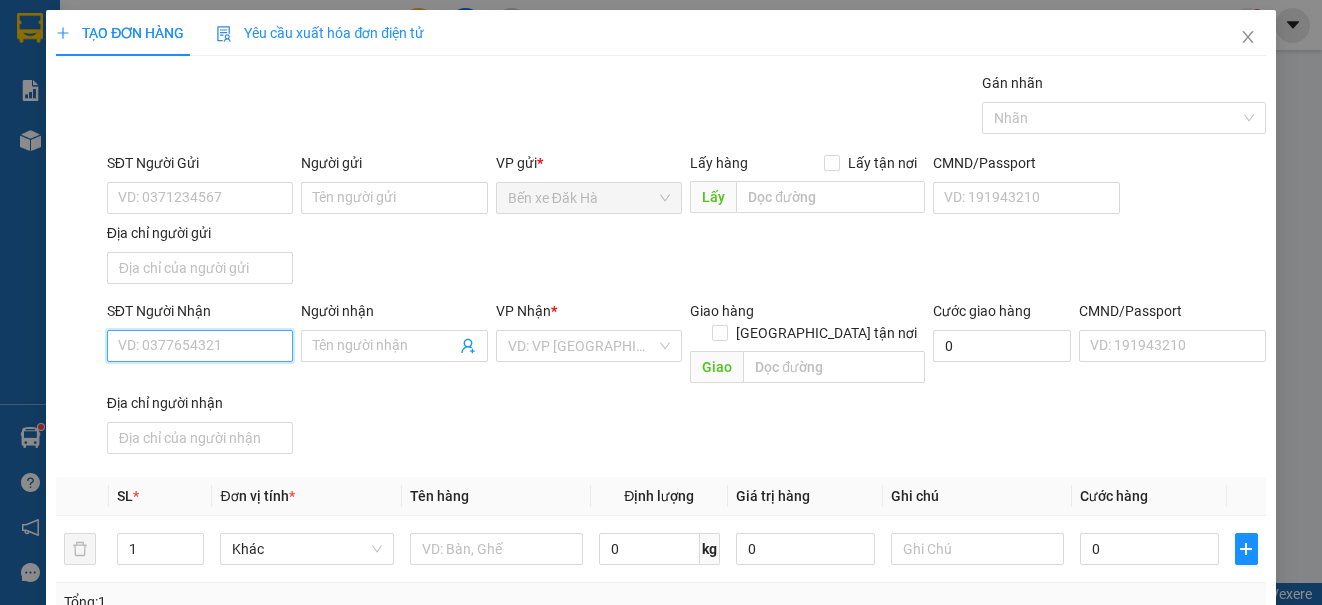 click on "SĐT Người Nhận" at bounding box center [200, 346] 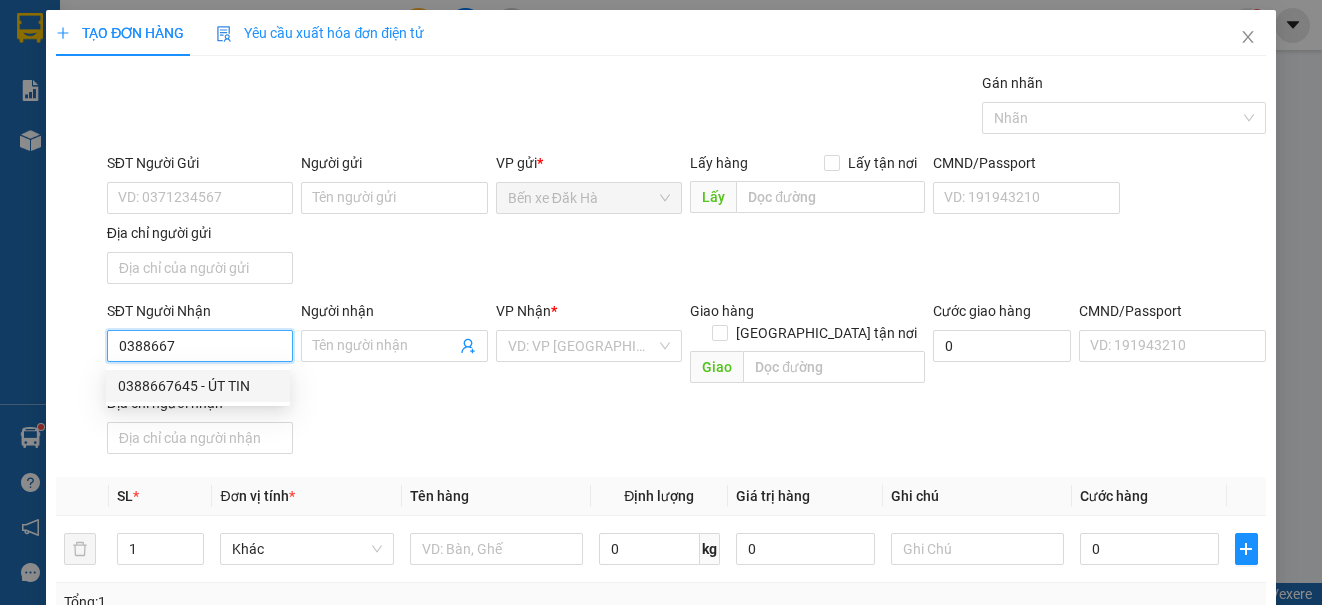 click on "0388667645 - ÚT TIN" at bounding box center (198, 386) 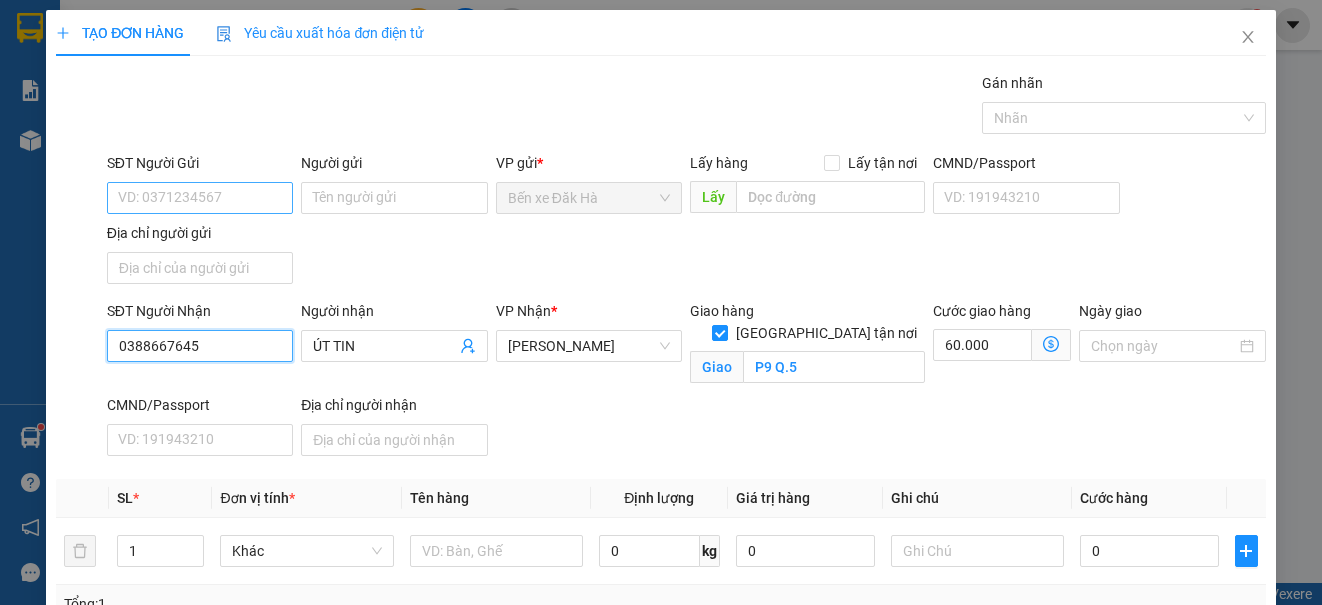 type on "0388667645" 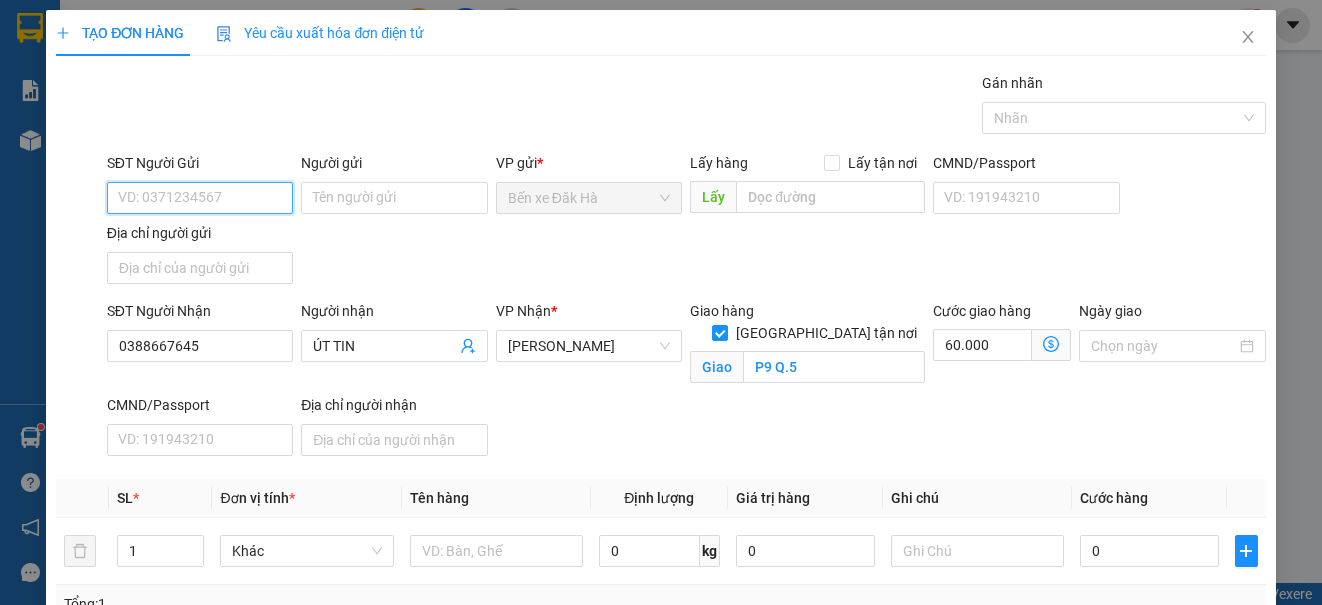 click on "SĐT Người Gửi" at bounding box center (200, 198) 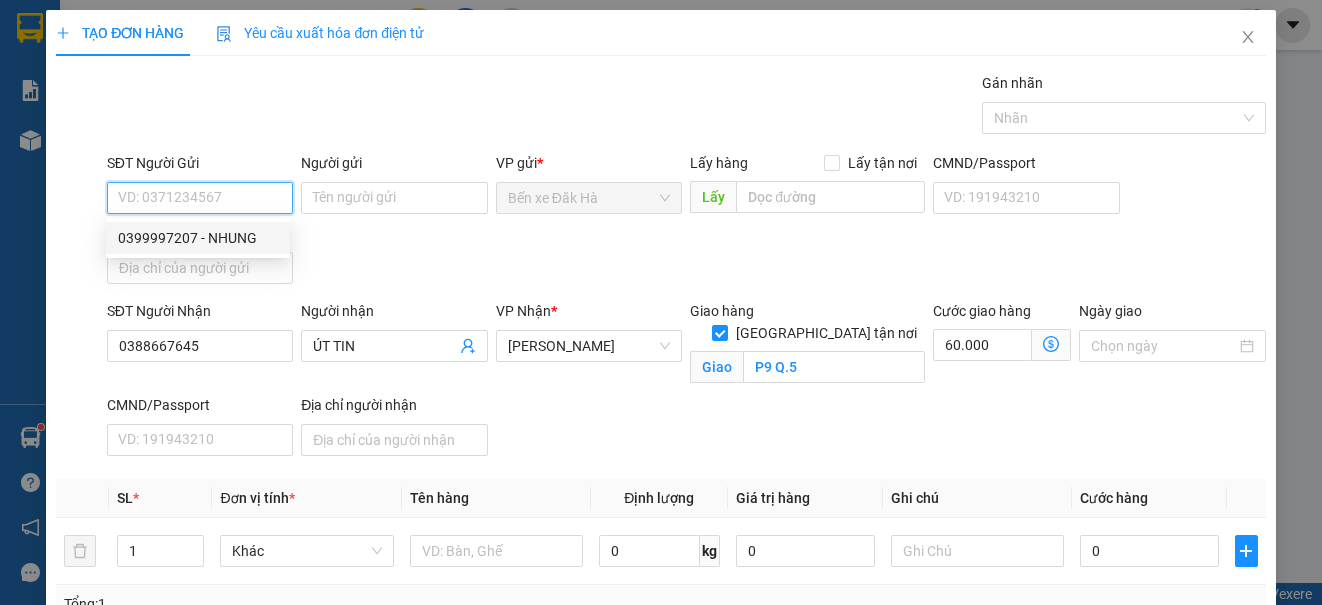 click on "0399997207 - NHUNG" at bounding box center (198, 238) 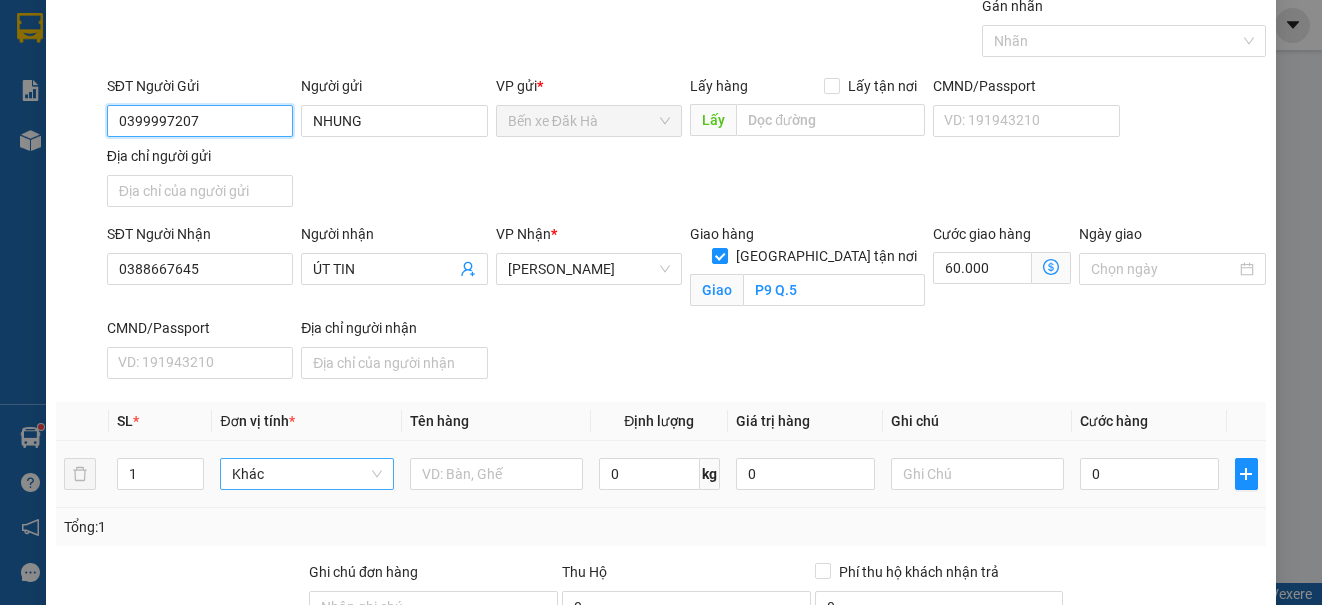 scroll, scrollTop: 100, scrollLeft: 0, axis: vertical 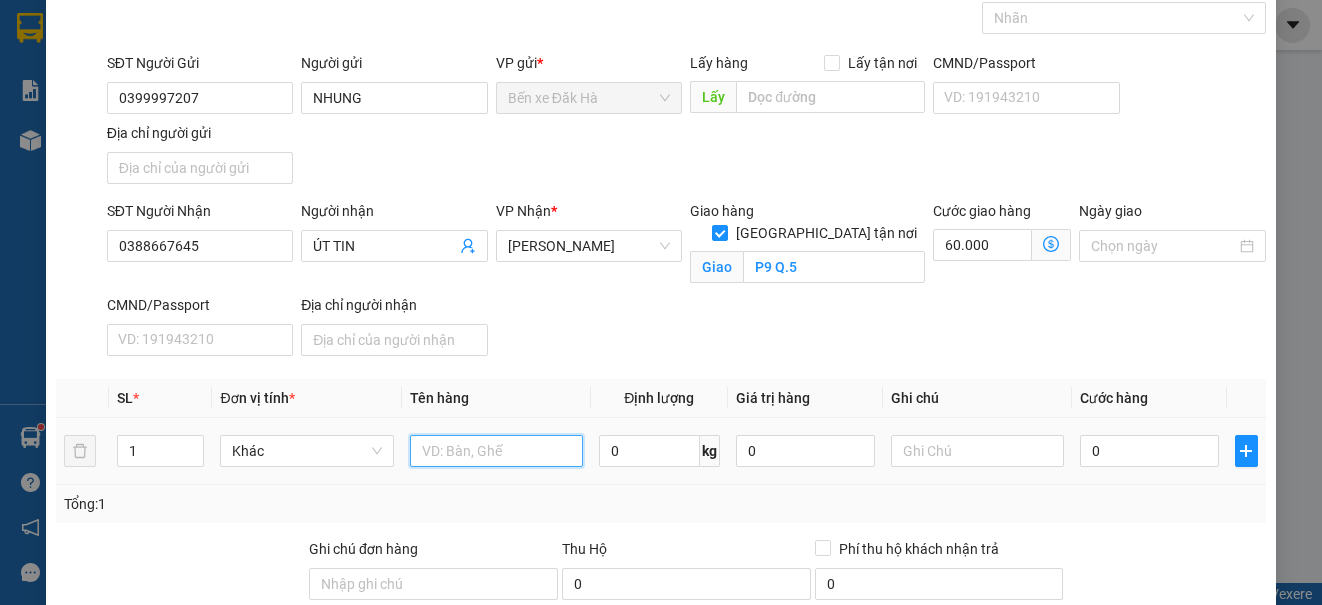 click at bounding box center (496, 451) 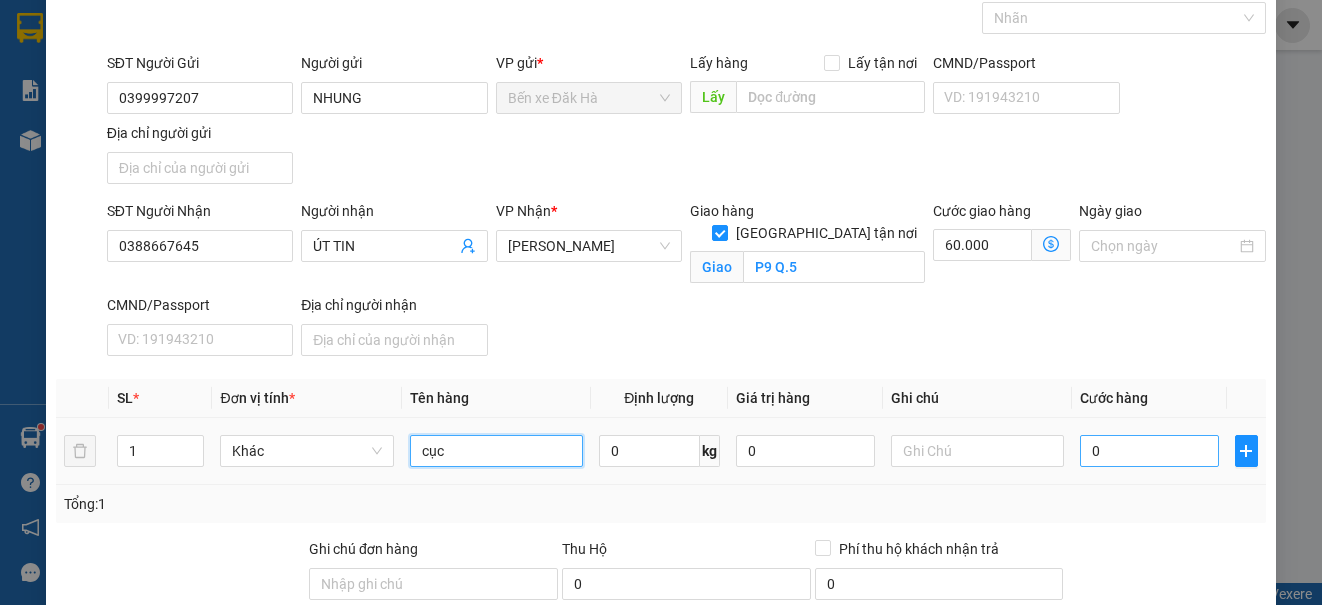 type on "cục" 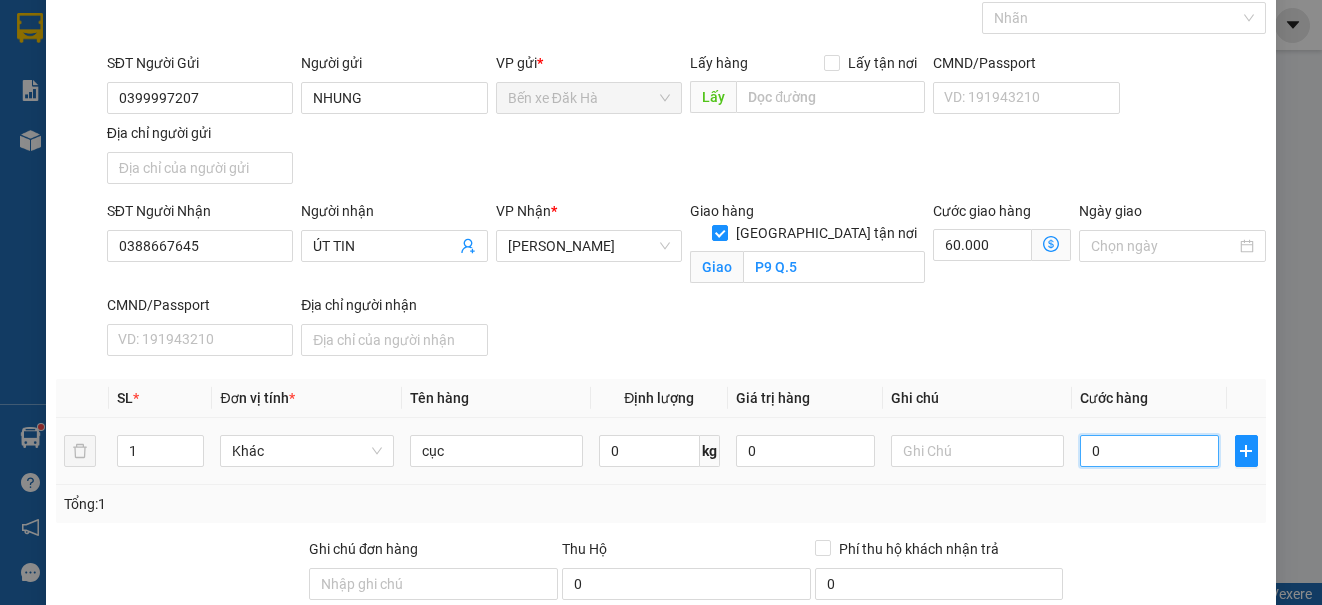 click on "0" at bounding box center [1149, 451] 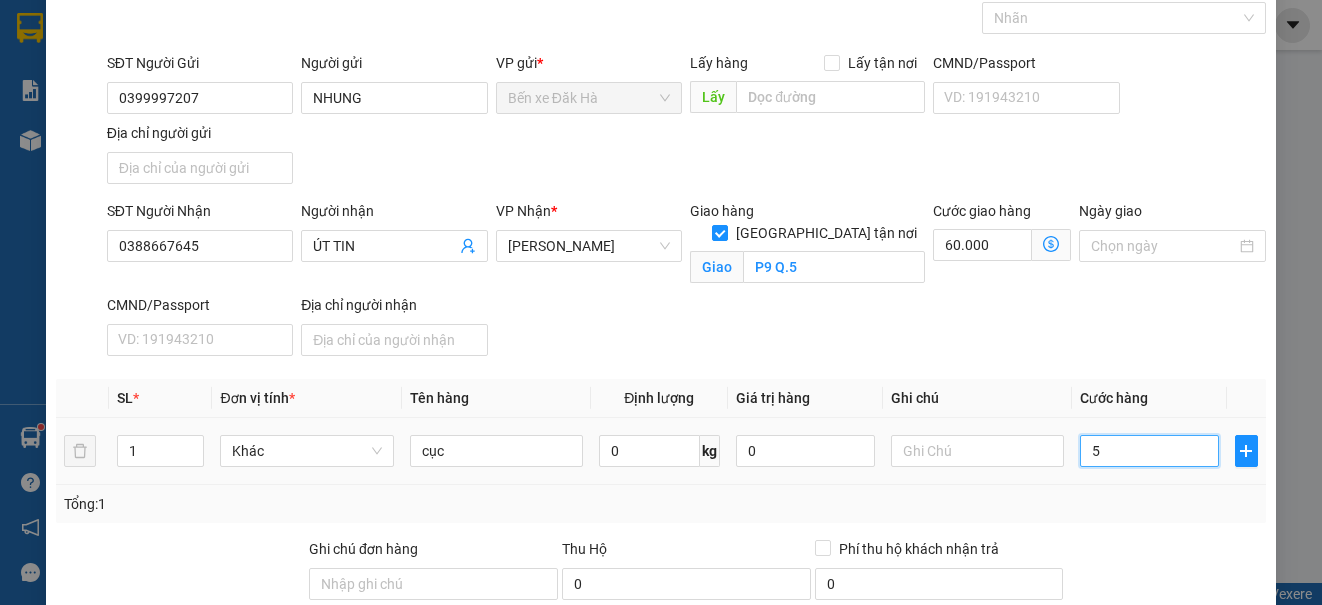 type on "50" 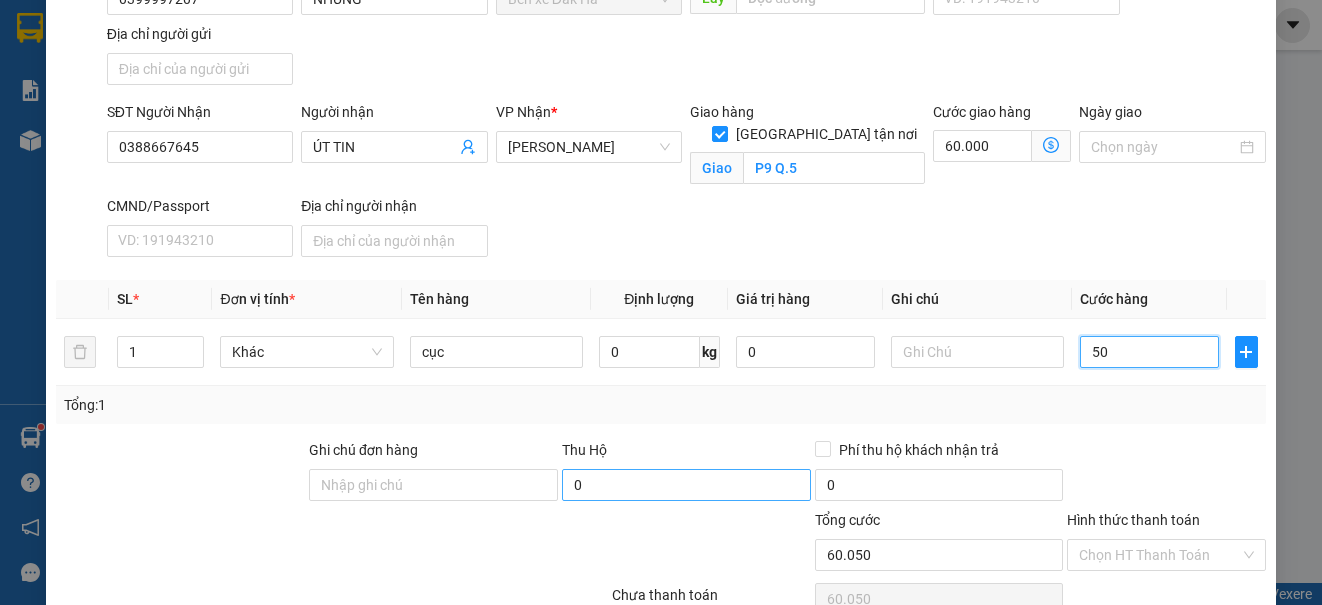 scroll, scrollTop: 299, scrollLeft: 0, axis: vertical 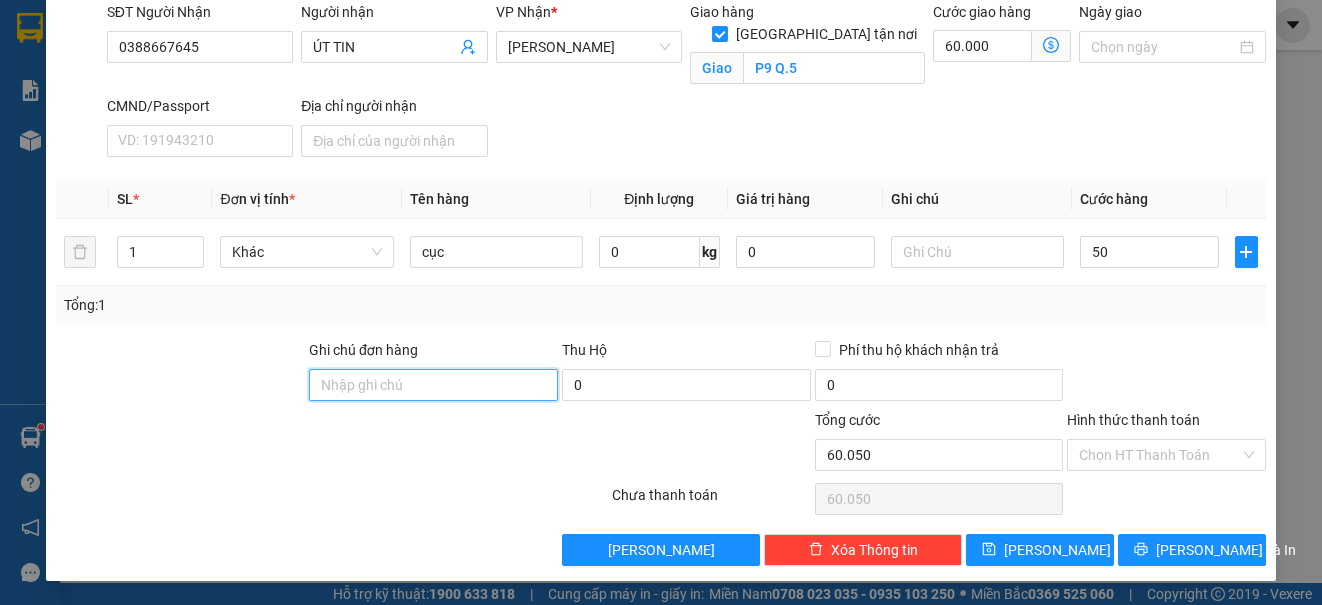 type on "50.000" 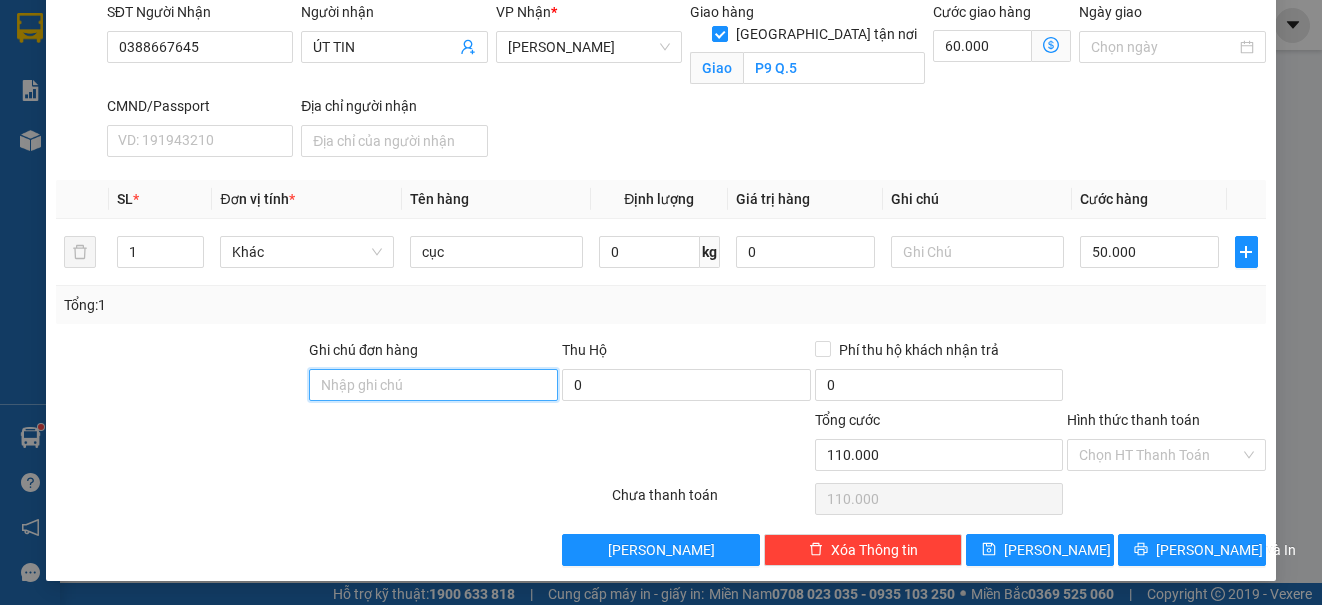 click on "Ghi chú đơn hàng" at bounding box center (433, 385) 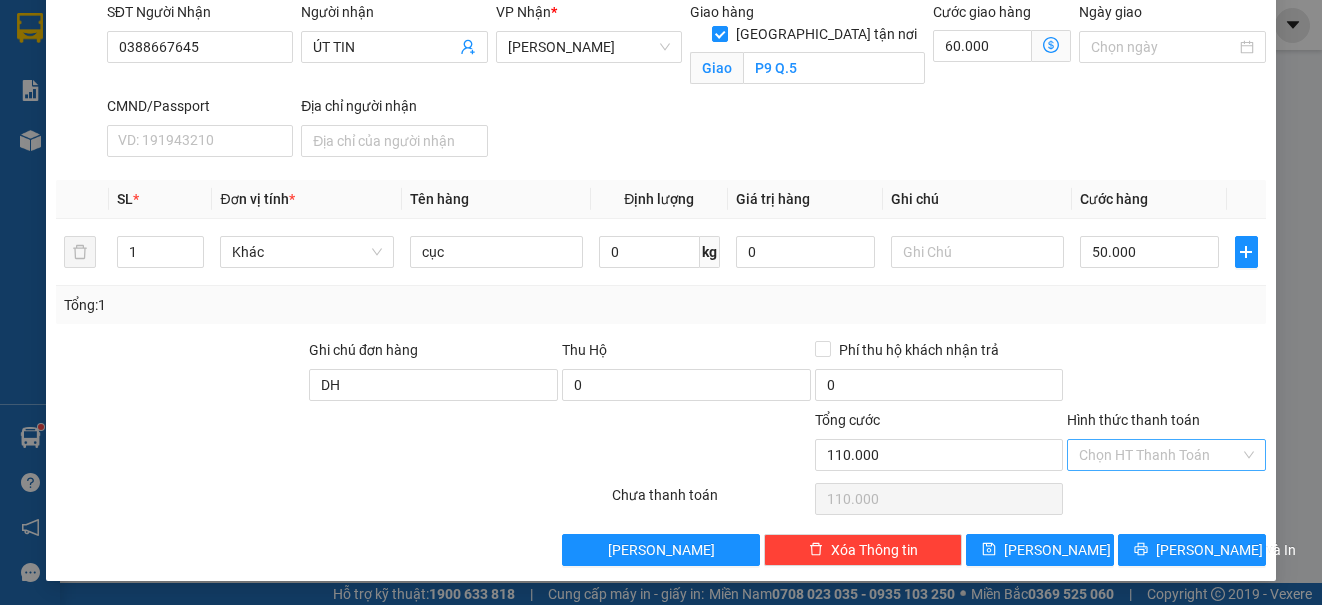 click on "Hình thức thanh toán" at bounding box center (1159, 455) 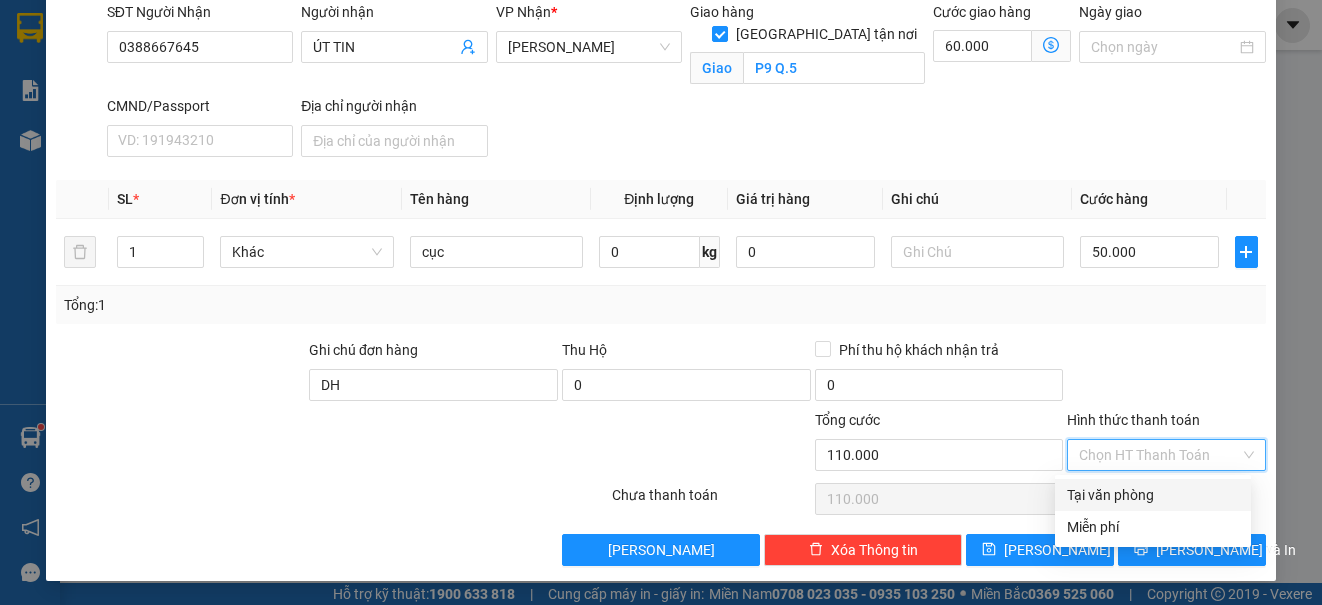click on "Tại văn phòng" at bounding box center [1153, 495] 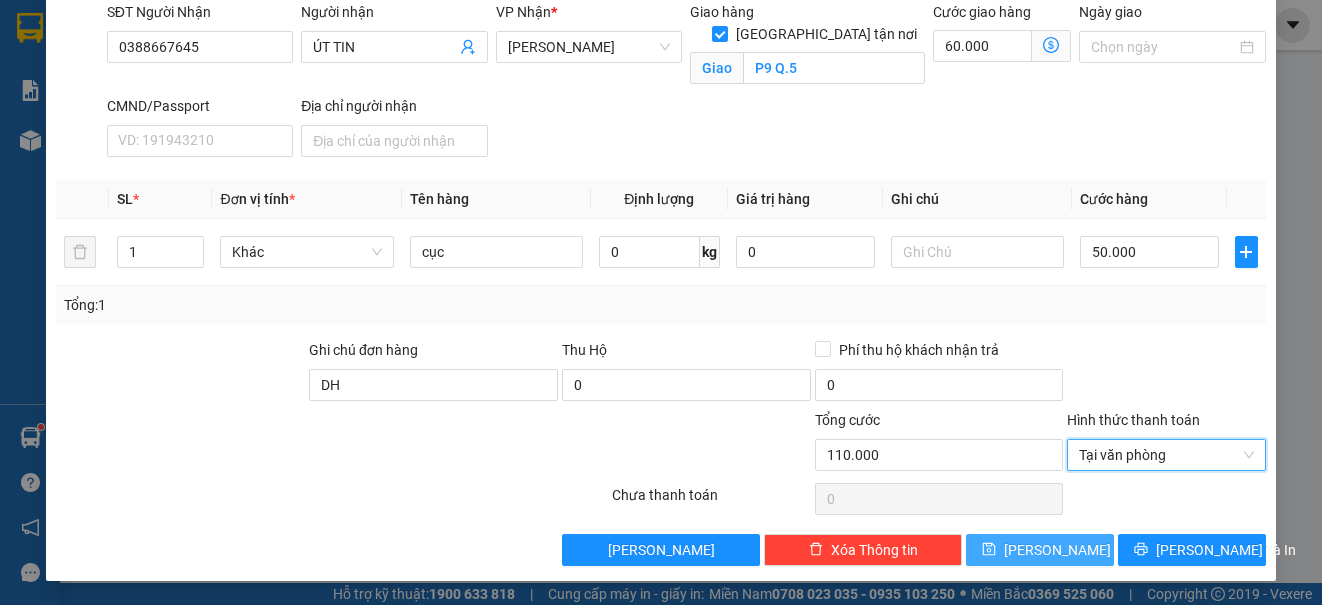 click on "[PERSON_NAME]" at bounding box center (1040, 550) 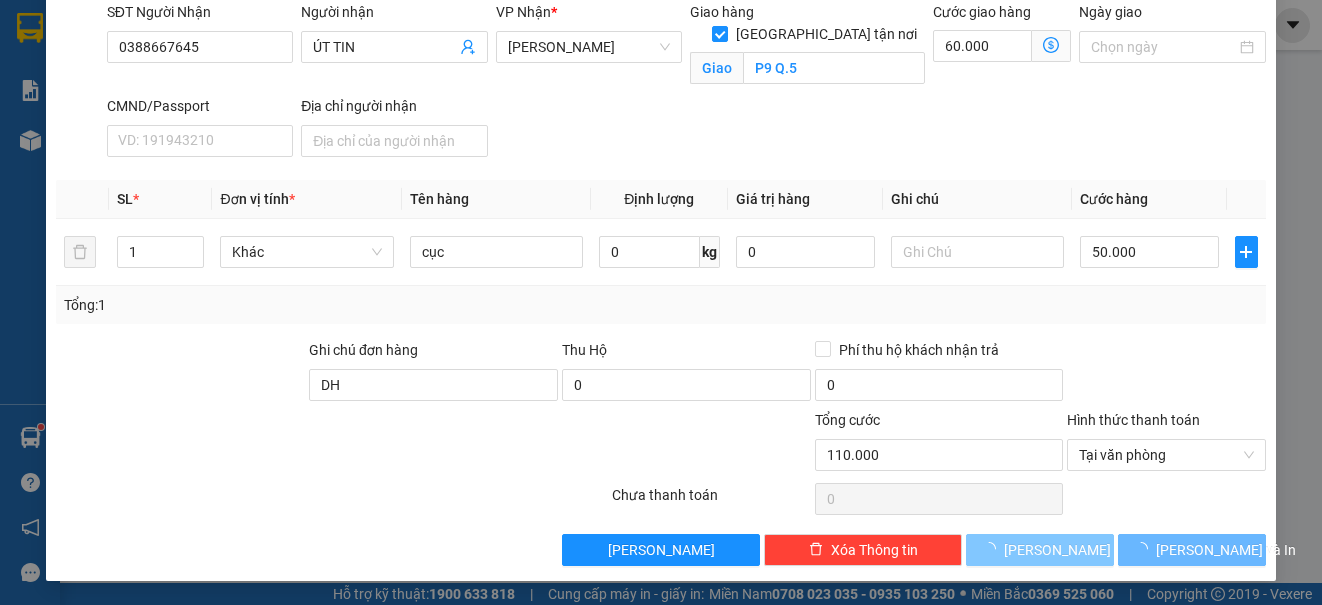 type 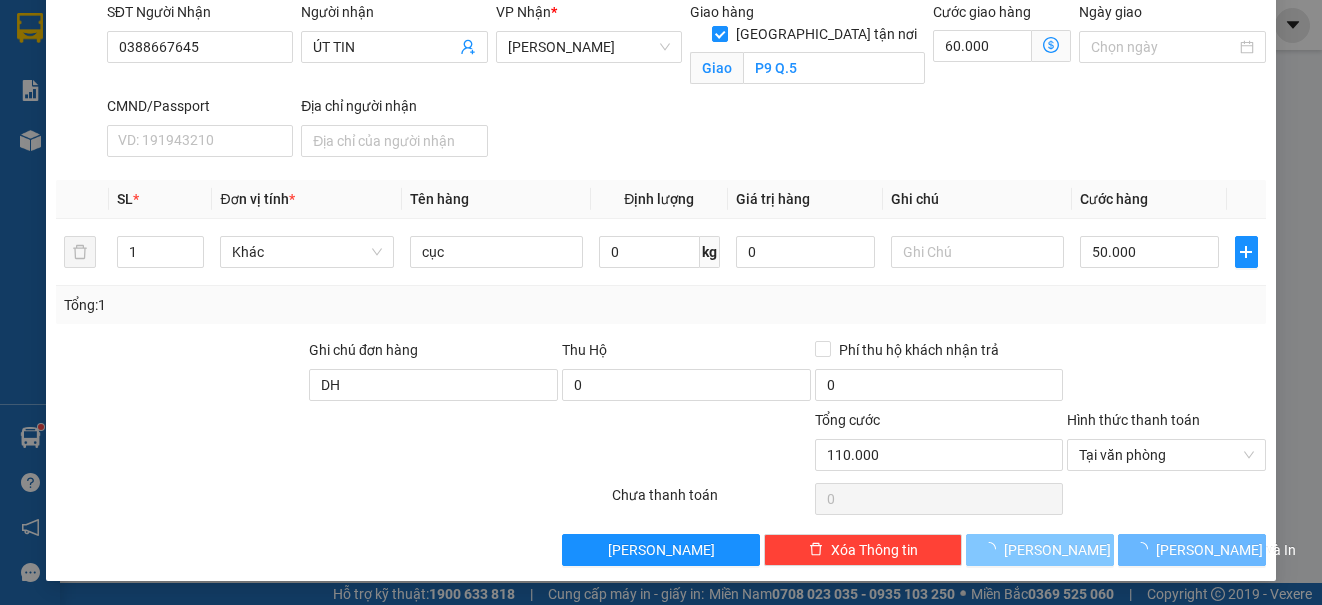 type 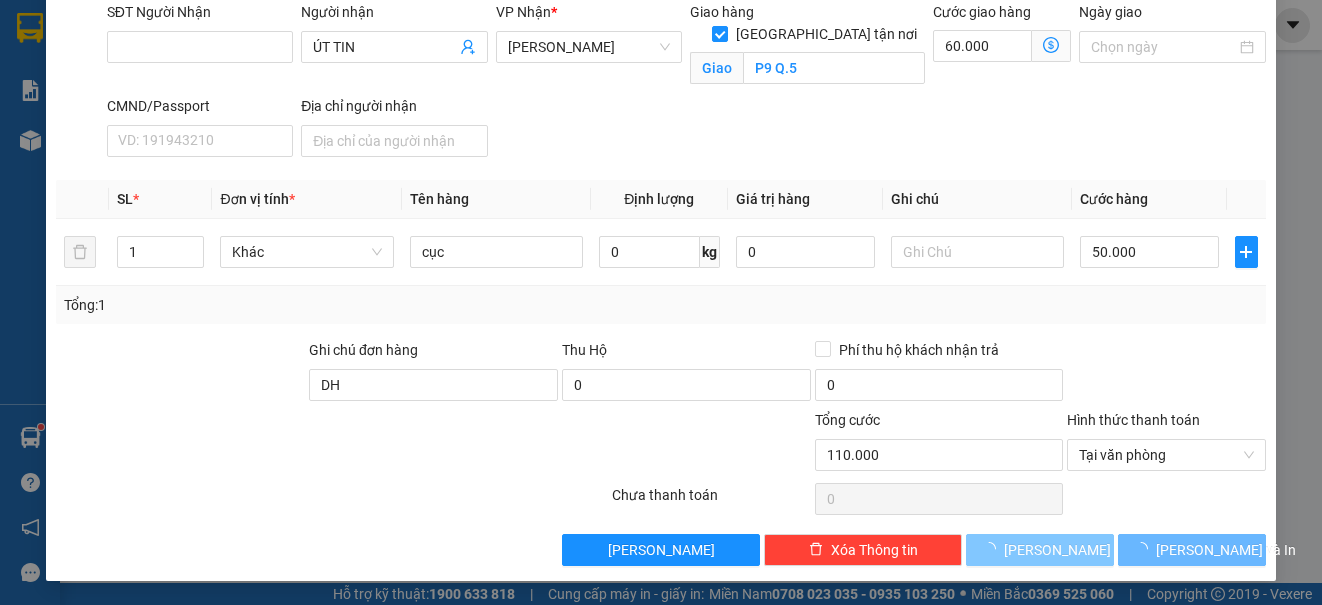 type 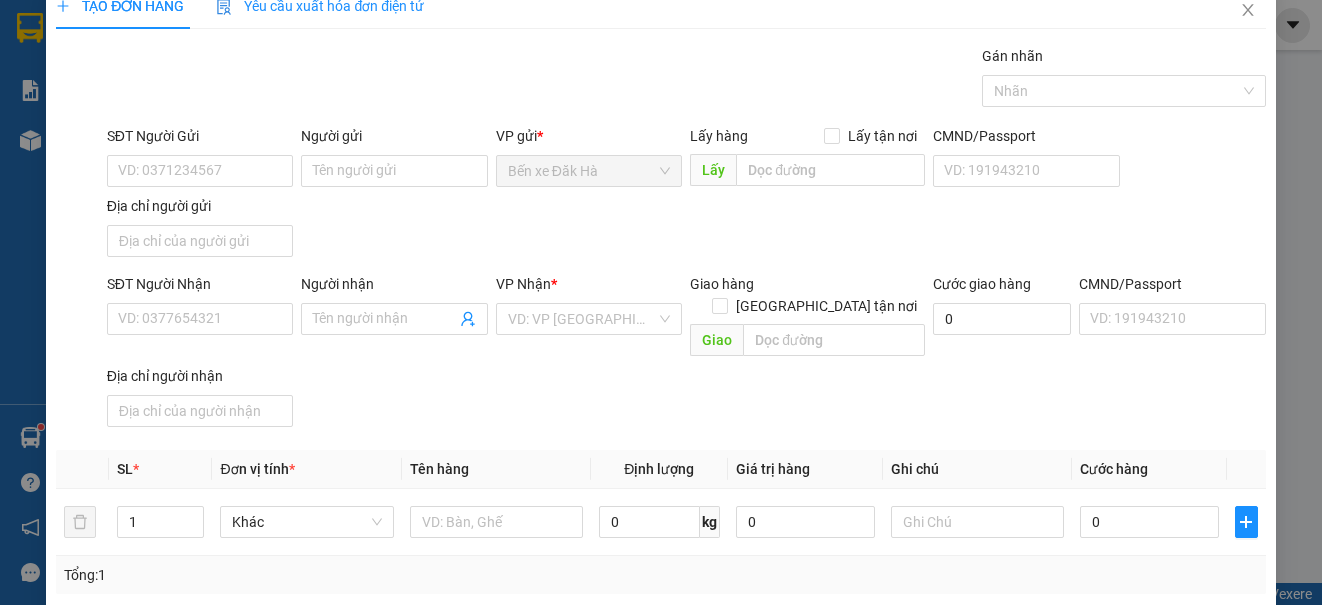 scroll, scrollTop: 0, scrollLeft: 0, axis: both 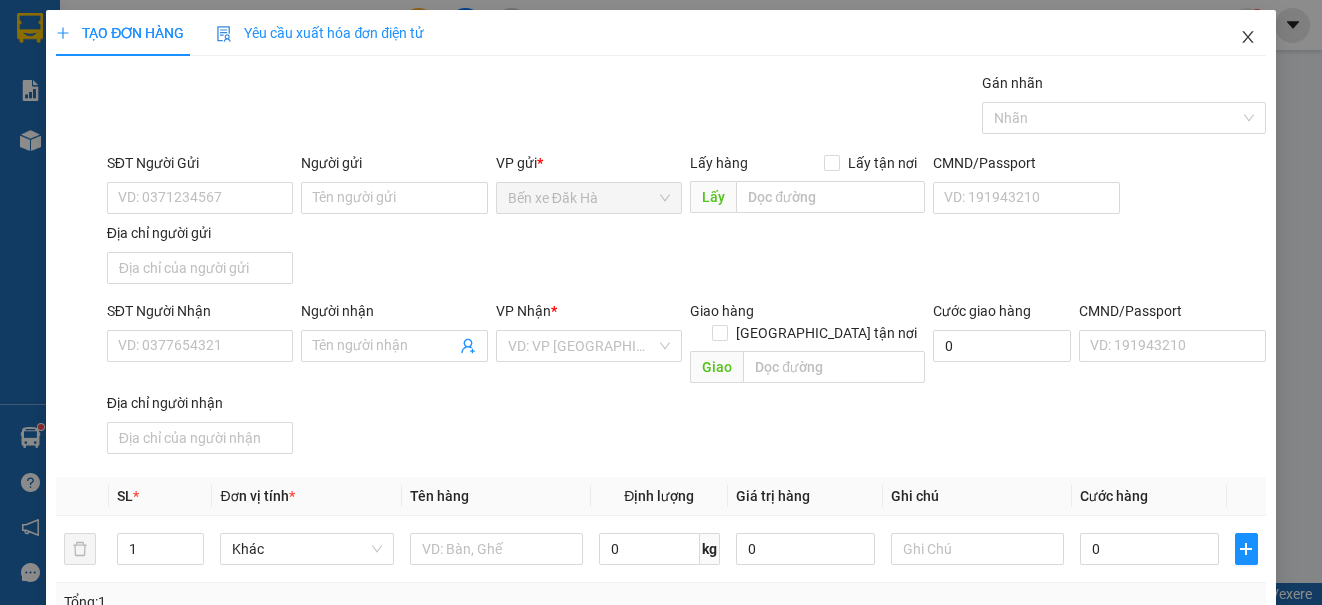 click 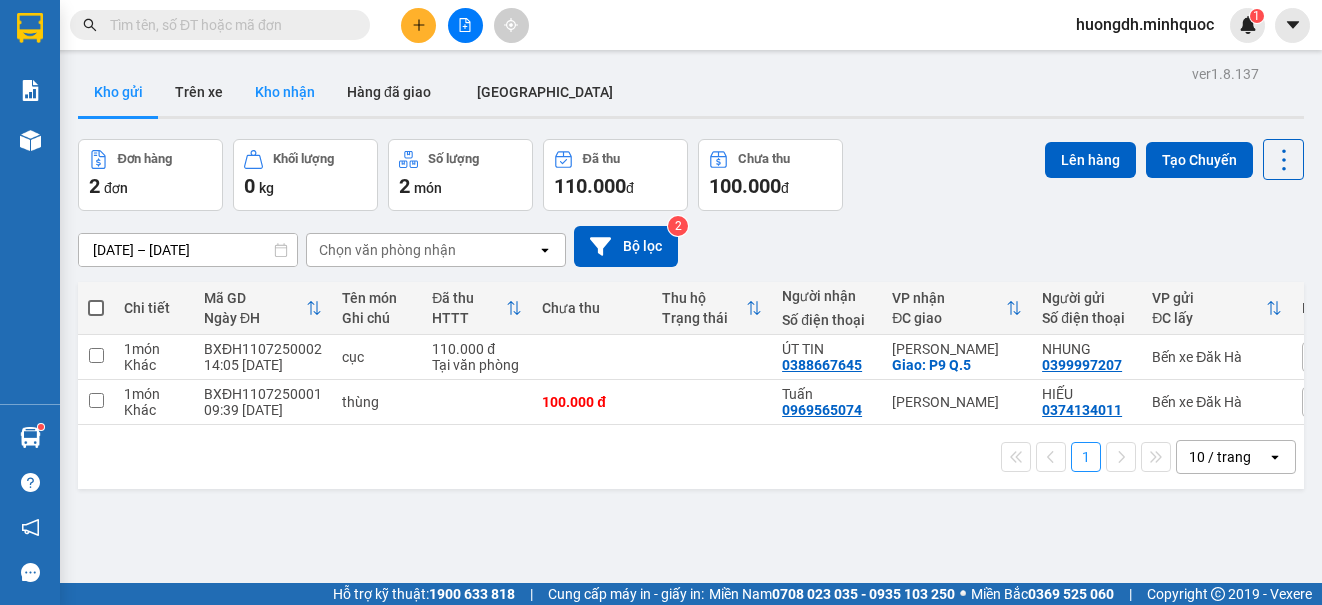 click on "Kho nhận" at bounding box center (285, 92) 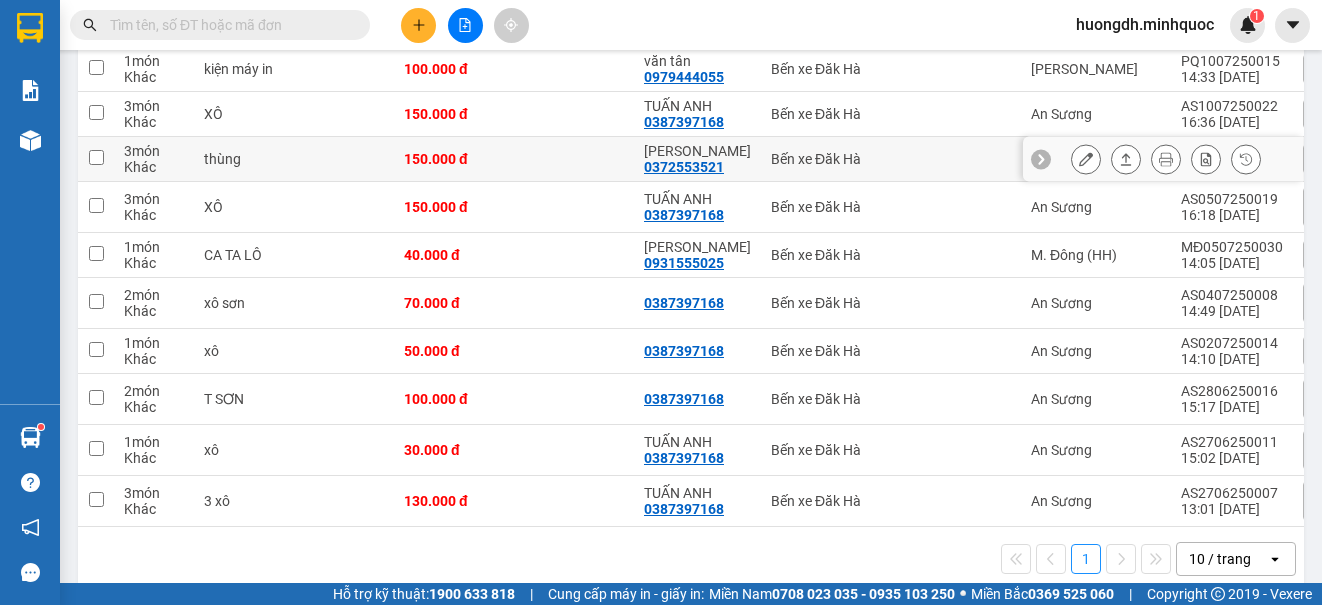 scroll, scrollTop: 300, scrollLeft: 0, axis: vertical 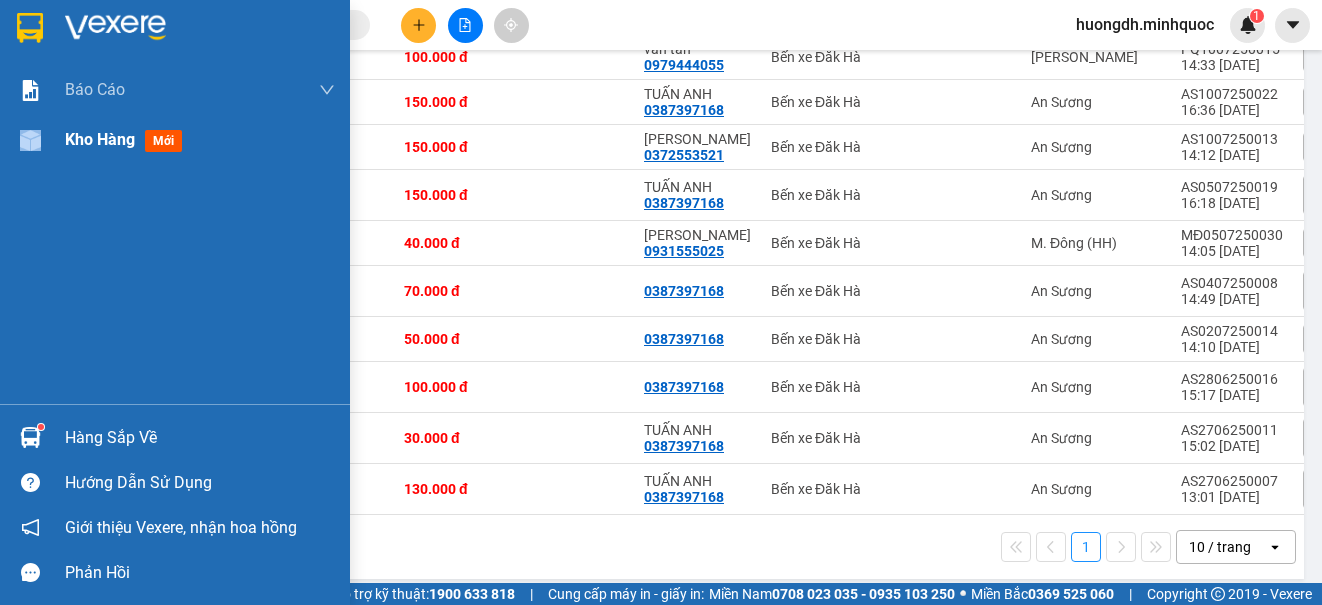 drag, startPoint x: 27, startPoint y: 128, endPoint x: 36, endPoint y: 137, distance: 12.727922 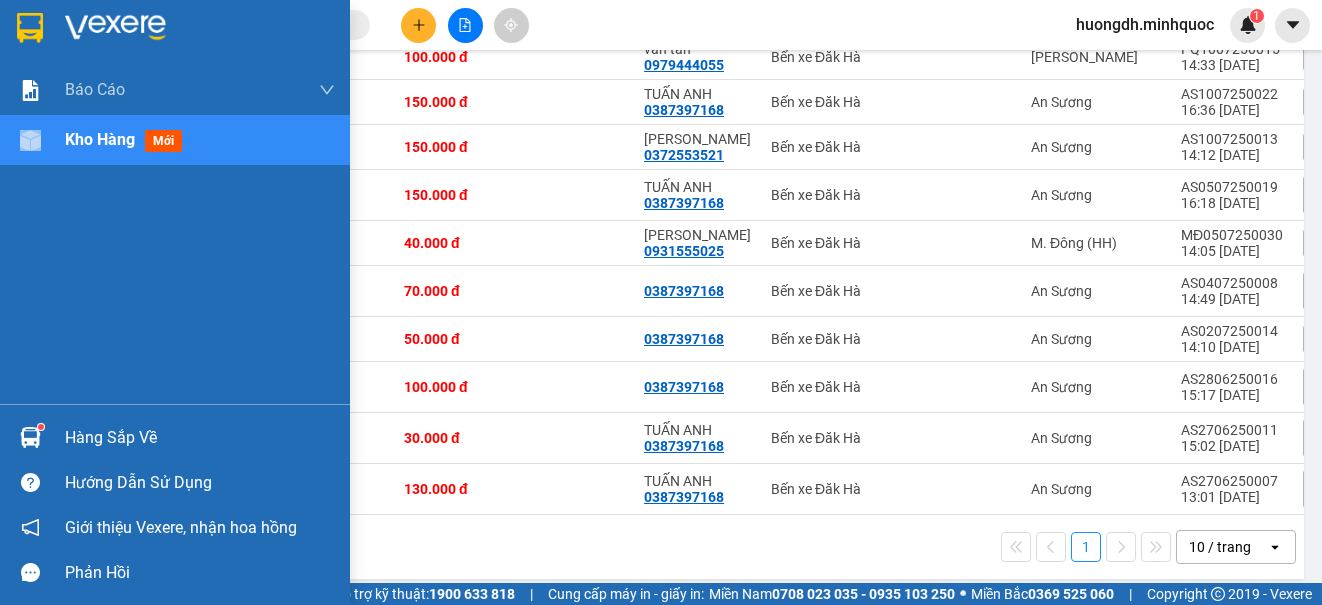 click at bounding box center [30, 140] 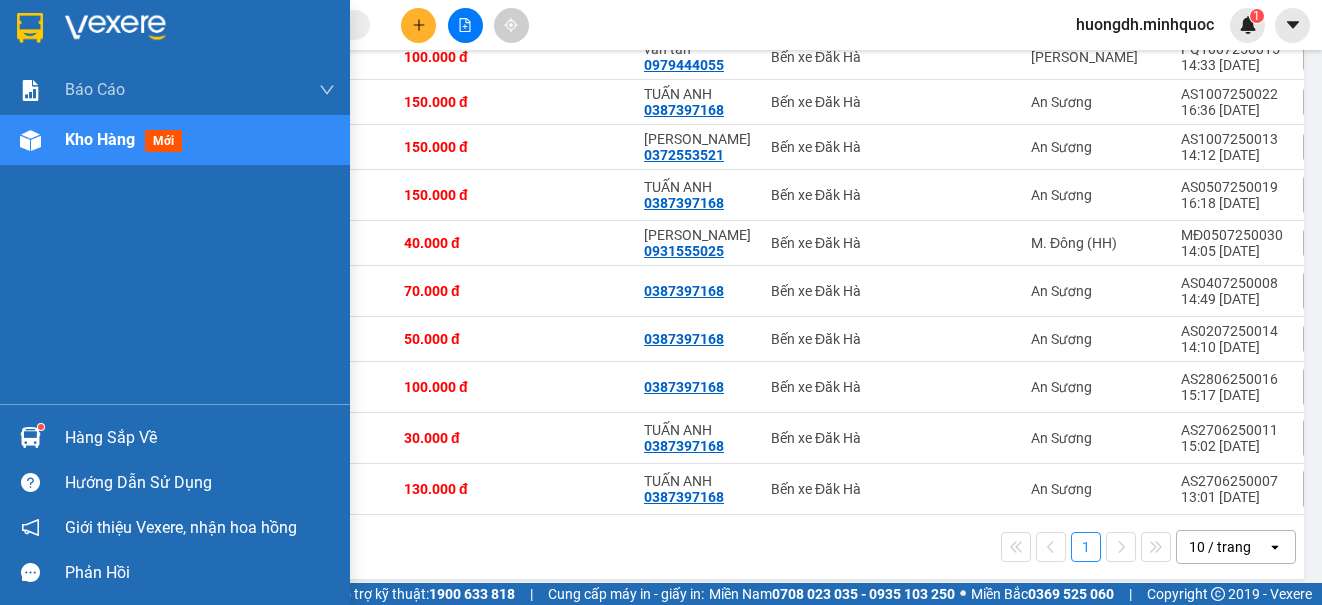 click on "mới" at bounding box center (163, 141) 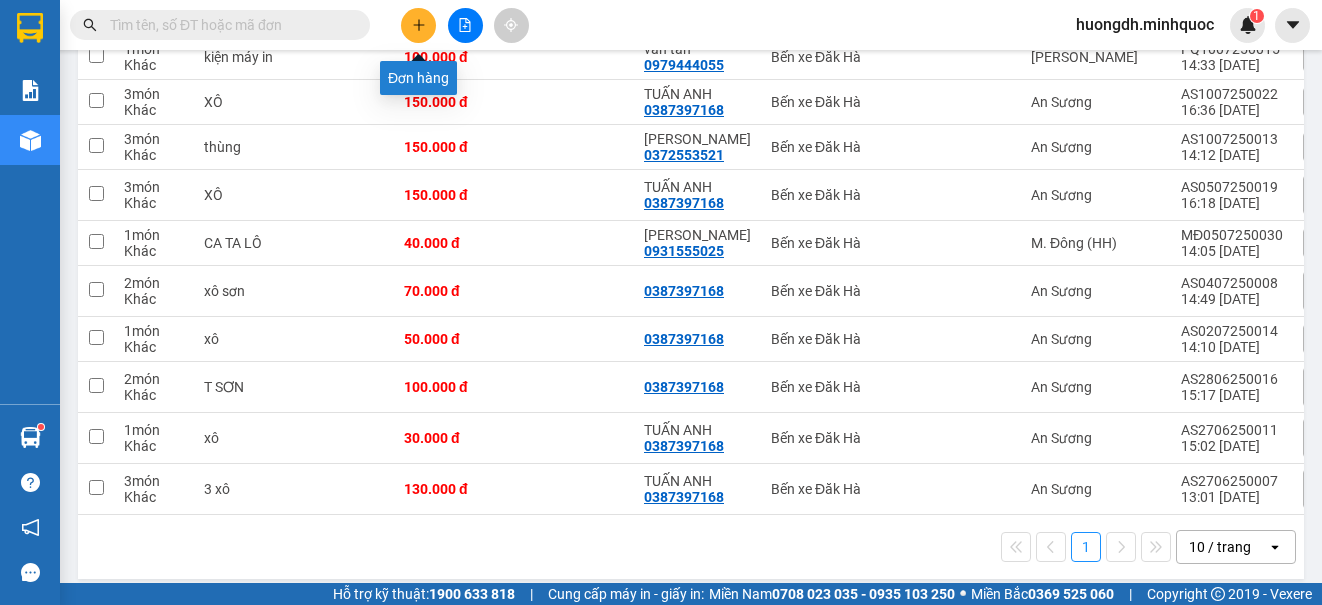 click 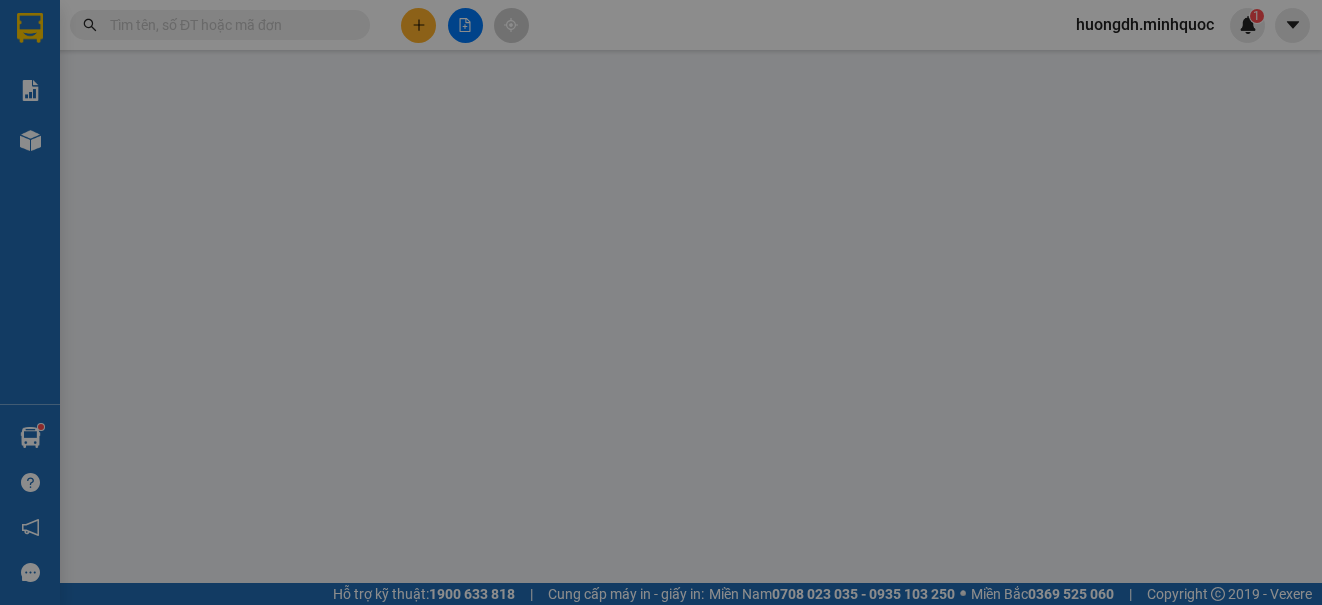 scroll, scrollTop: 0, scrollLeft: 0, axis: both 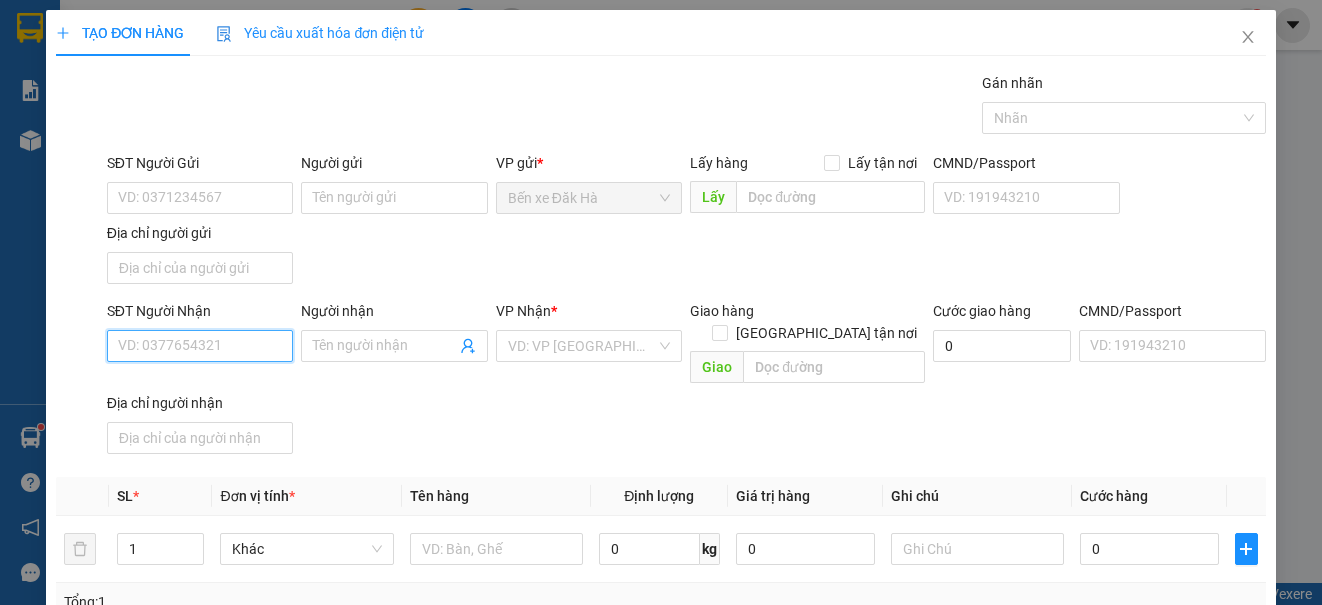 click on "SĐT Người Nhận" at bounding box center [200, 346] 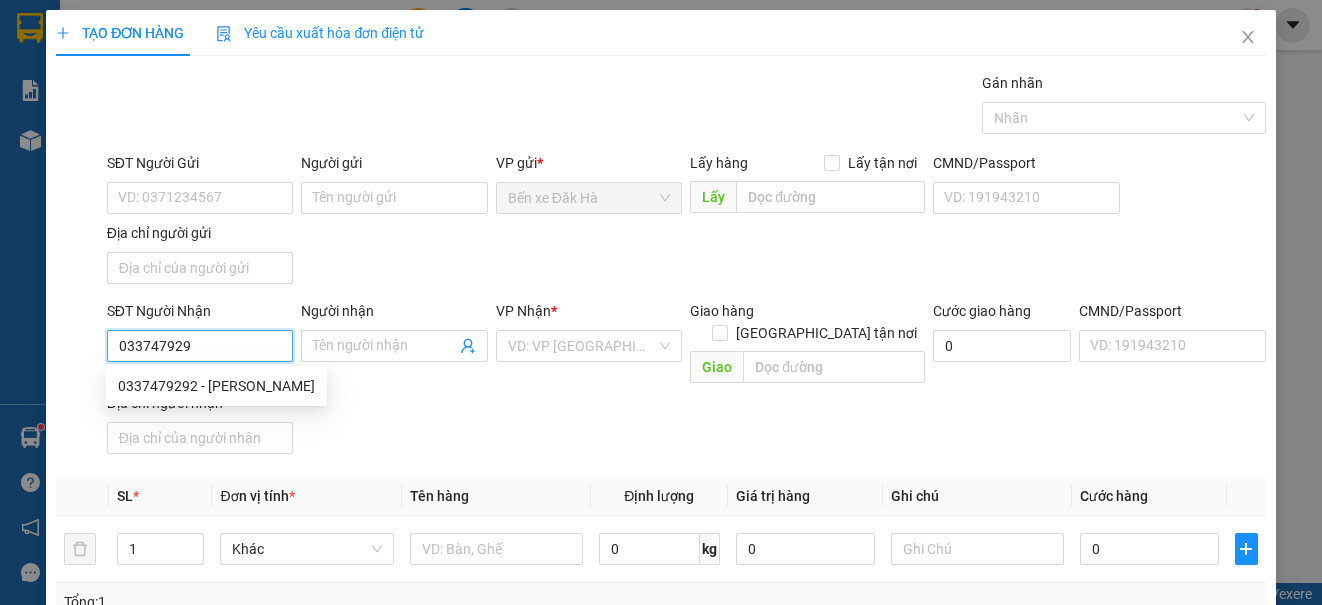 type on "0337479292" 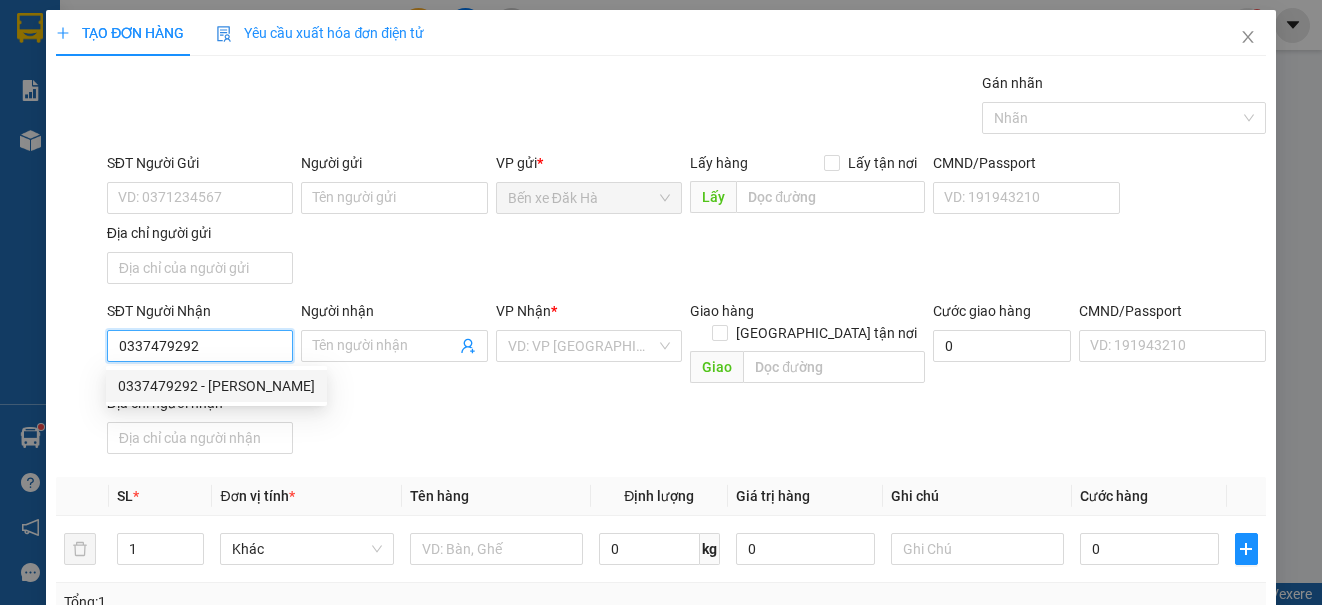 click on "0337479292 - [PERSON_NAME]" at bounding box center [216, 386] 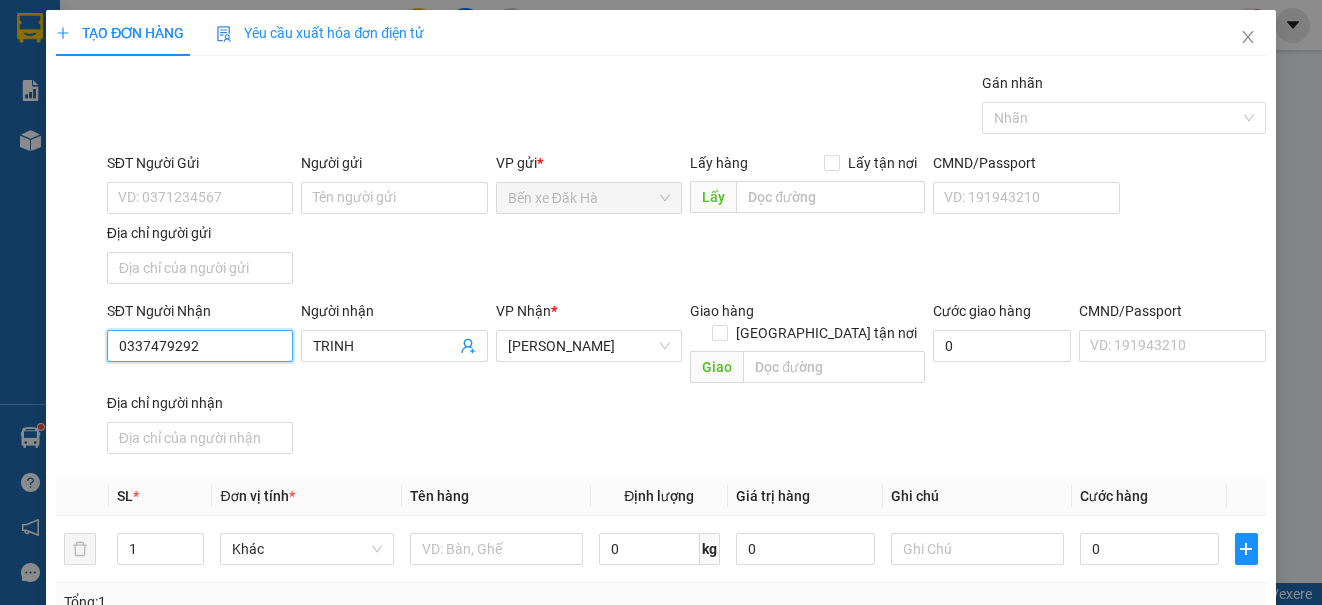 type on "0337479292" 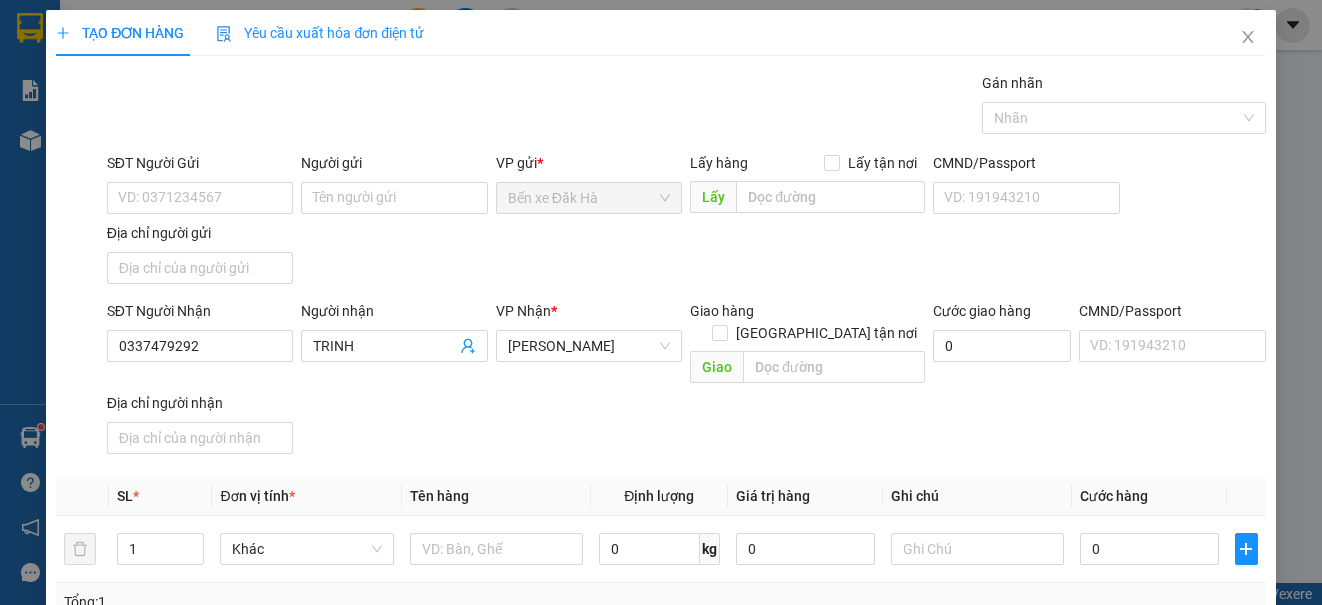 click on "SĐT Người Gửi" at bounding box center (200, 167) 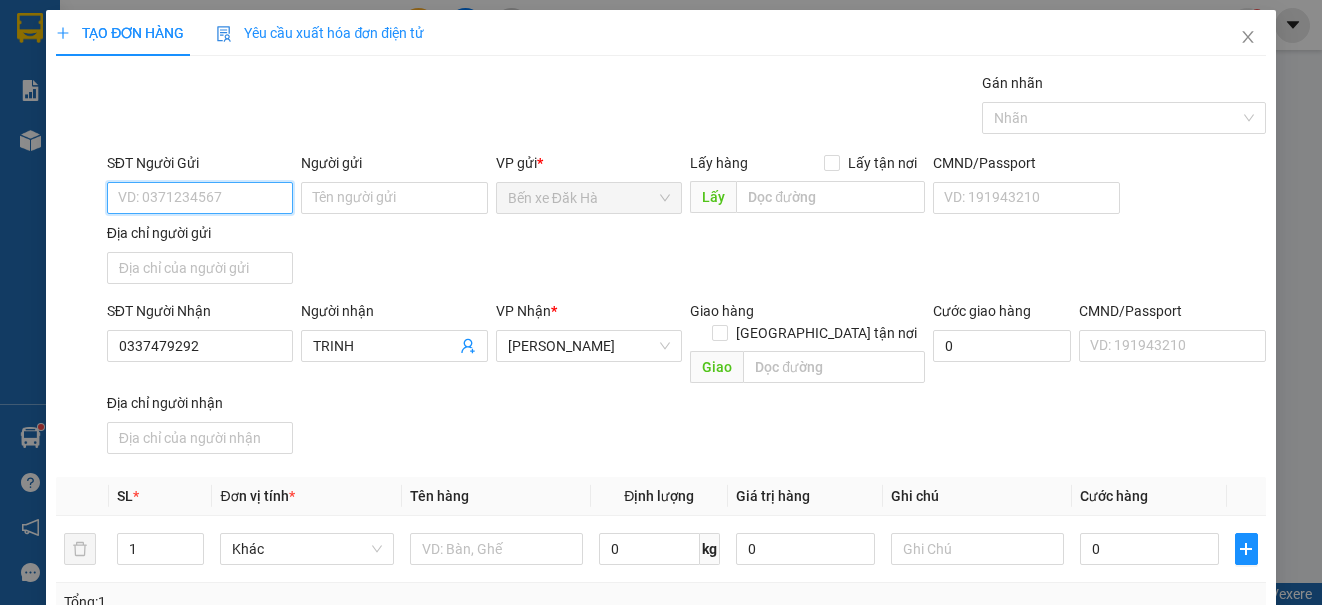 click on "SĐT Người Gửi" at bounding box center [200, 198] 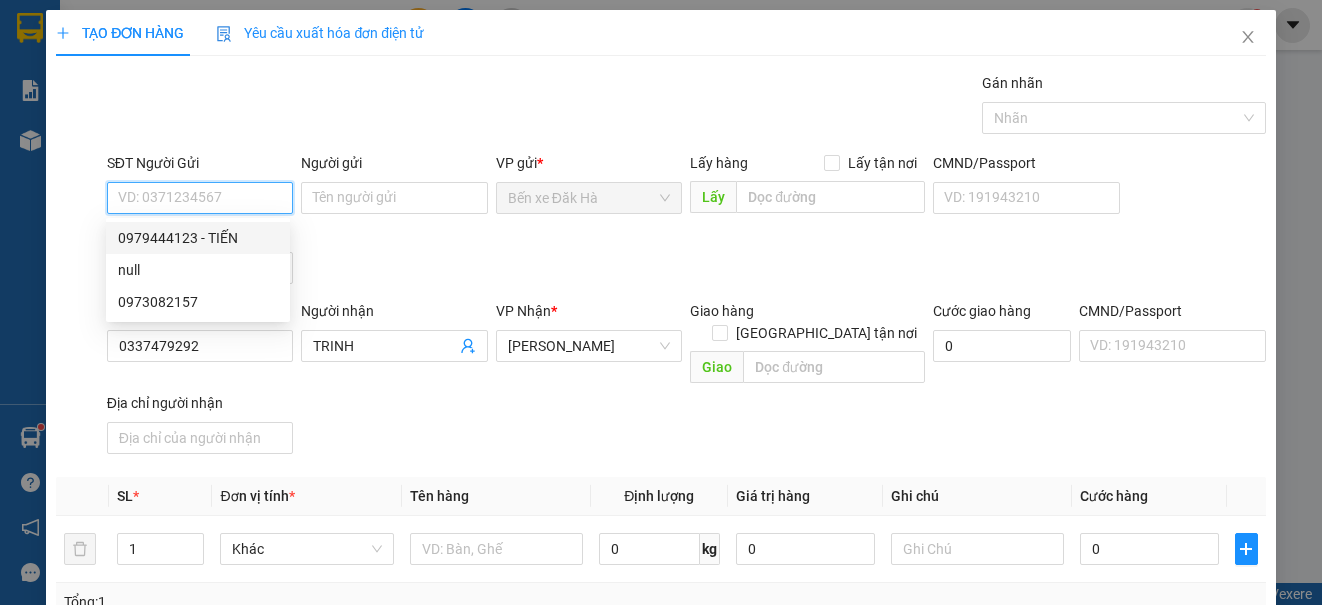 click on "0979444123 - TIẾN" at bounding box center [198, 238] 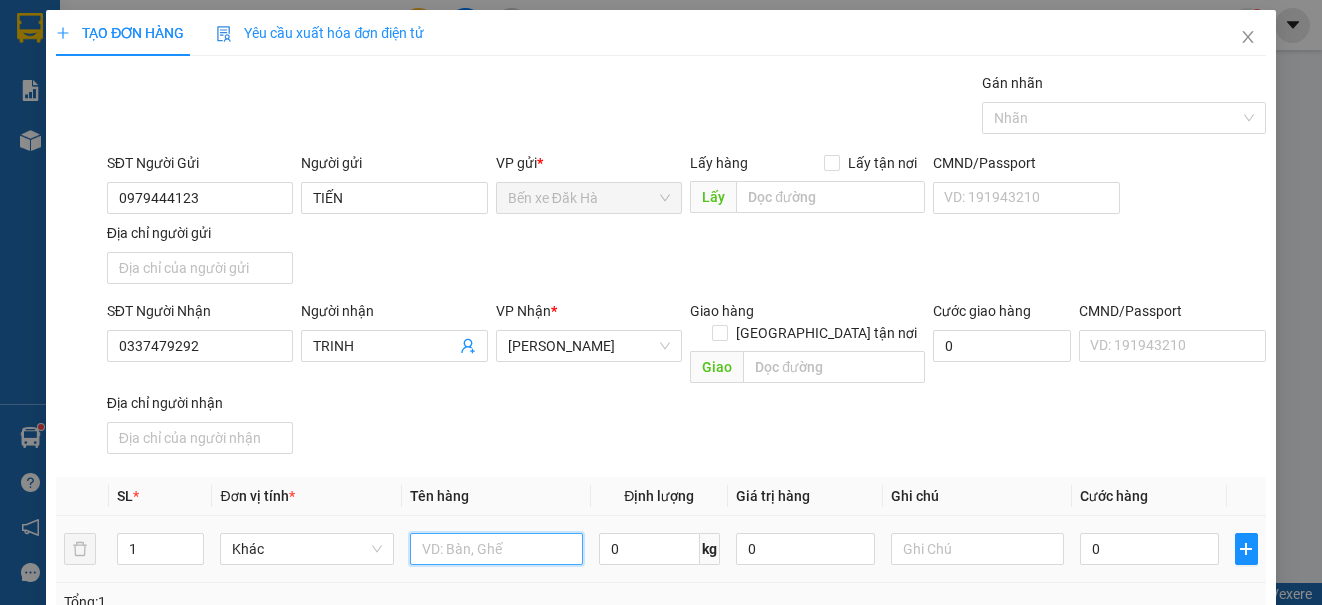click at bounding box center [496, 549] 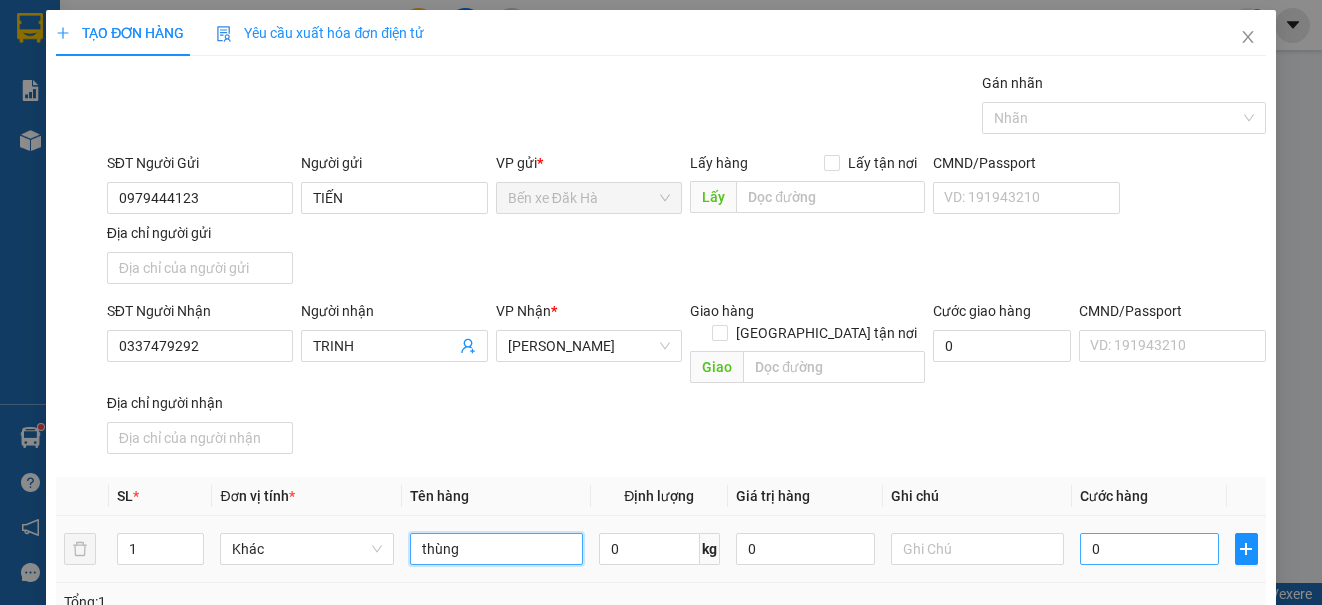 type on "thùng" 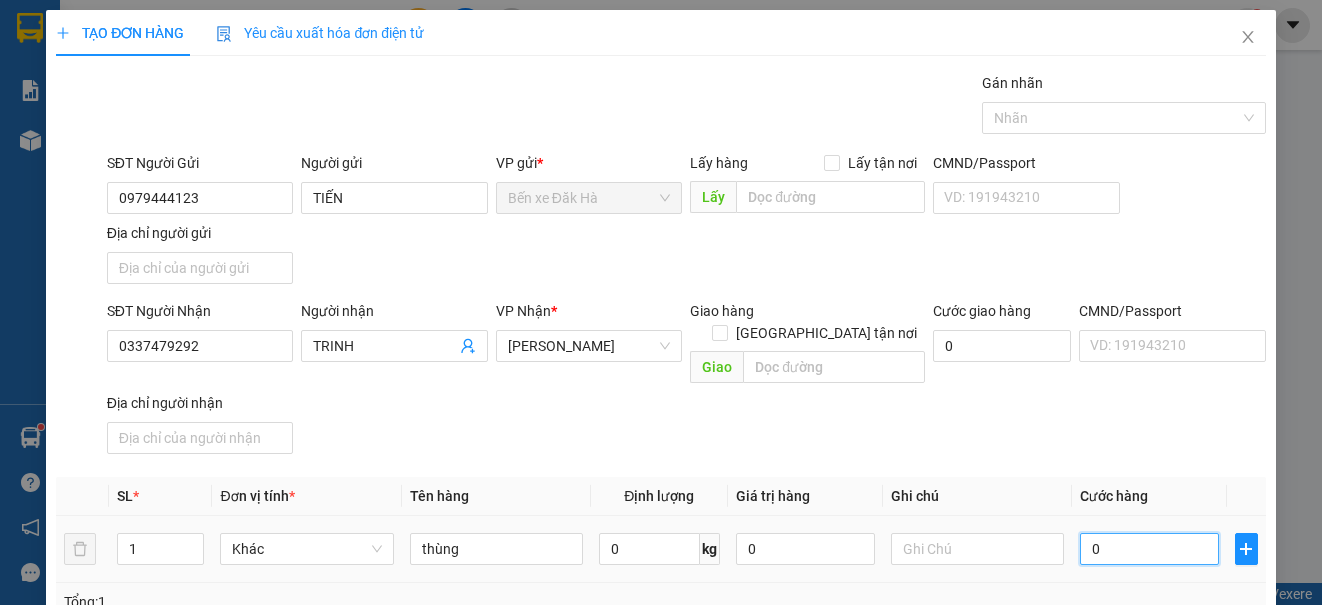 click on "0" at bounding box center [1149, 549] 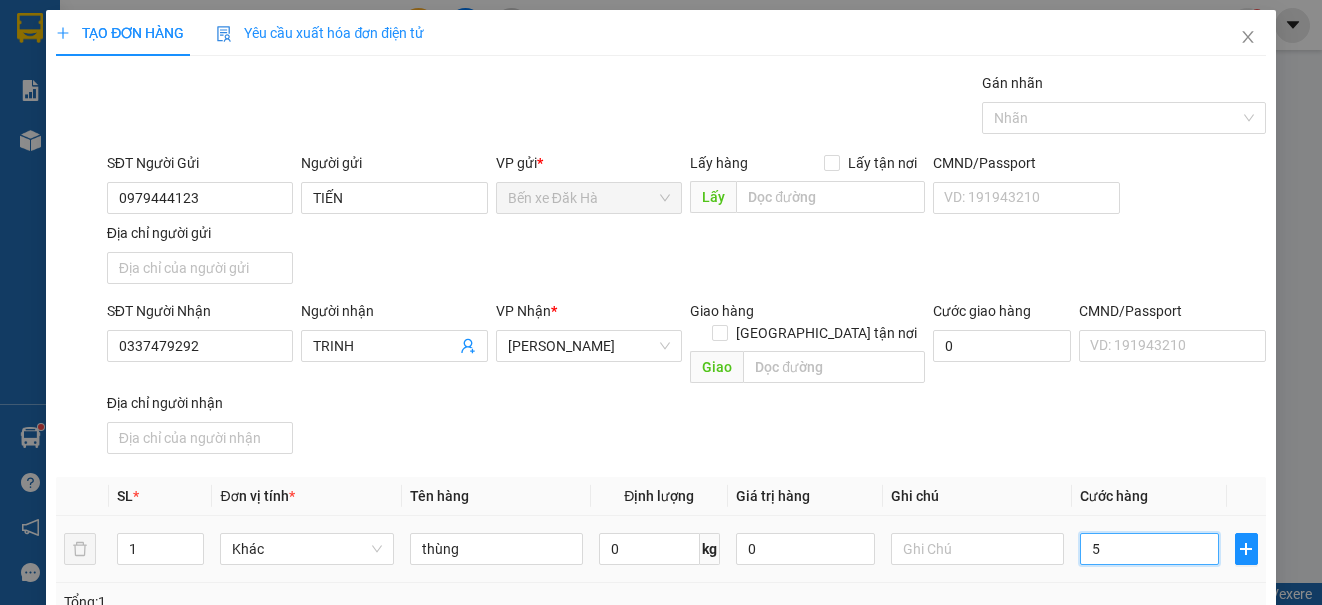 type on "50" 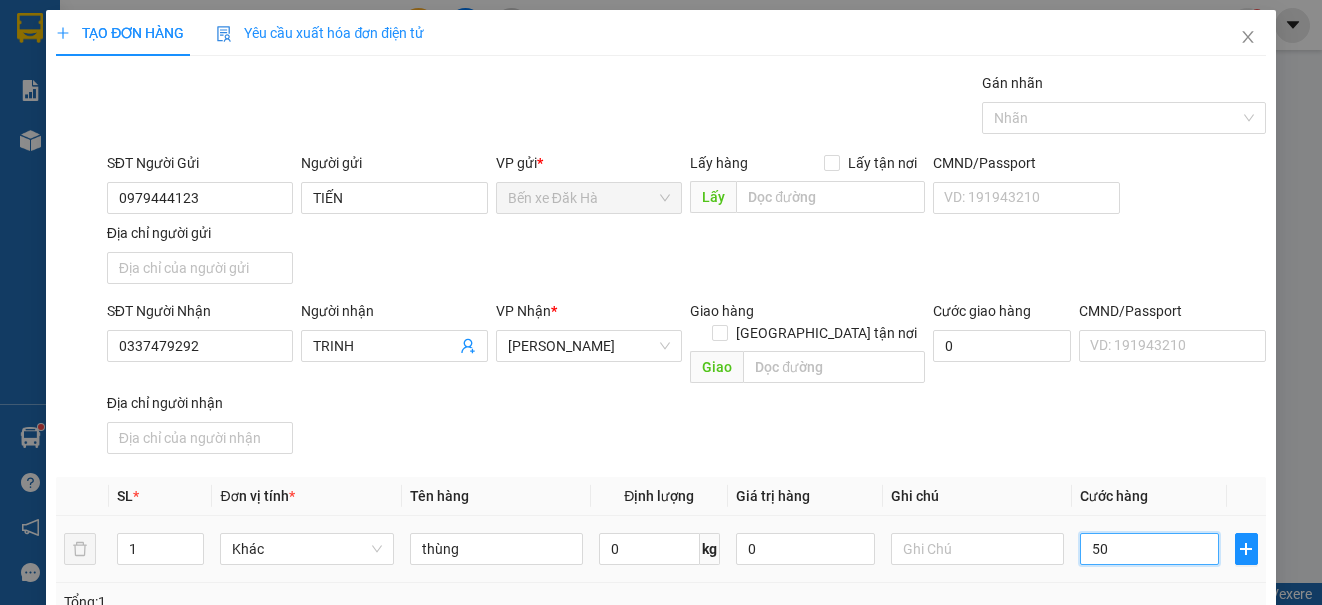 type on "50" 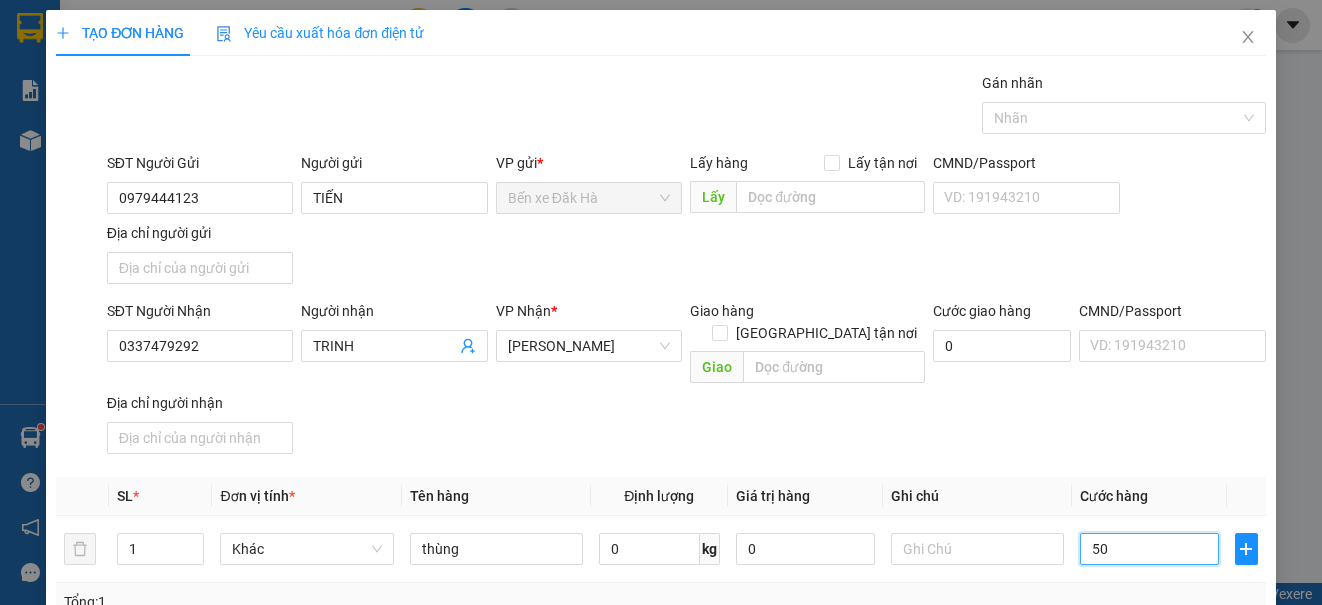 scroll, scrollTop: 275, scrollLeft: 0, axis: vertical 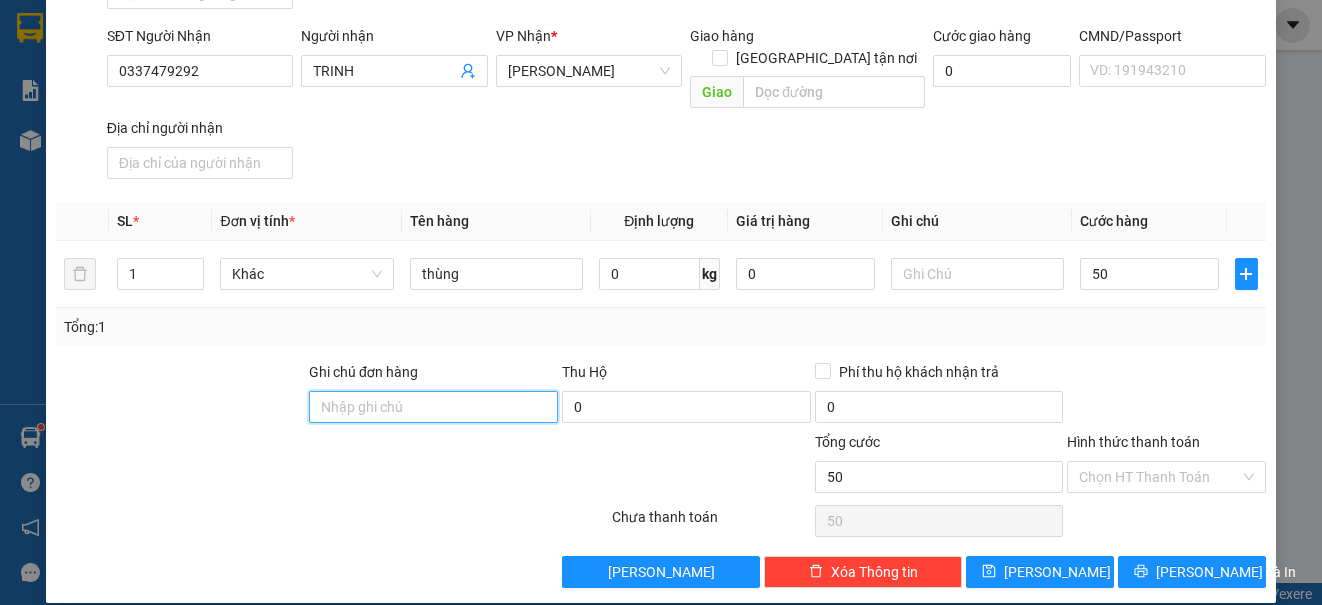 type on "50.000" 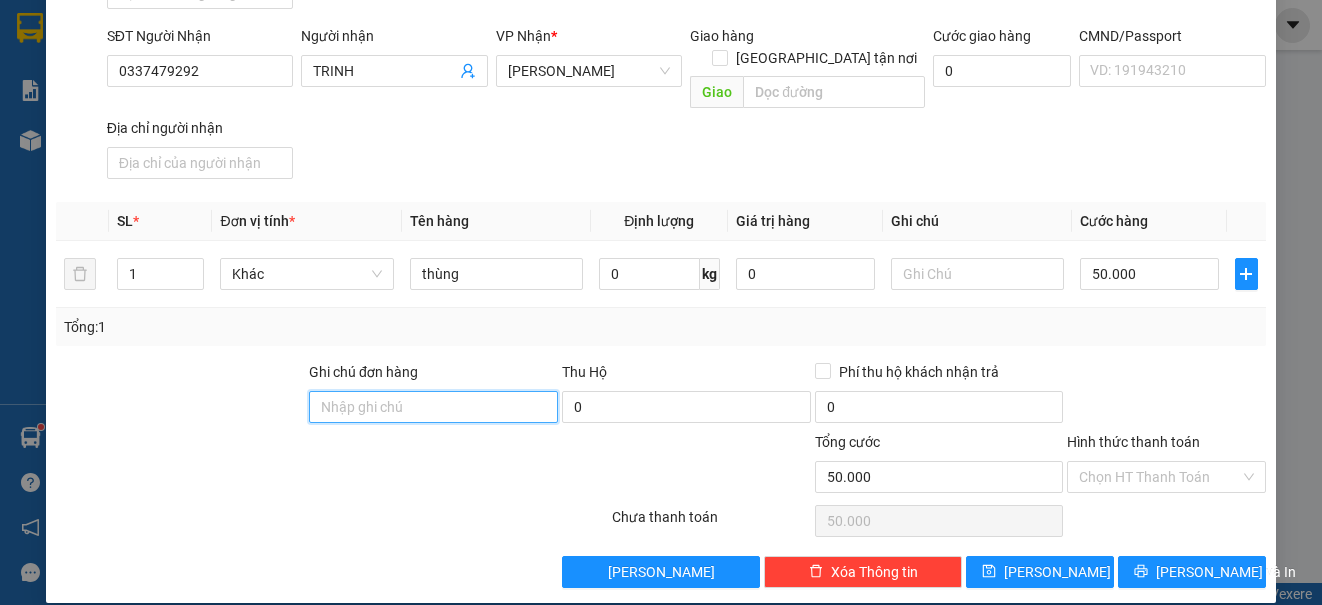 click on "Ghi chú đơn hàng" at bounding box center (433, 407) 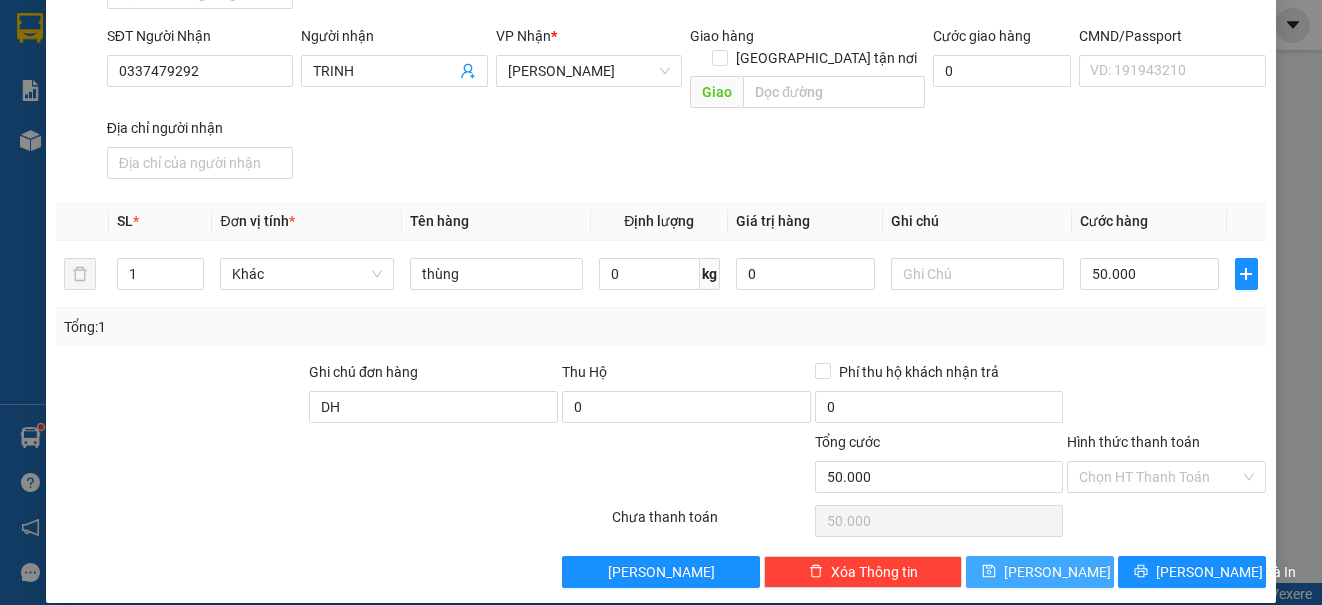 click on "[PERSON_NAME]" at bounding box center [1040, 572] 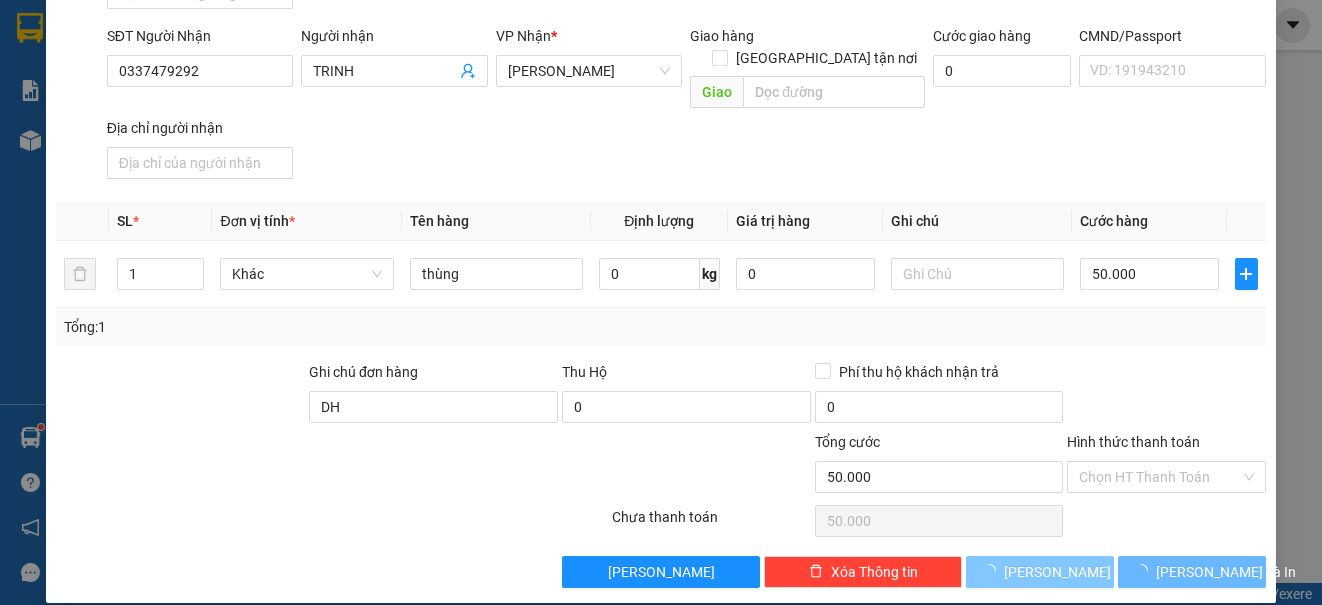 type 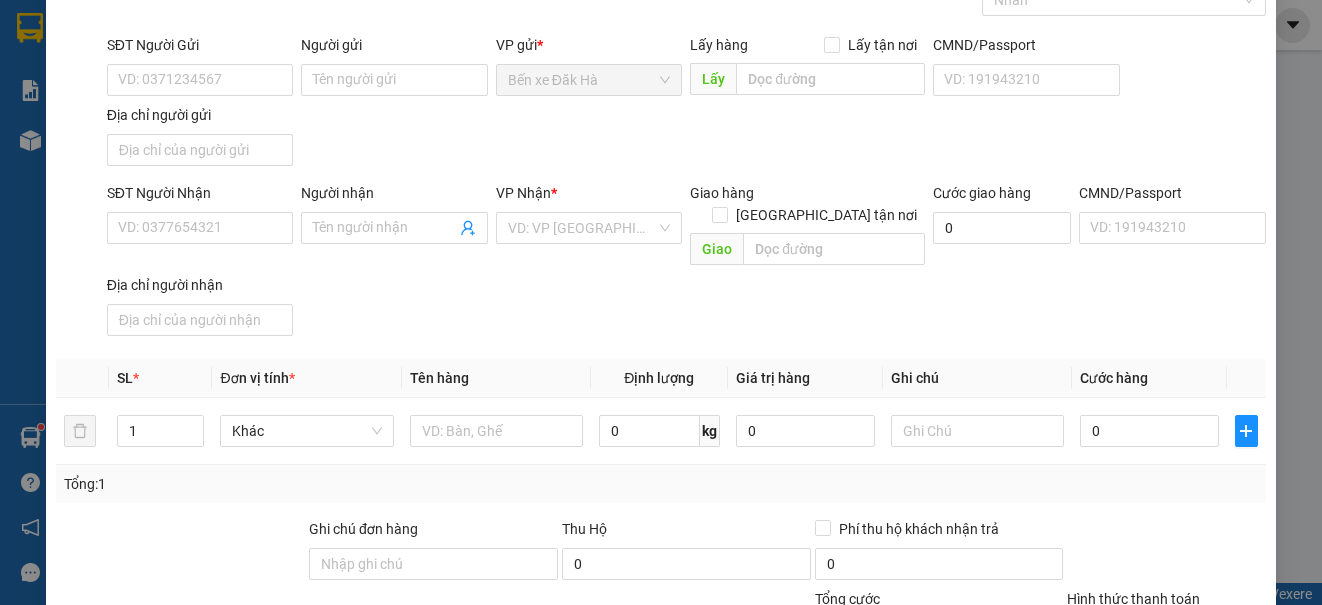 scroll, scrollTop: 0, scrollLeft: 0, axis: both 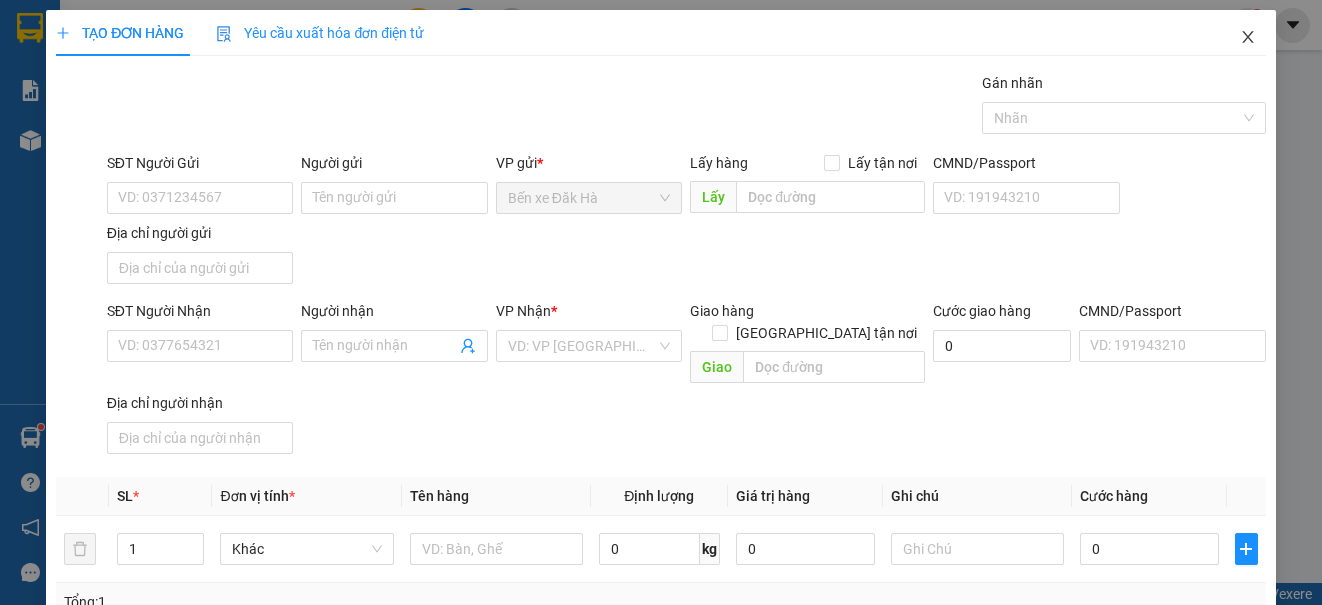 click 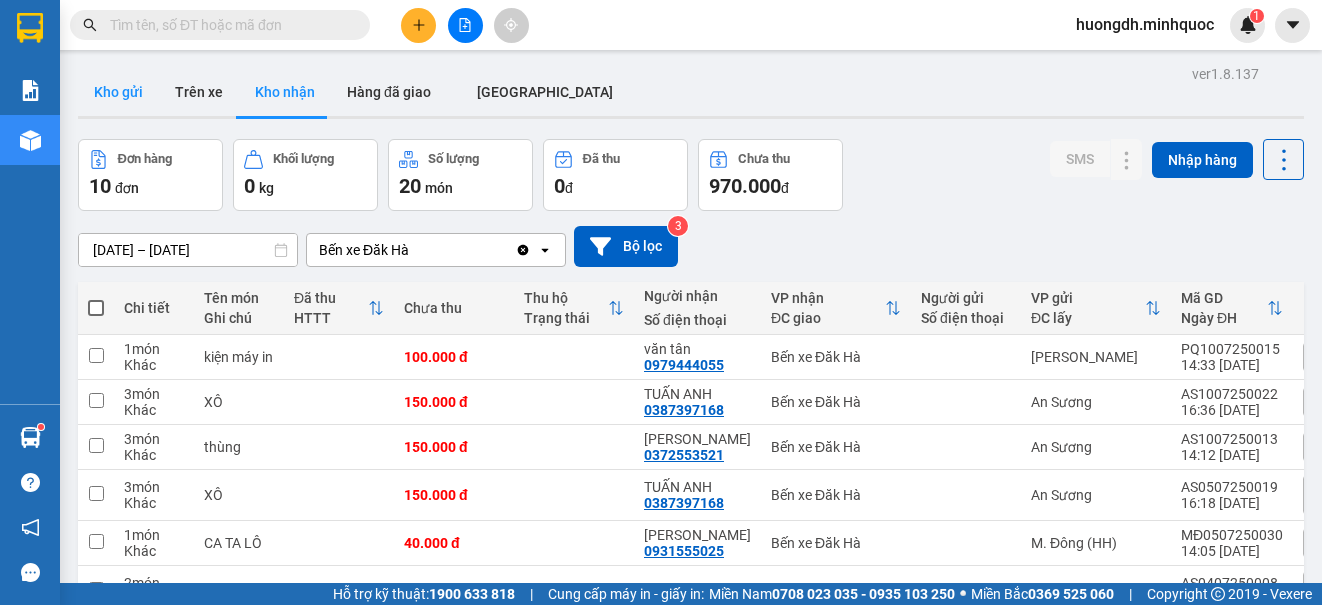 click on "Kho gửi" at bounding box center [118, 92] 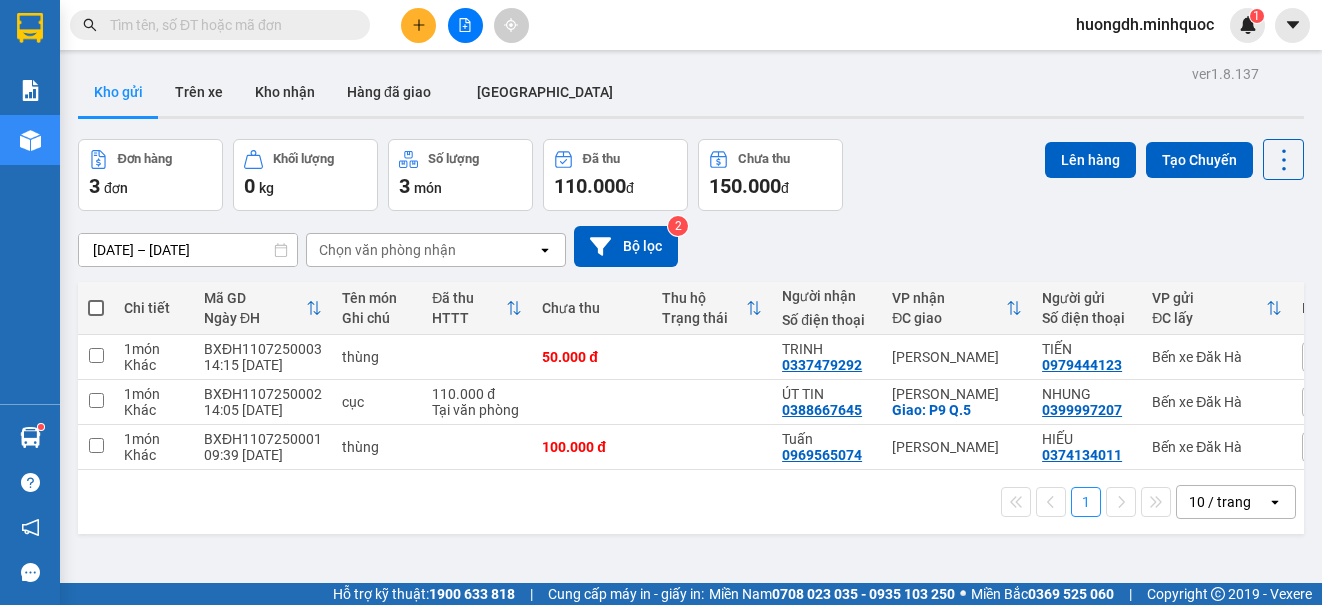 click on "Kho gửi" at bounding box center (118, 92) 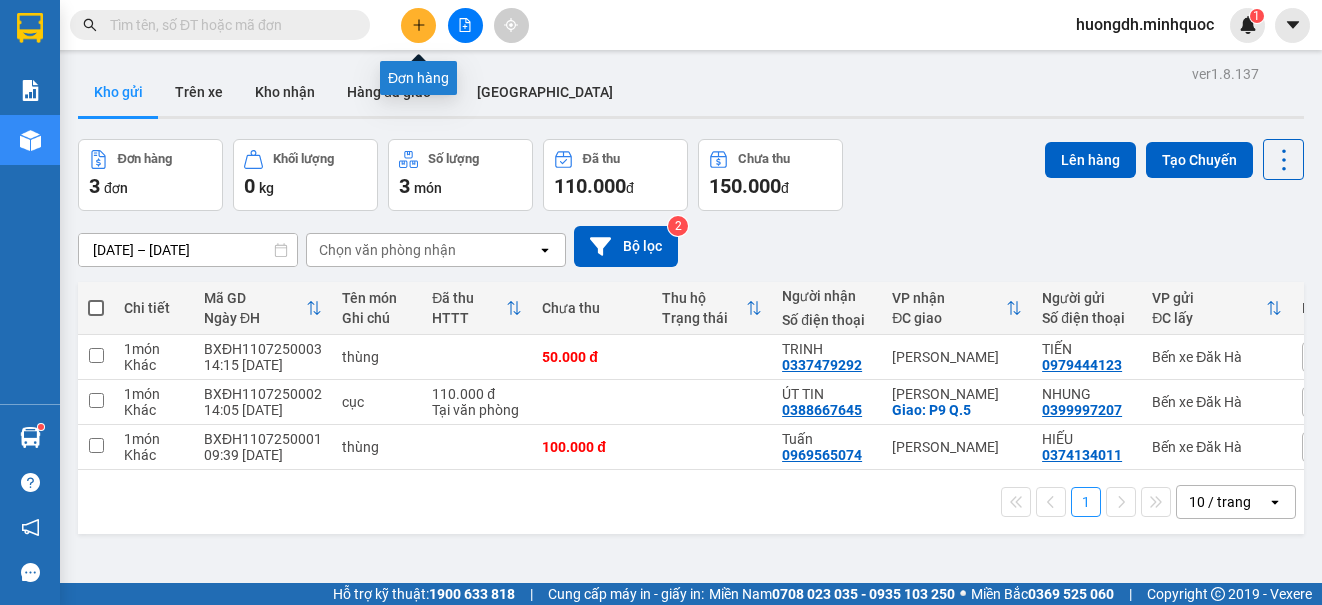 click at bounding box center [418, 25] 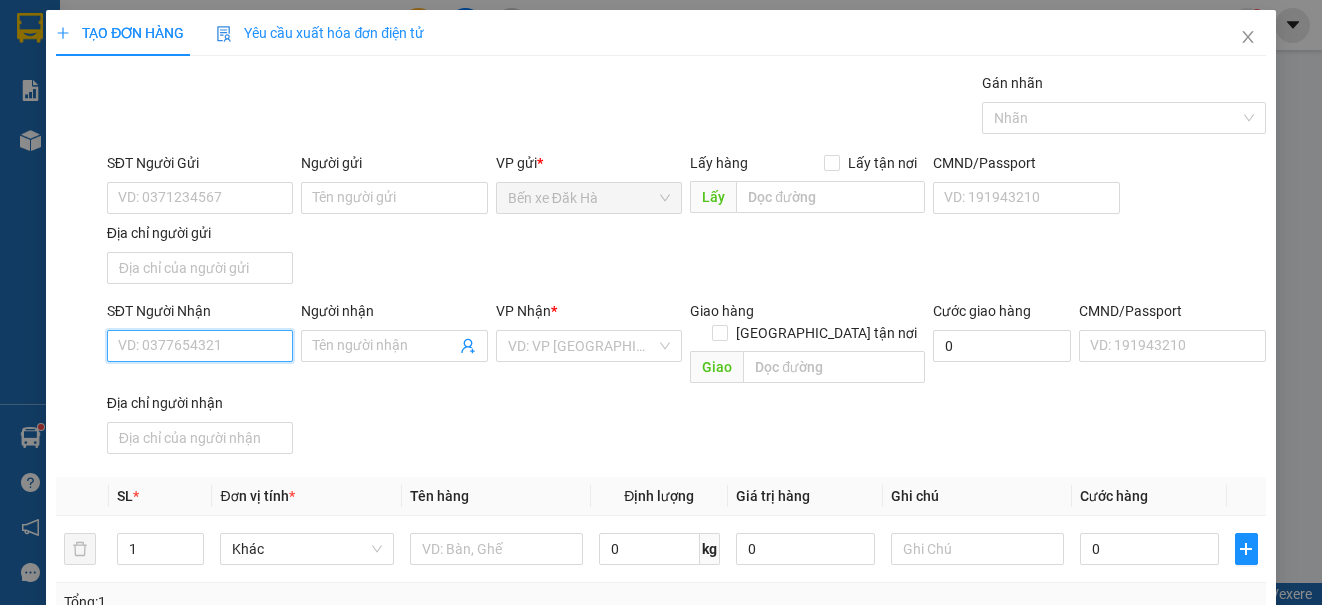 click on "SĐT Người Nhận" at bounding box center (200, 346) 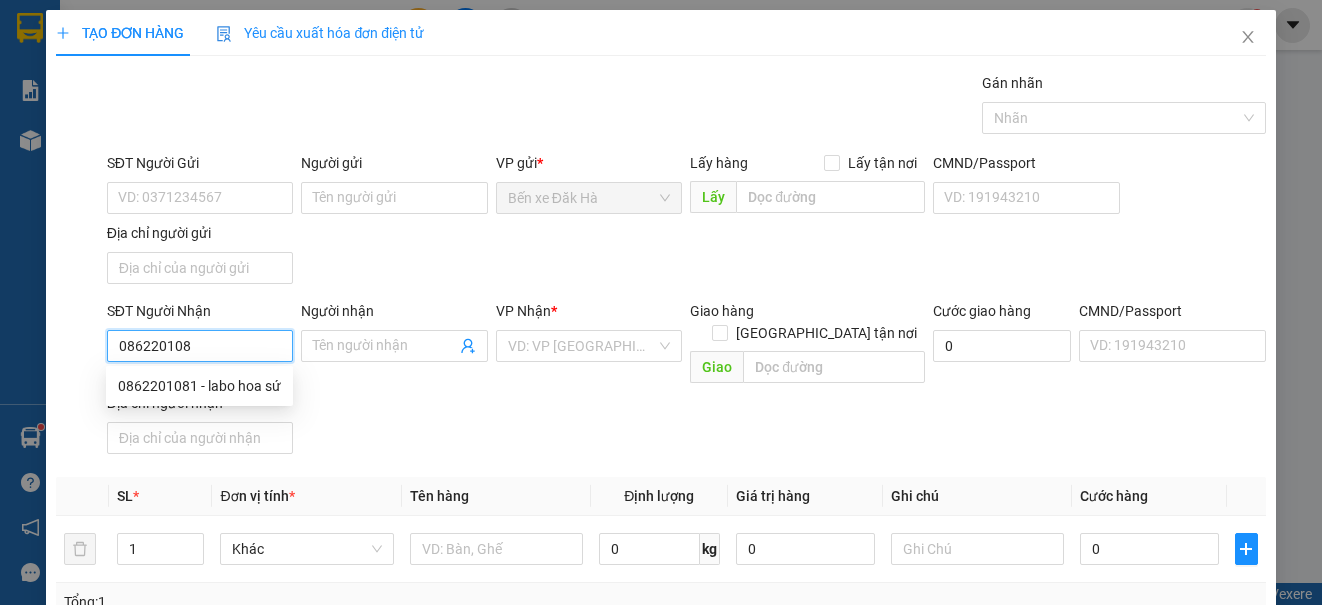 type on "0862201081" 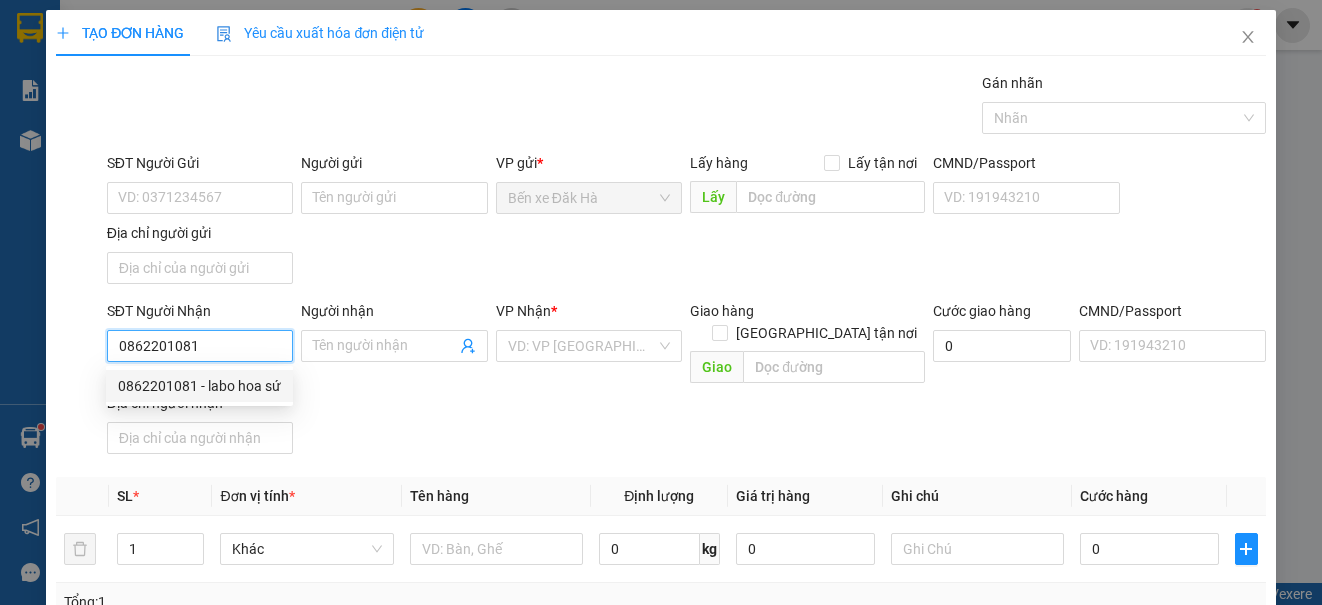 click on "0862201081 - labo  hoa sứ" at bounding box center [199, 386] 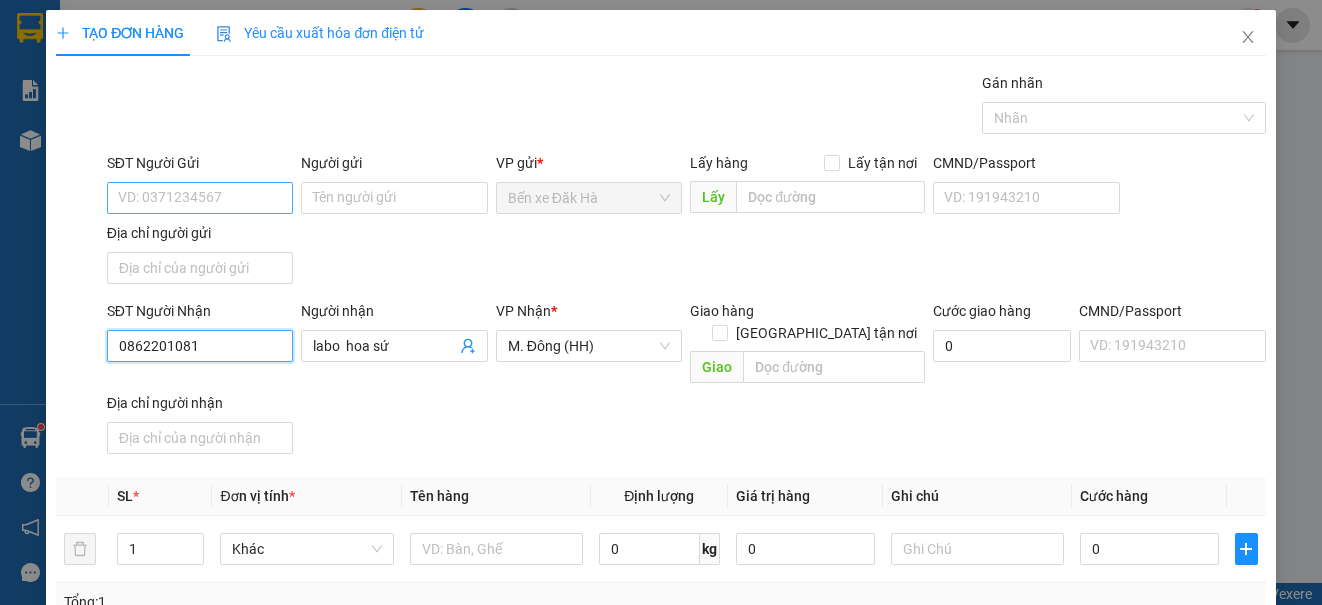 type on "0862201081" 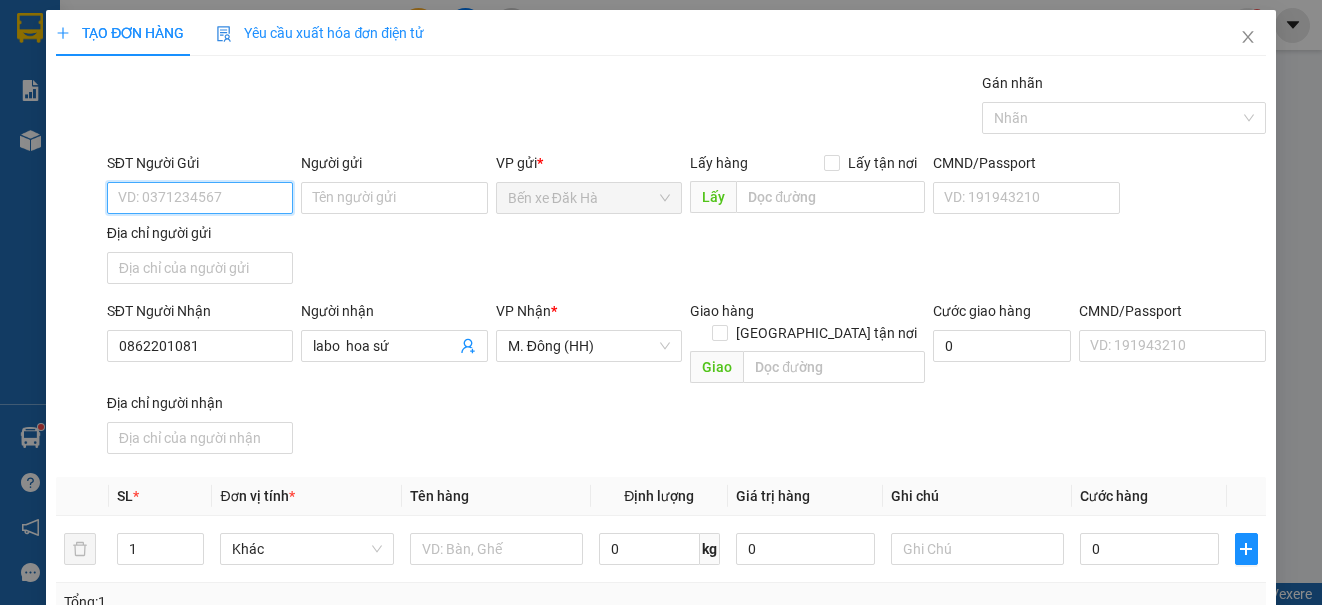 click on "SĐT Người Gửi" at bounding box center [200, 198] 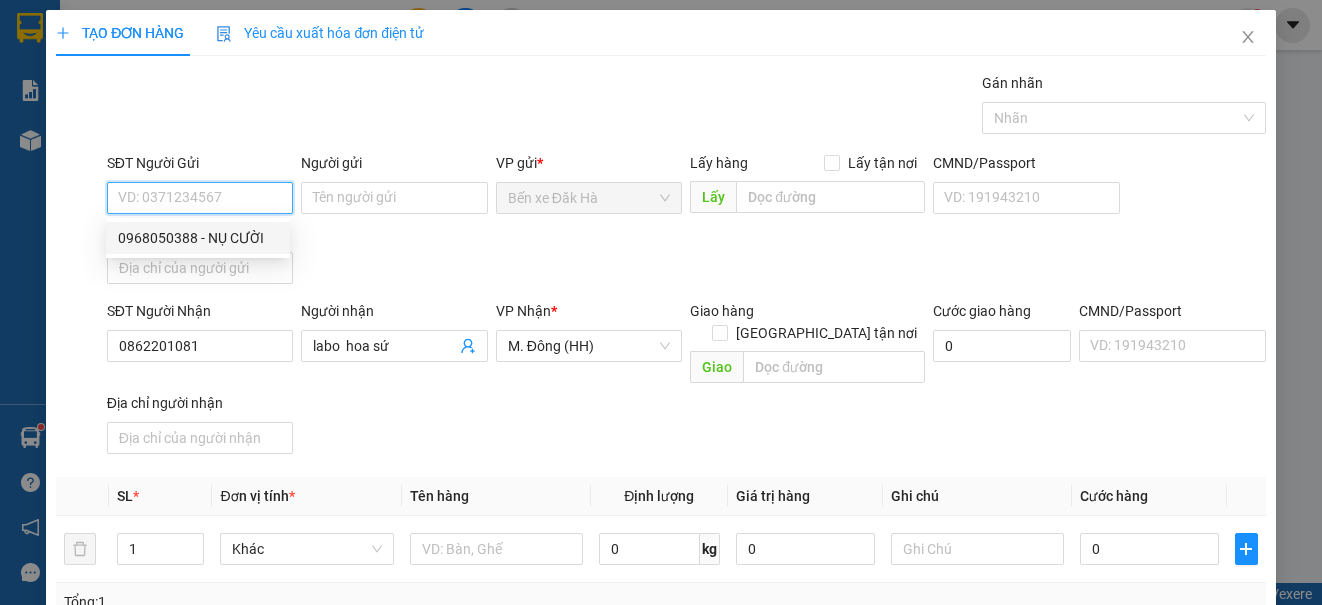 click on "0968050388 - NỤ CƯỜI" at bounding box center [198, 238] 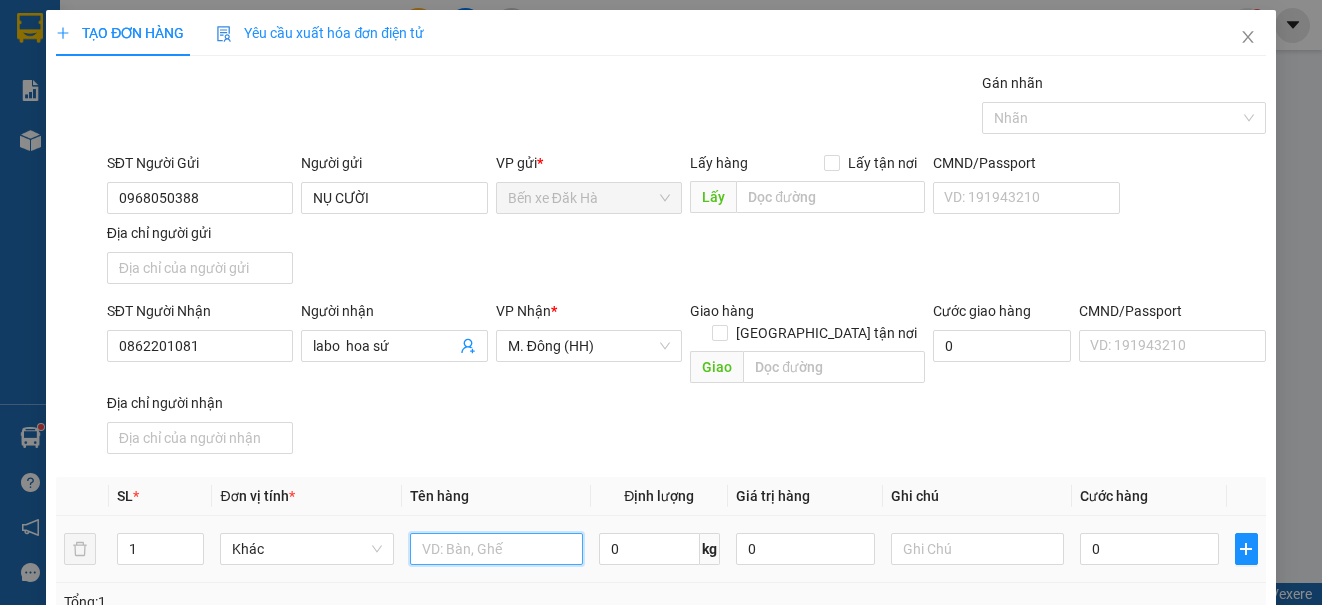 click at bounding box center (496, 549) 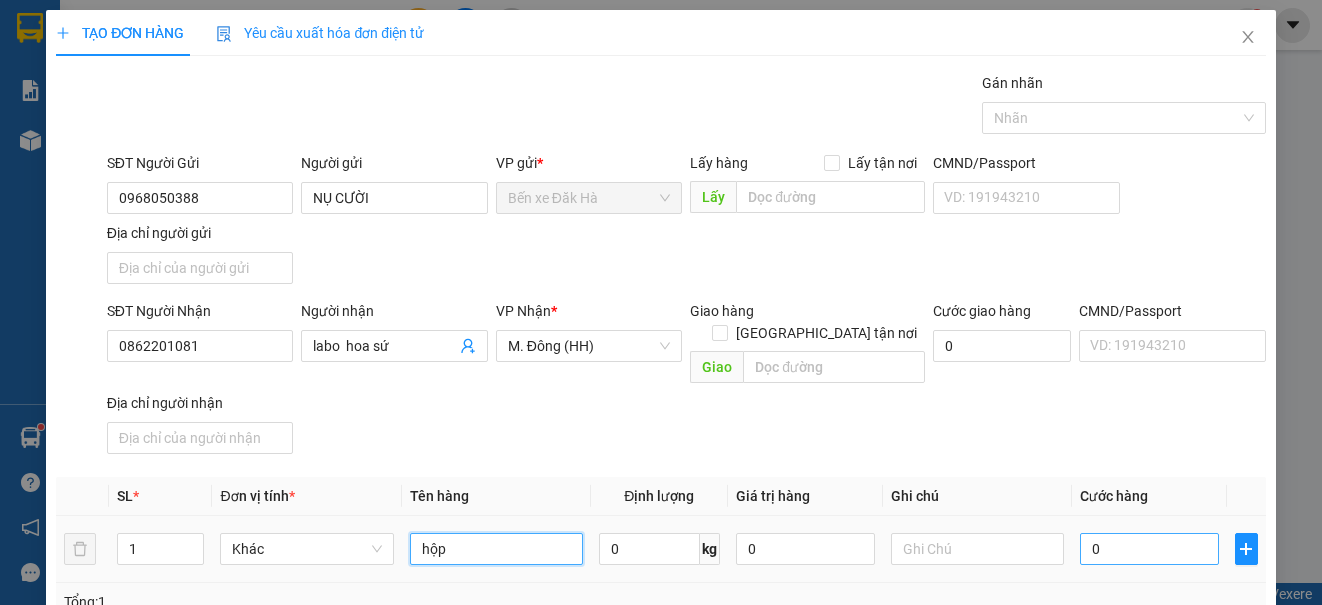 type on "hộp" 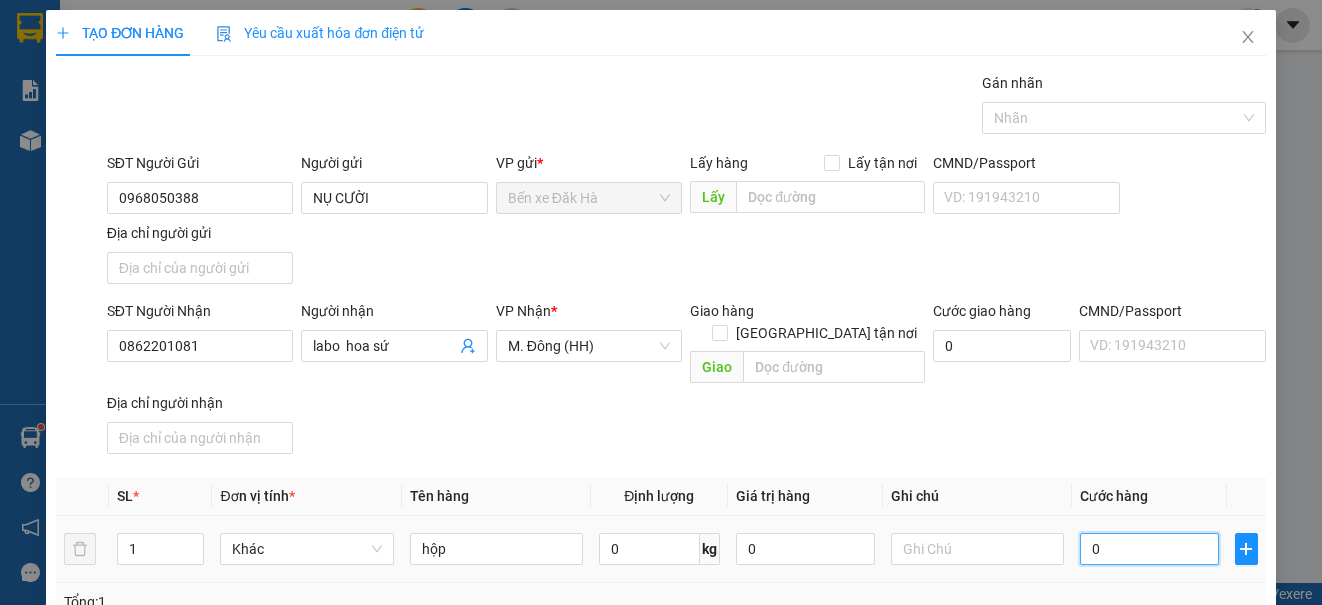 click on "0" at bounding box center (1149, 549) 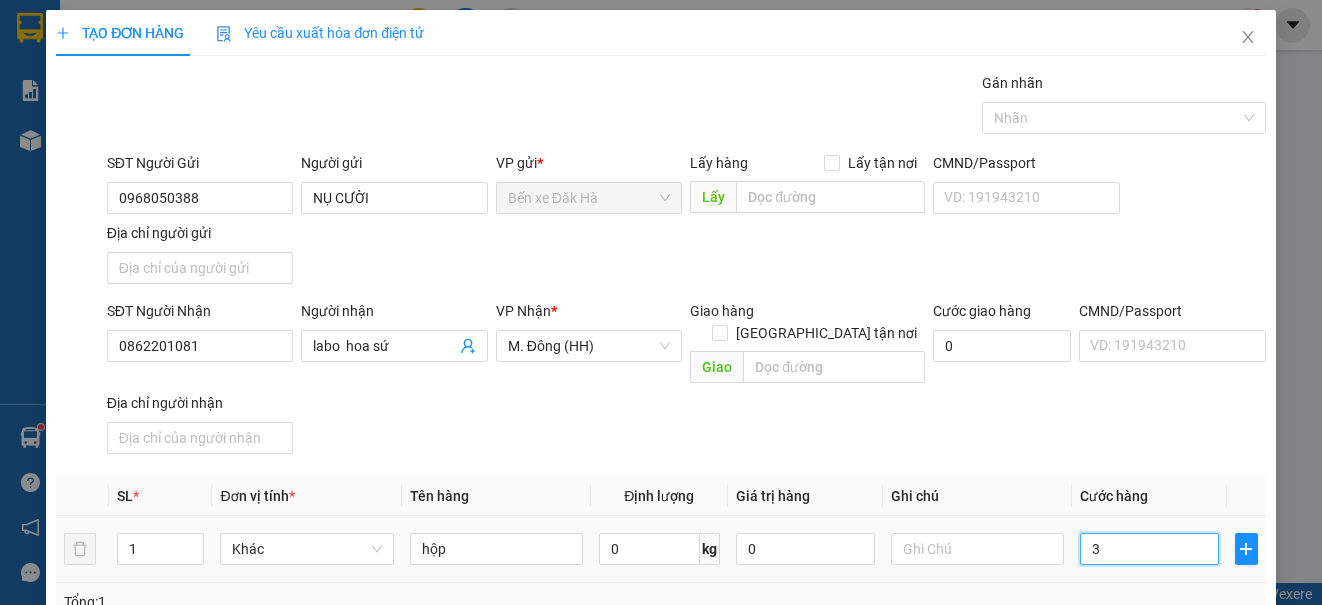 type on "30" 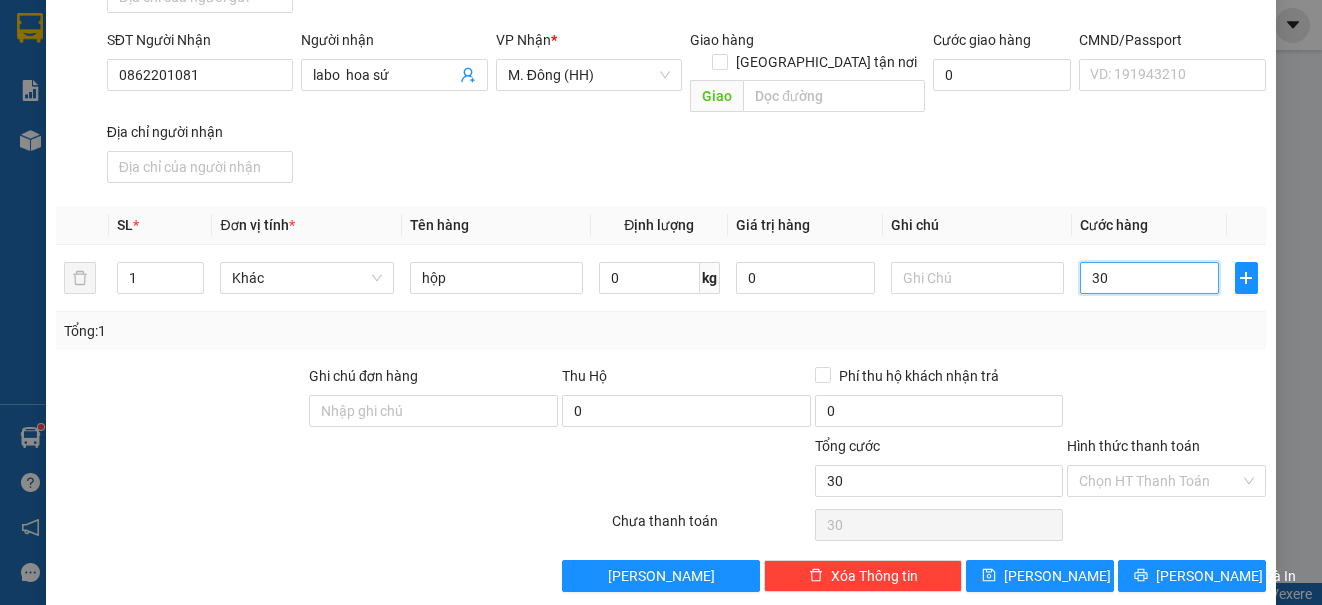 scroll, scrollTop: 275, scrollLeft: 0, axis: vertical 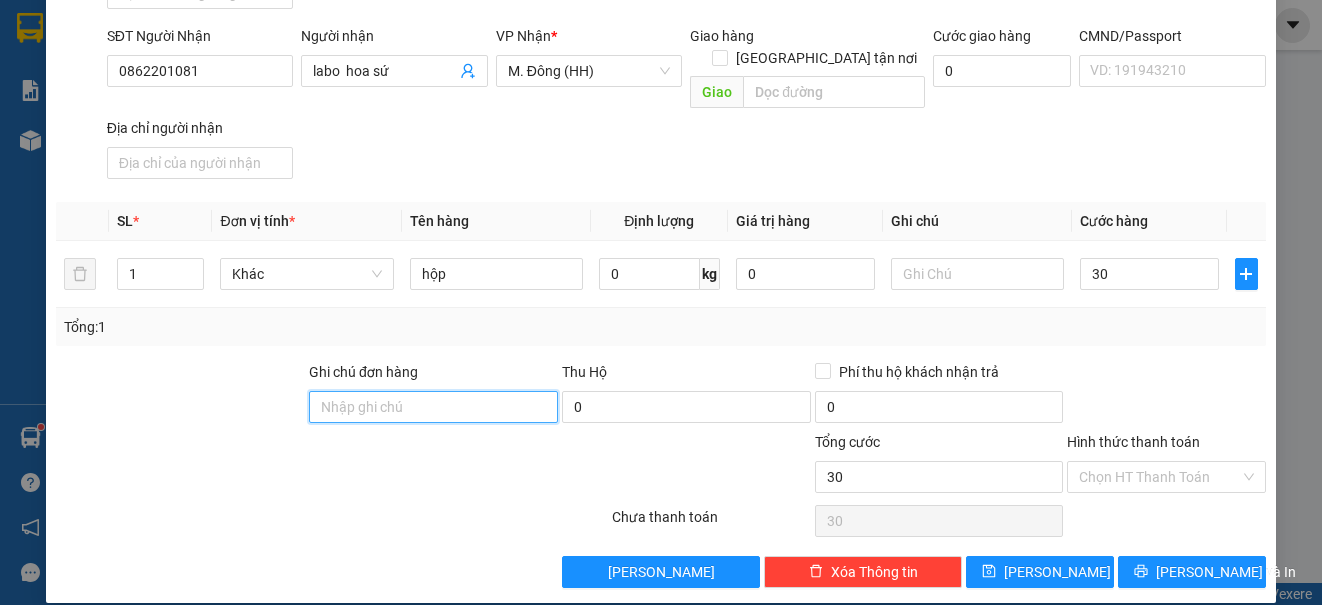 type on "30.000" 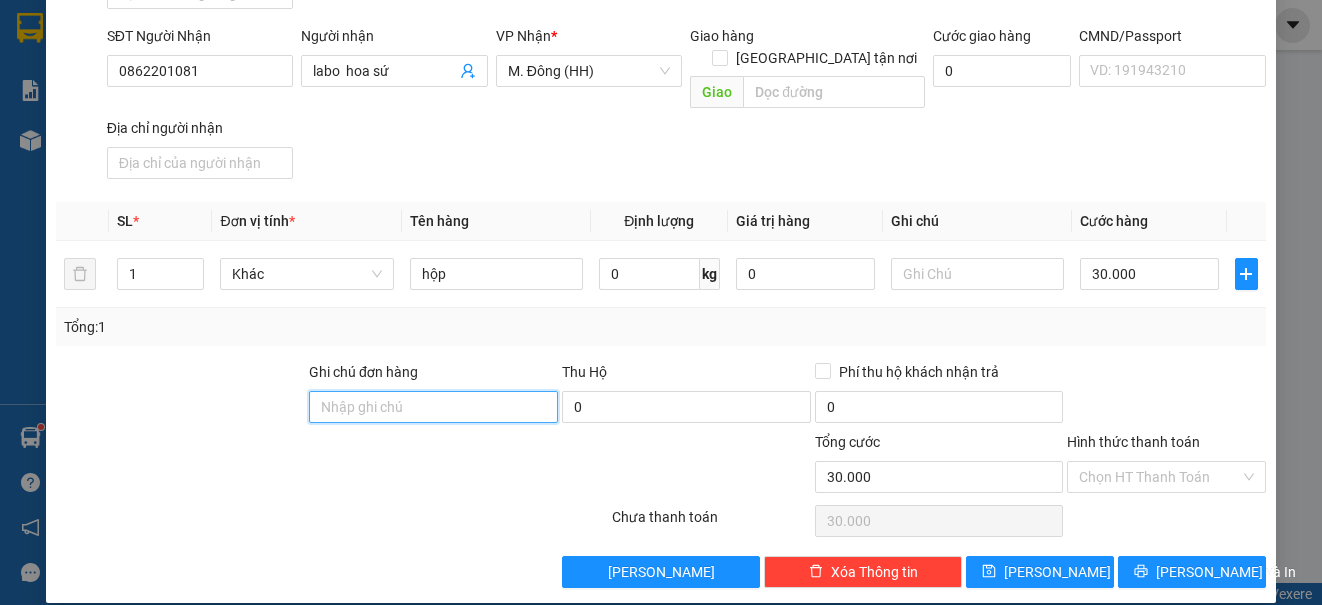 click on "Ghi chú đơn hàng" at bounding box center [433, 407] 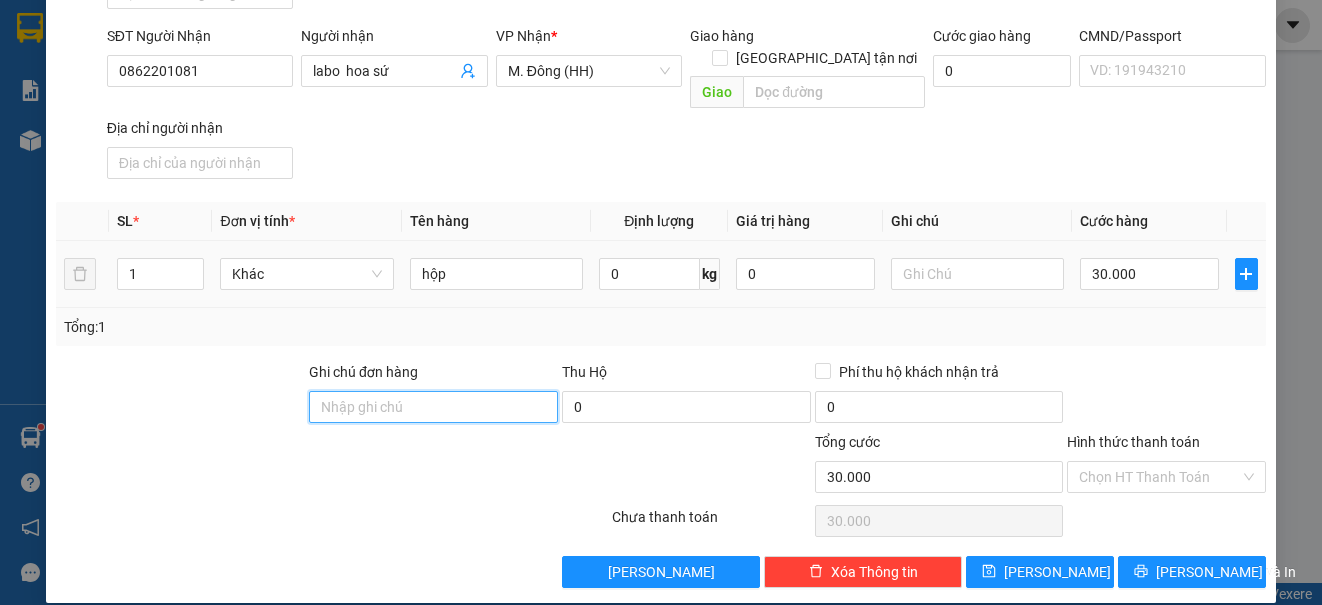 type on "DH" 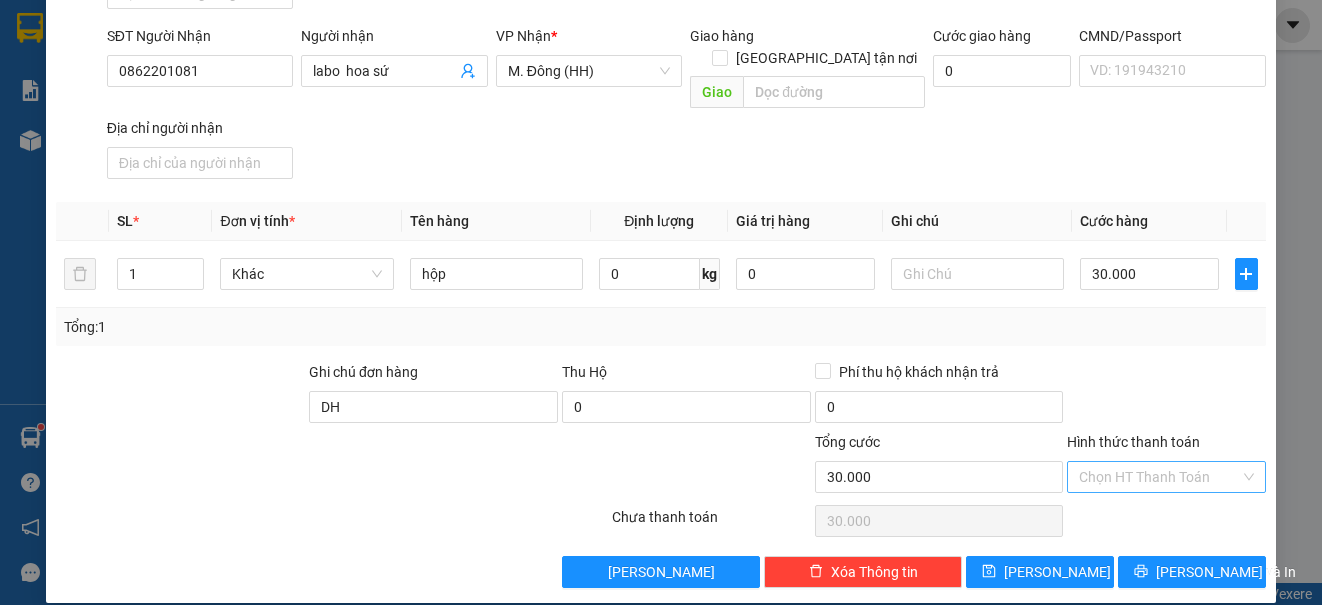 click on "Hình thức thanh toán" at bounding box center (1159, 477) 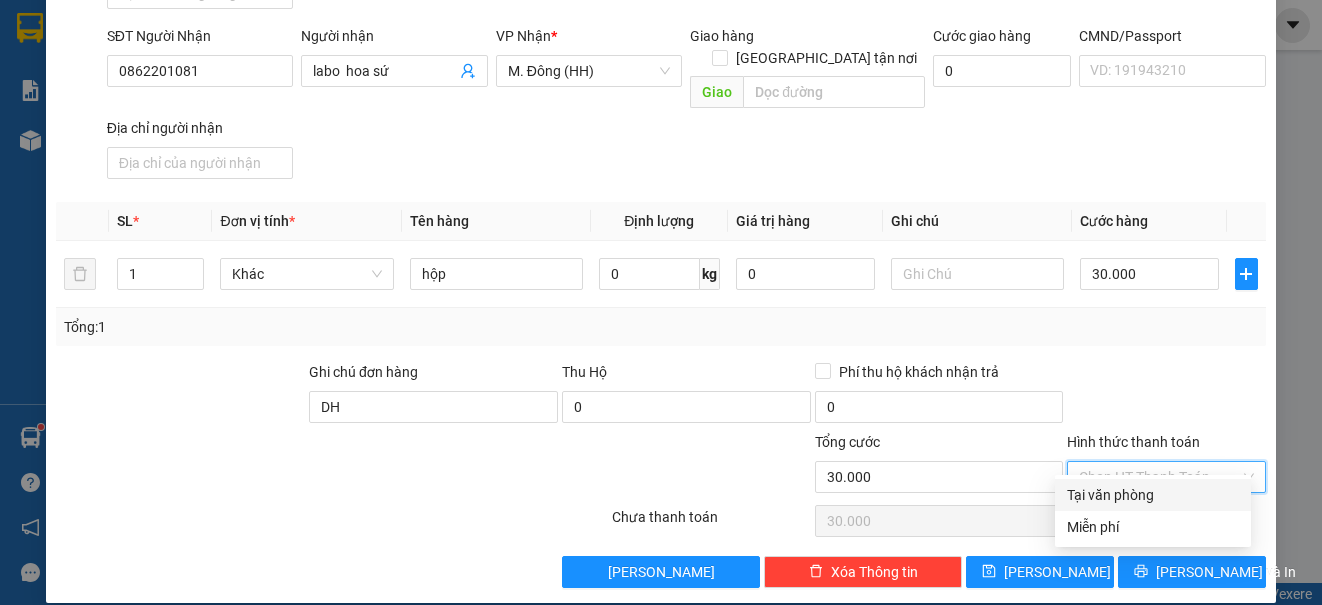 click on "Tại văn phòng" at bounding box center [1153, 495] 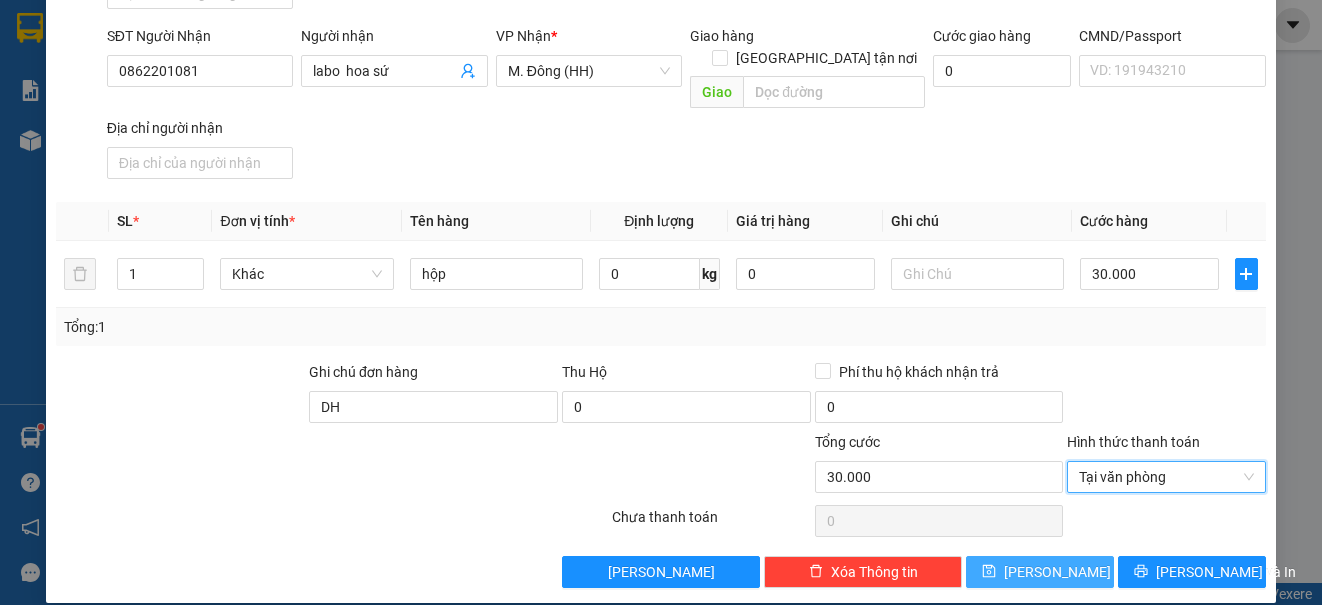click on "[PERSON_NAME]" at bounding box center (1040, 572) 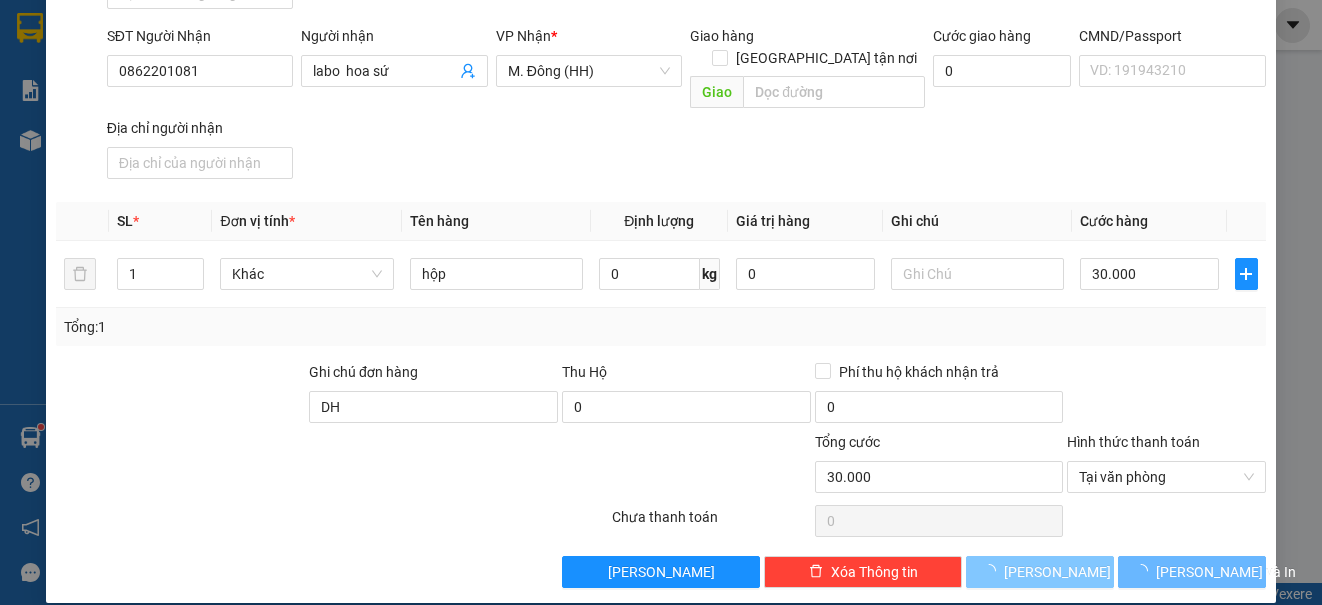 type 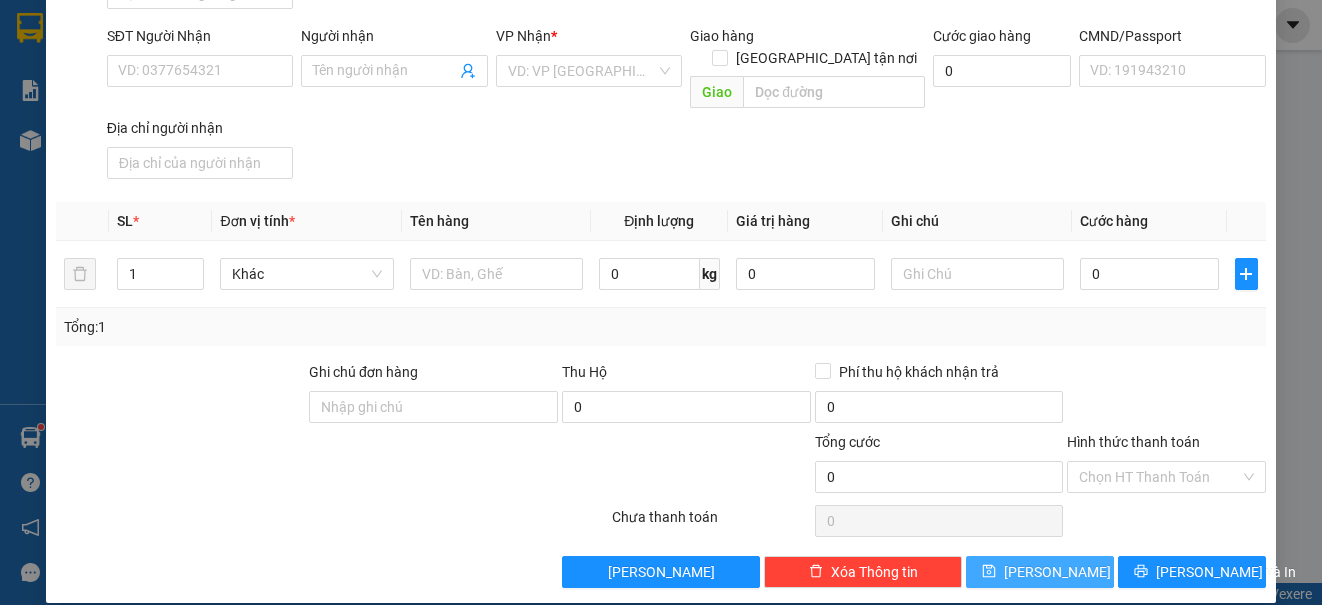 scroll, scrollTop: 0, scrollLeft: 0, axis: both 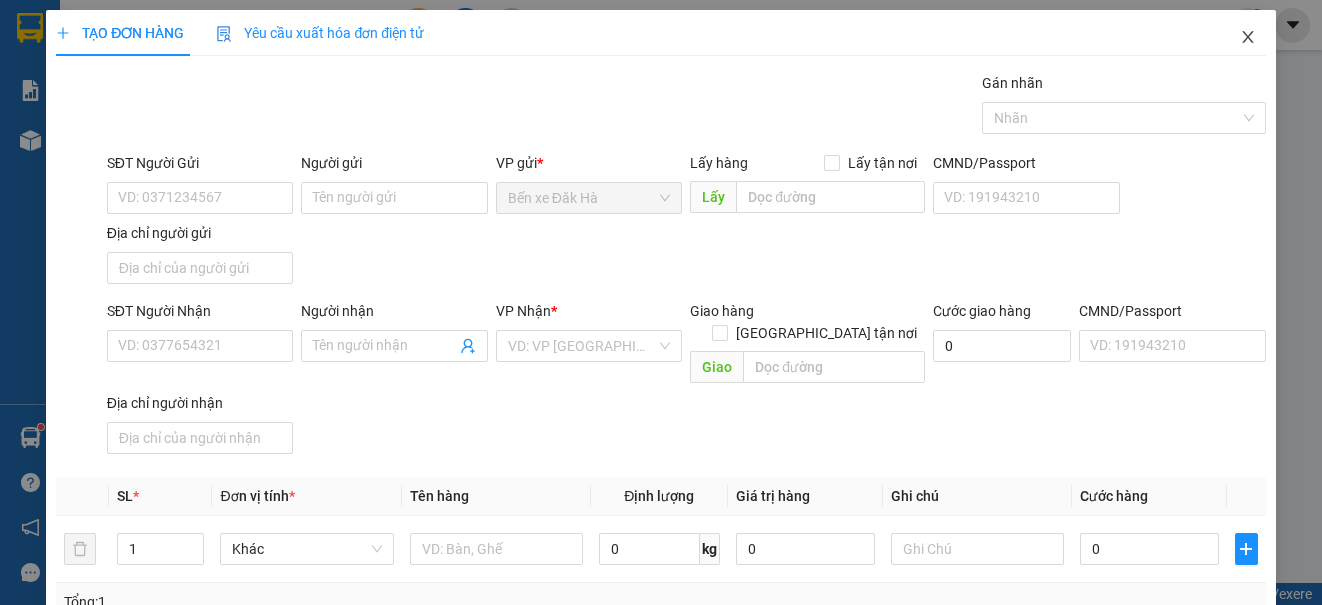 click 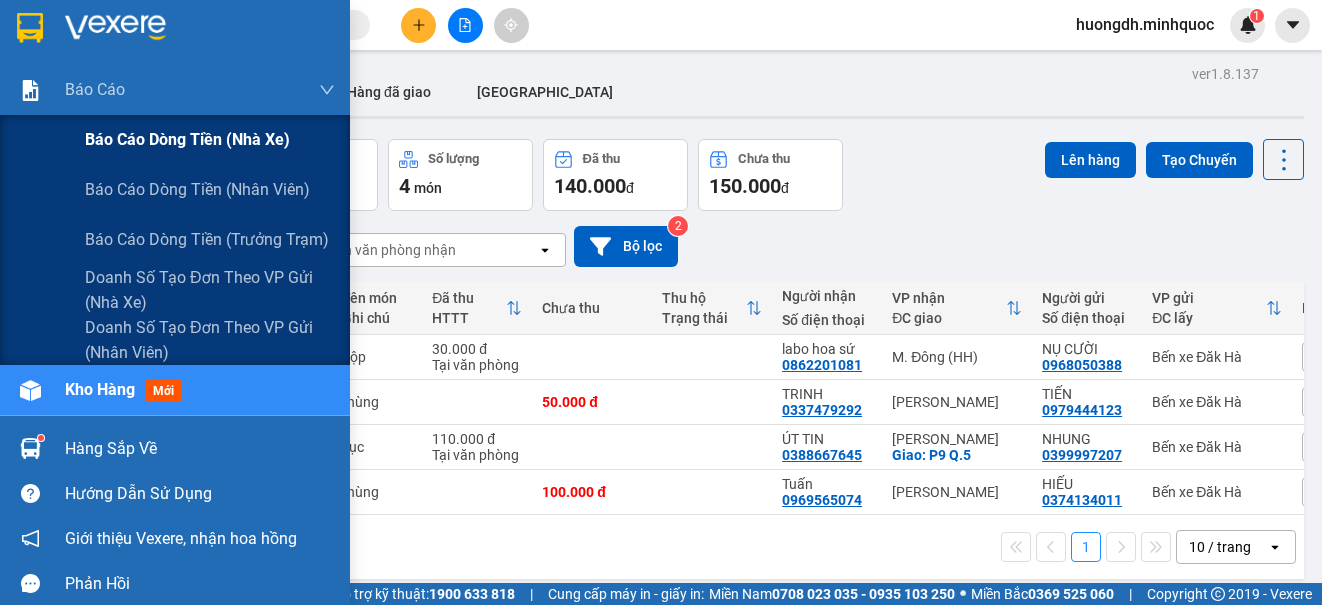 click on "Báo cáo dòng tiền (nhà xe)" at bounding box center [187, 139] 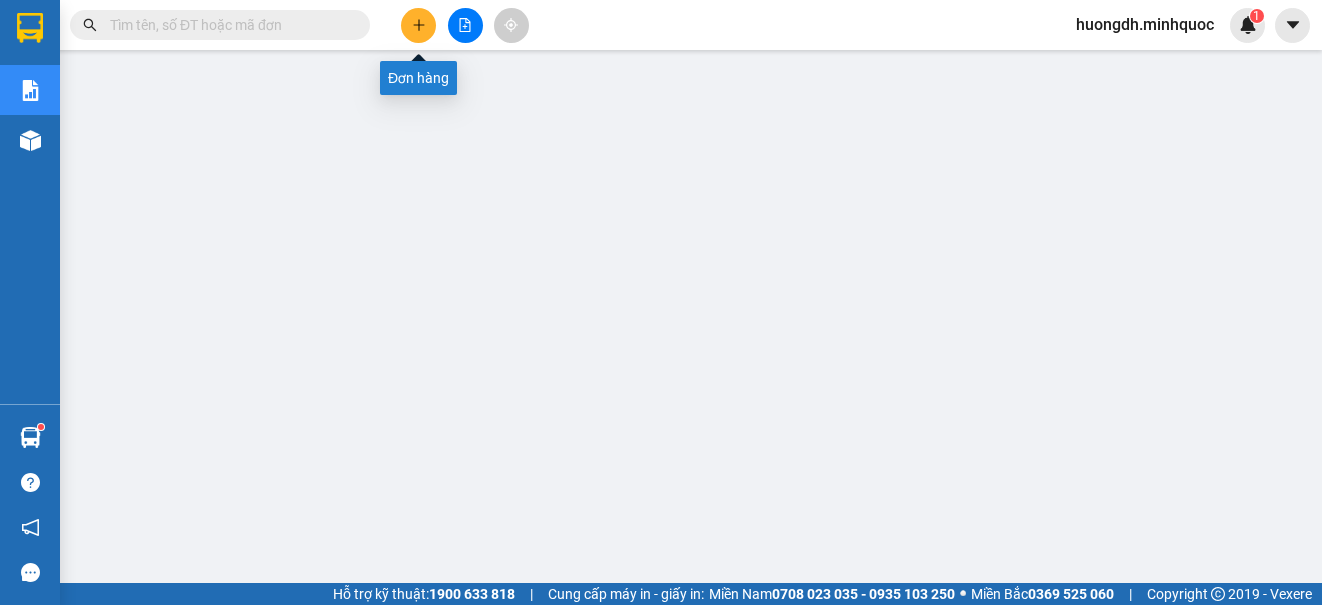 click at bounding box center (418, 25) 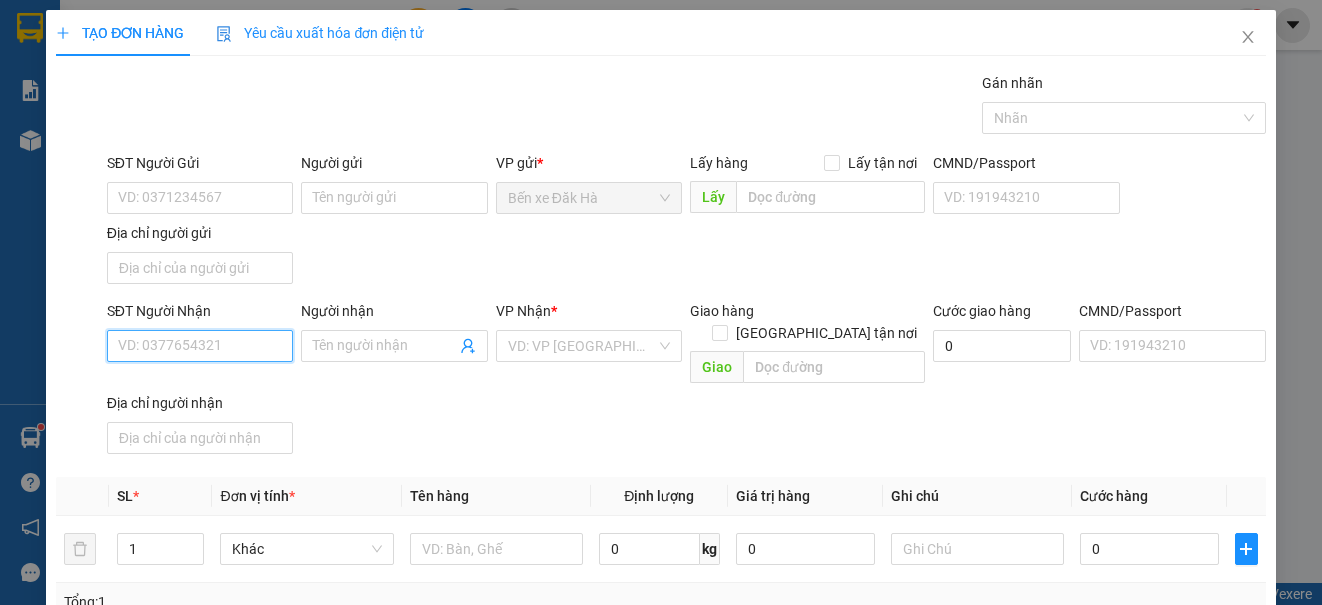 click on "SĐT Người Nhận" at bounding box center (200, 346) 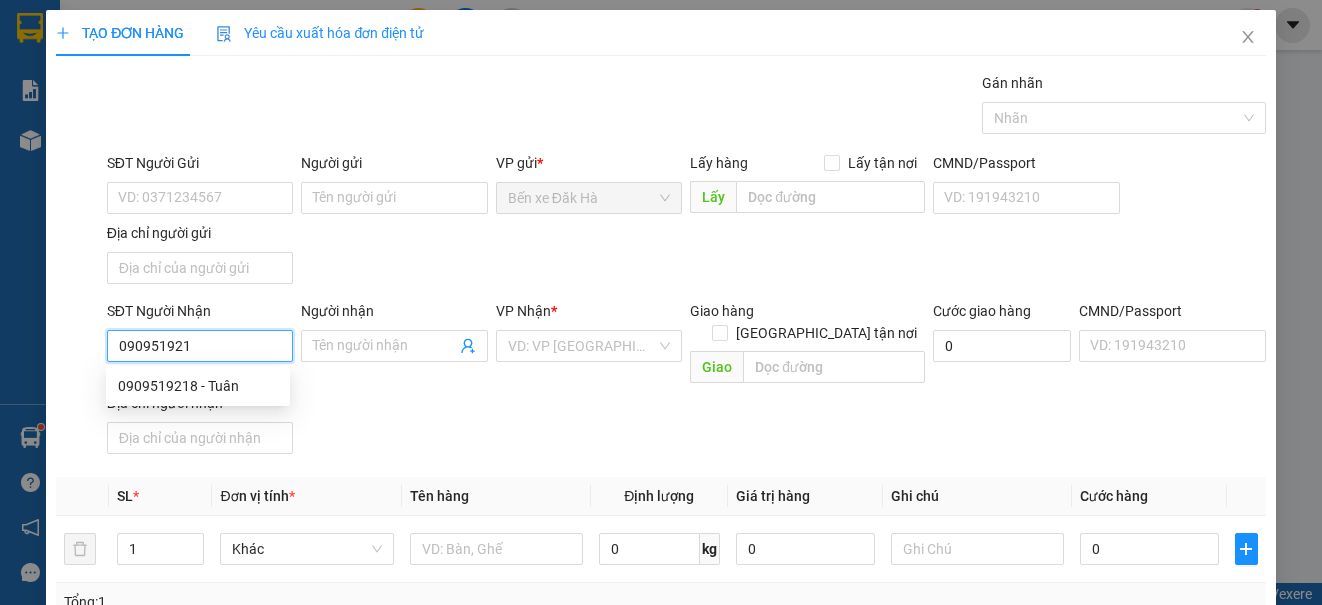 type on "0909519218" 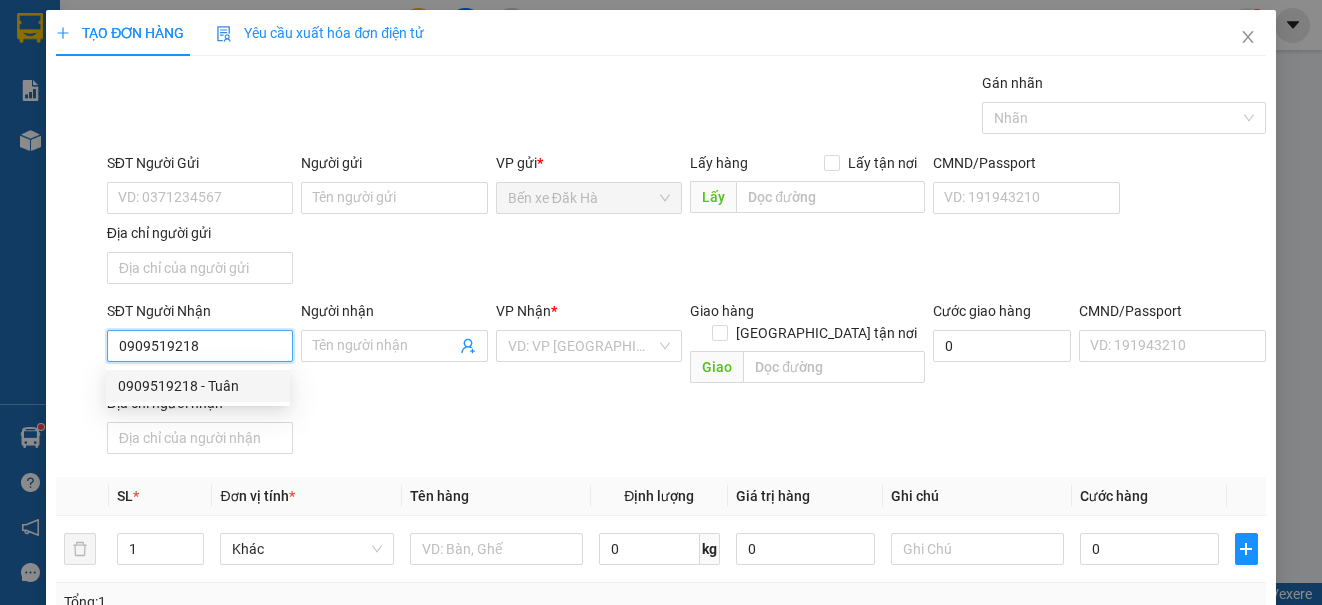 click on "0909519218 - Tuân" at bounding box center (198, 386) 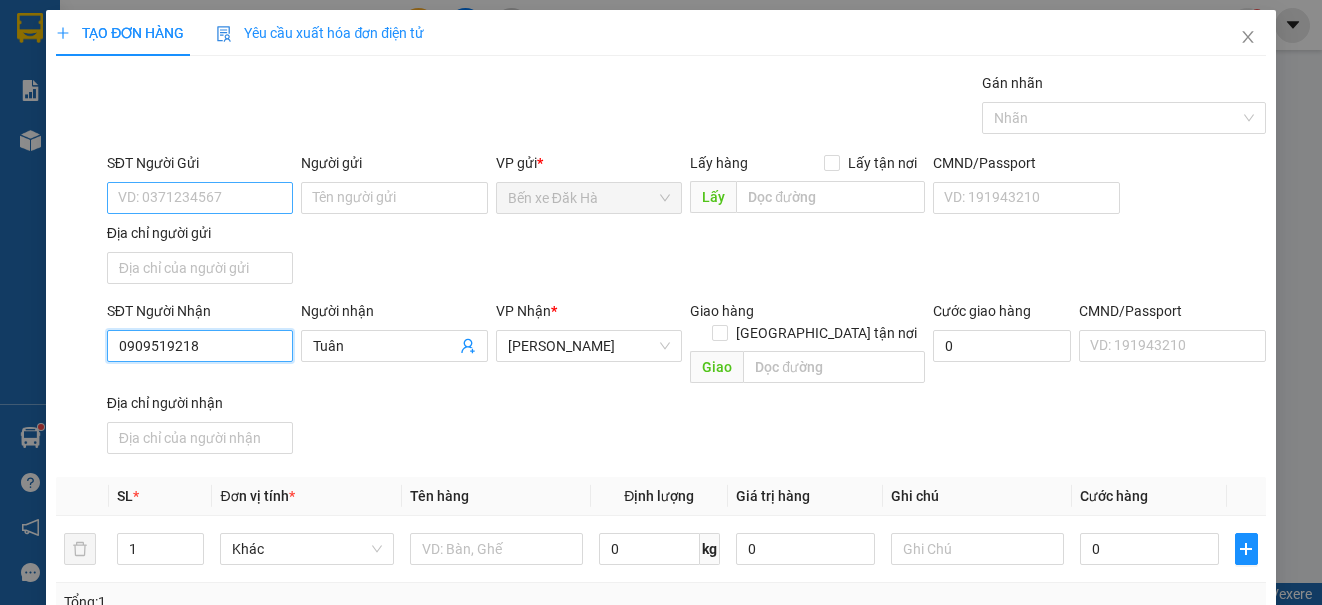 type on "0909519218" 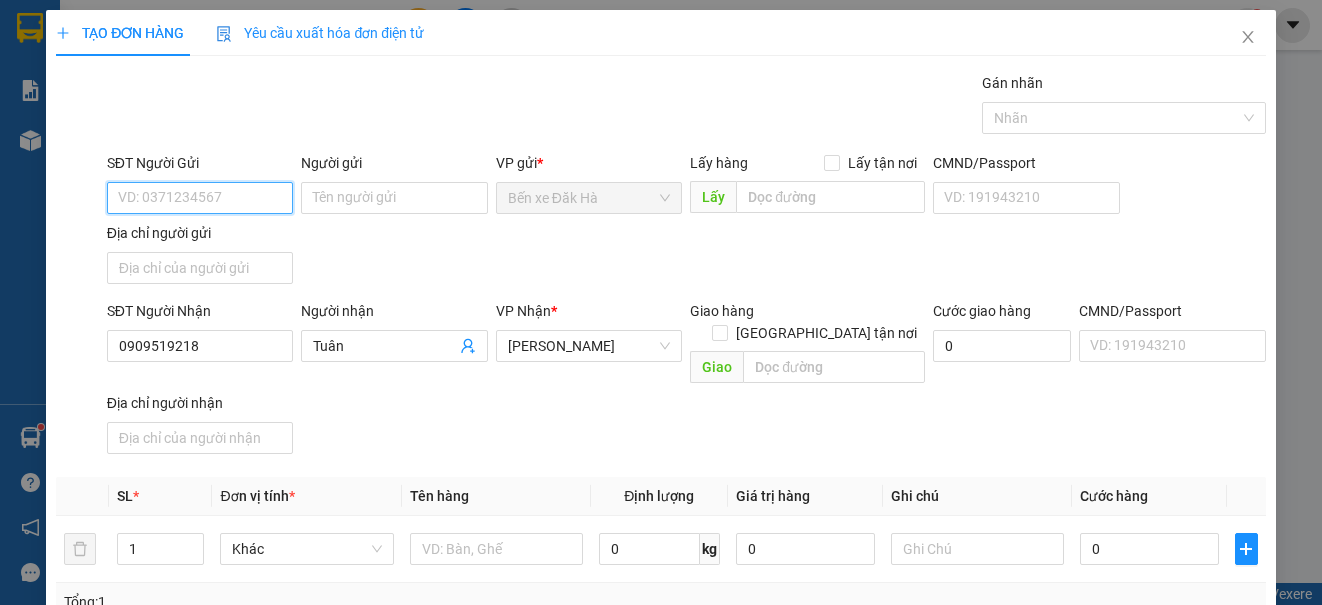 click on "SĐT Người Gửi" at bounding box center (200, 198) 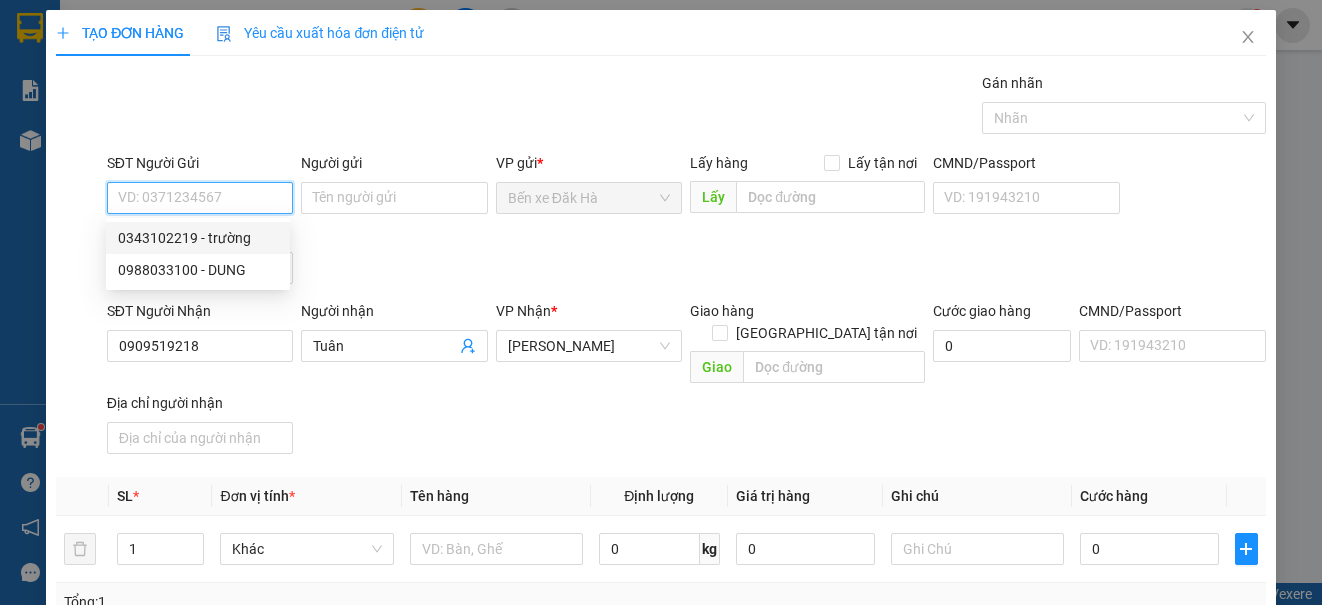 click on "0343102219 - trường" at bounding box center (198, 238) 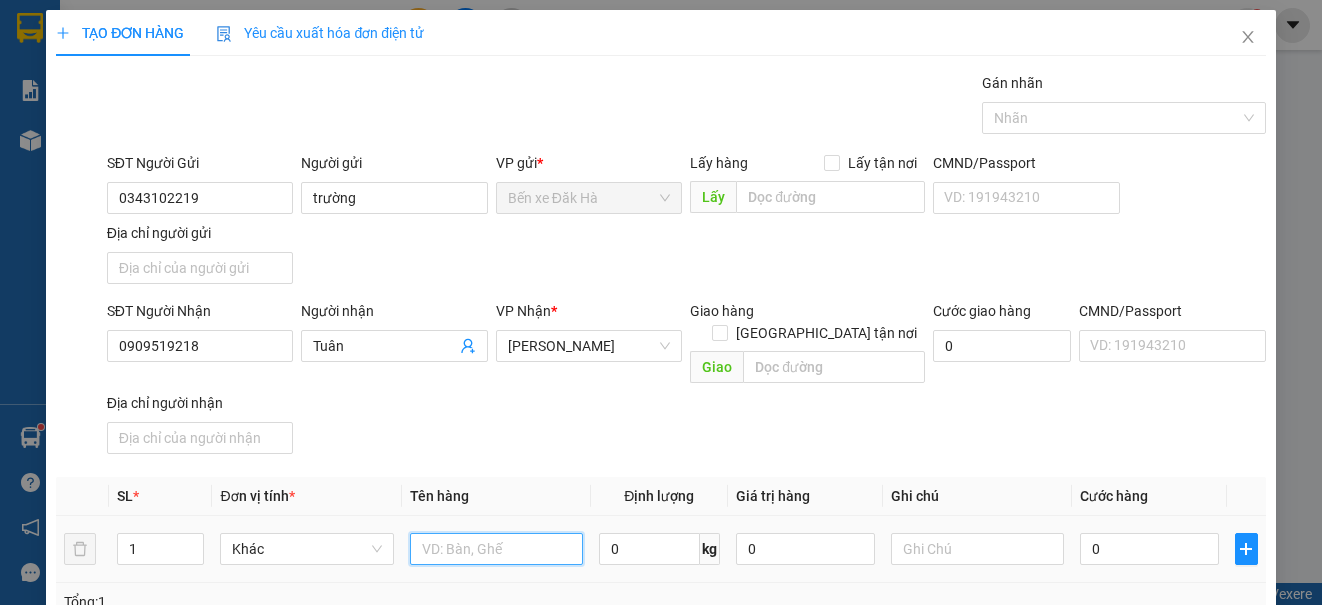 click at bounding box center (496, 549) 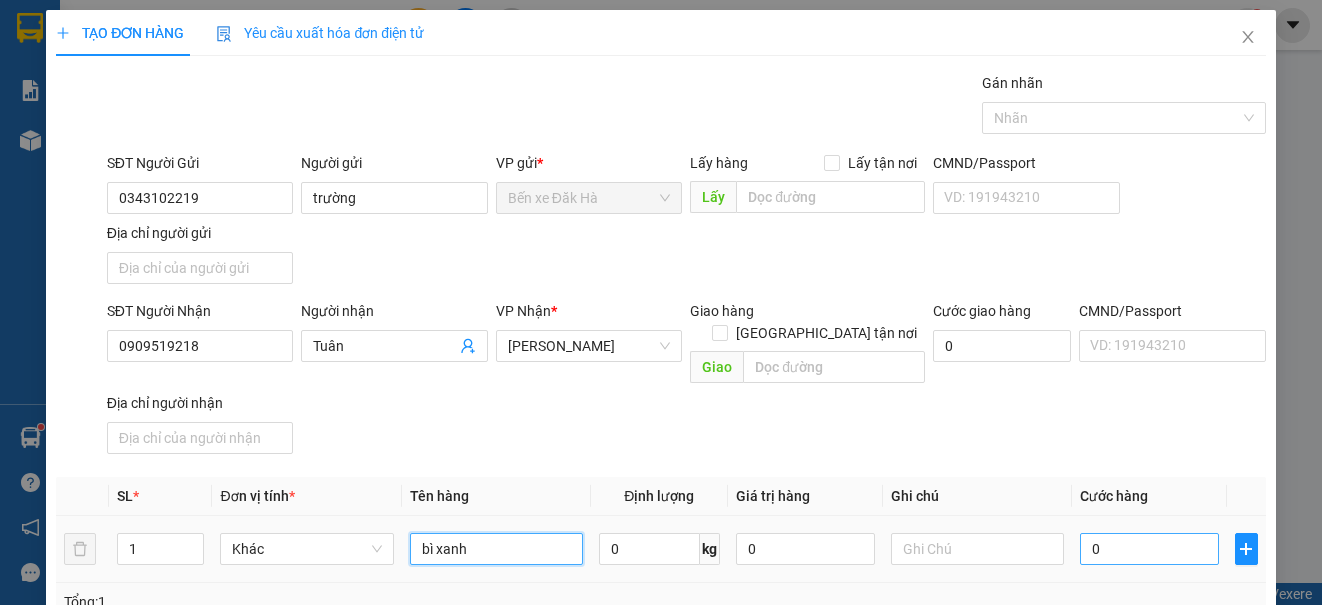 type on "bì xanh" 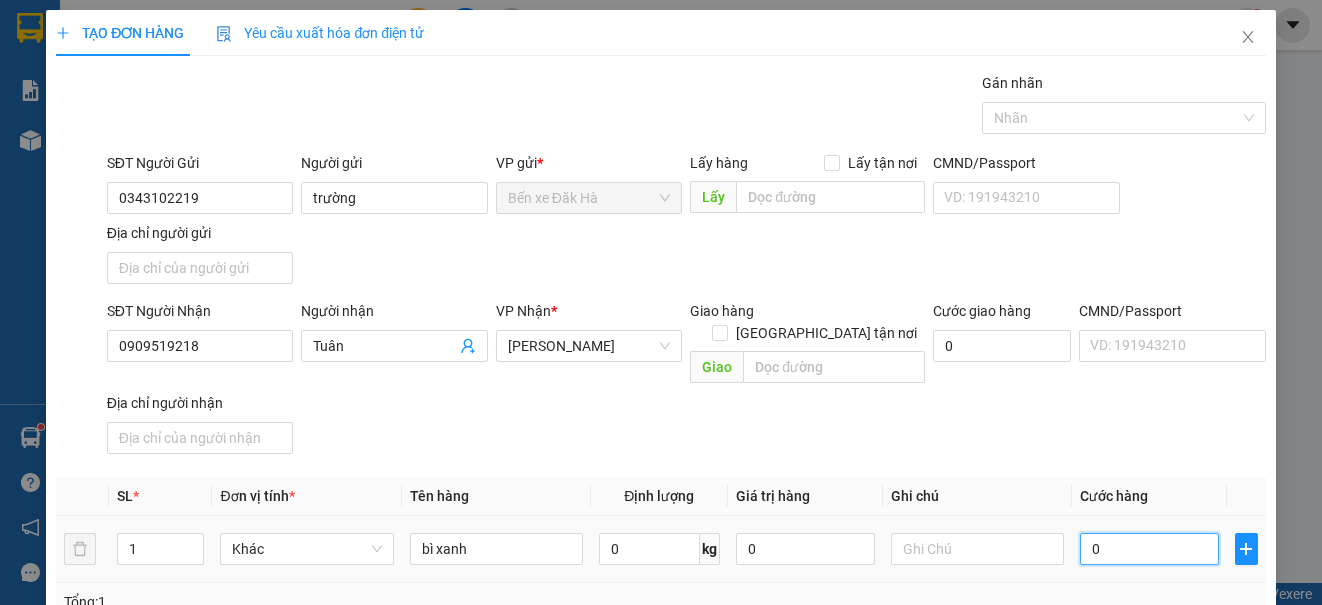 click on "0" at bounding box center [1149, 549] 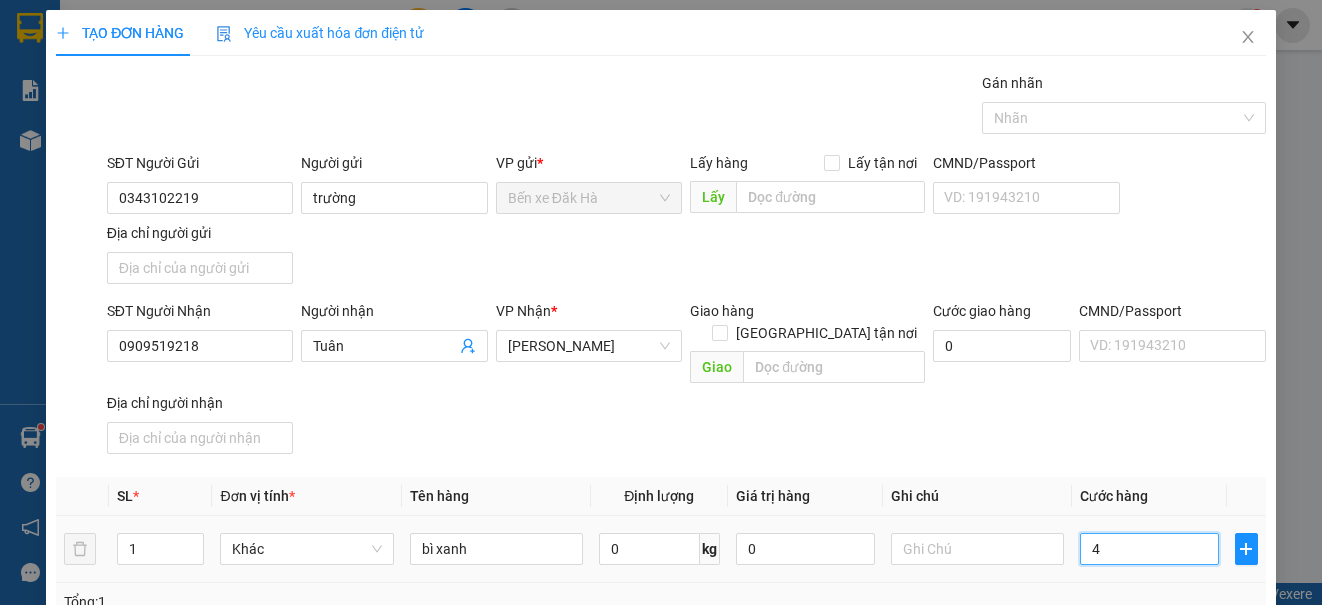 type on "40" 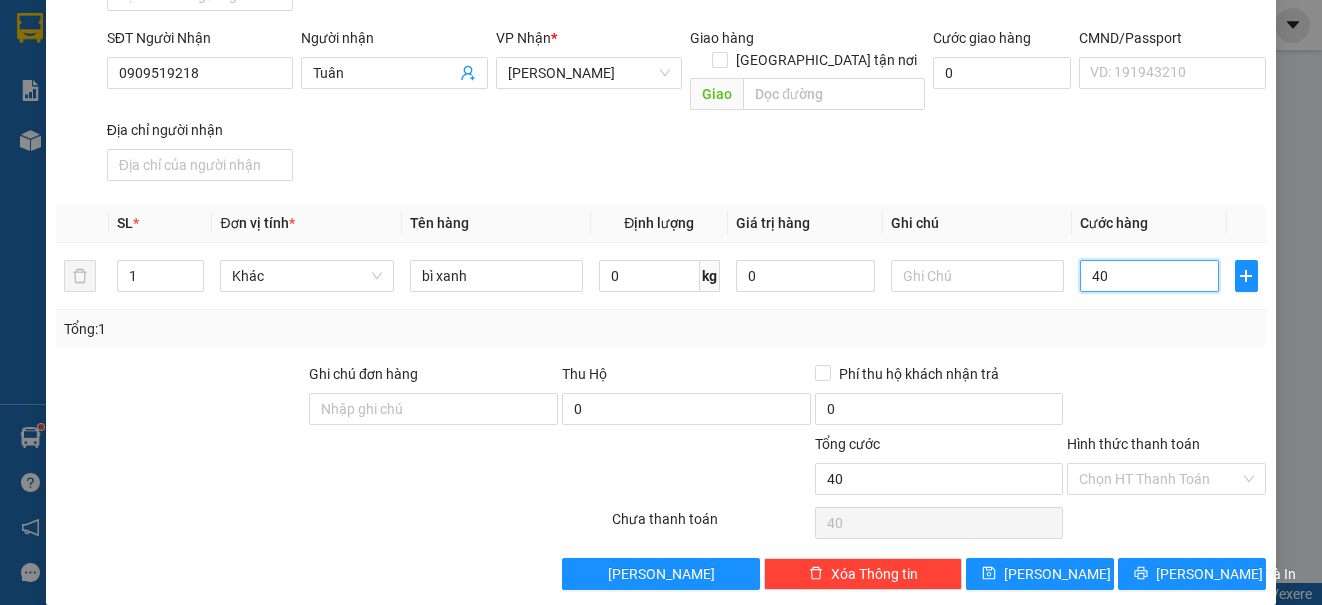 scroll, scrollTop: 275, scrollLeft: 0, axis: vertical 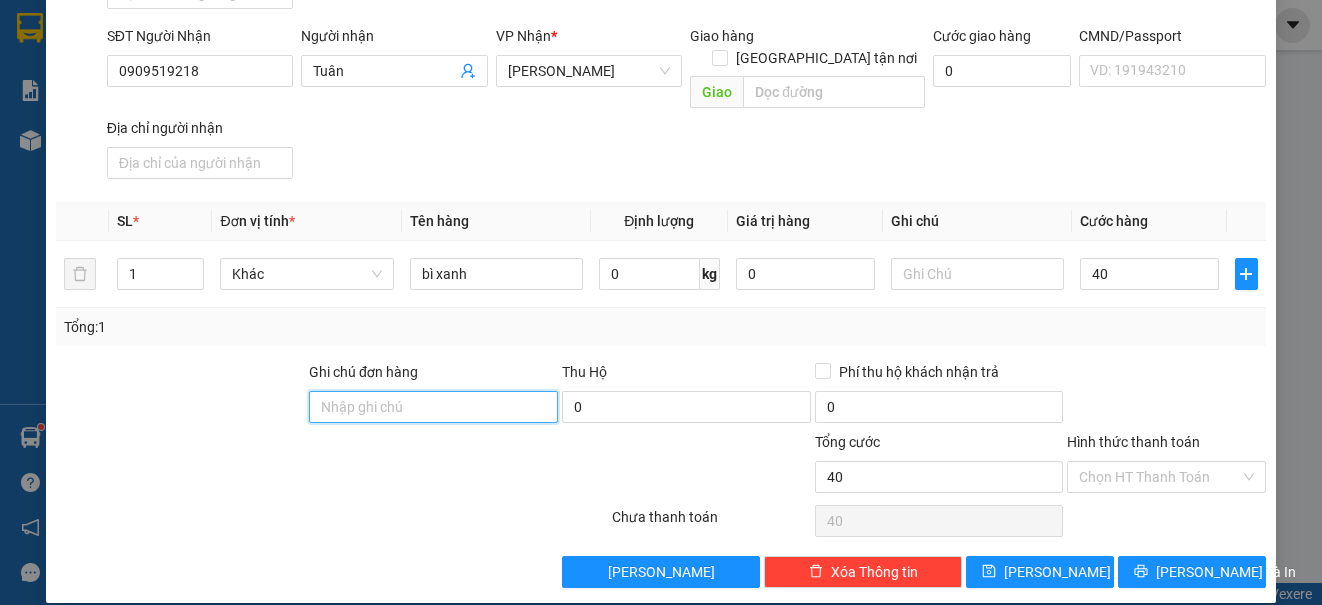 type on "40.000" 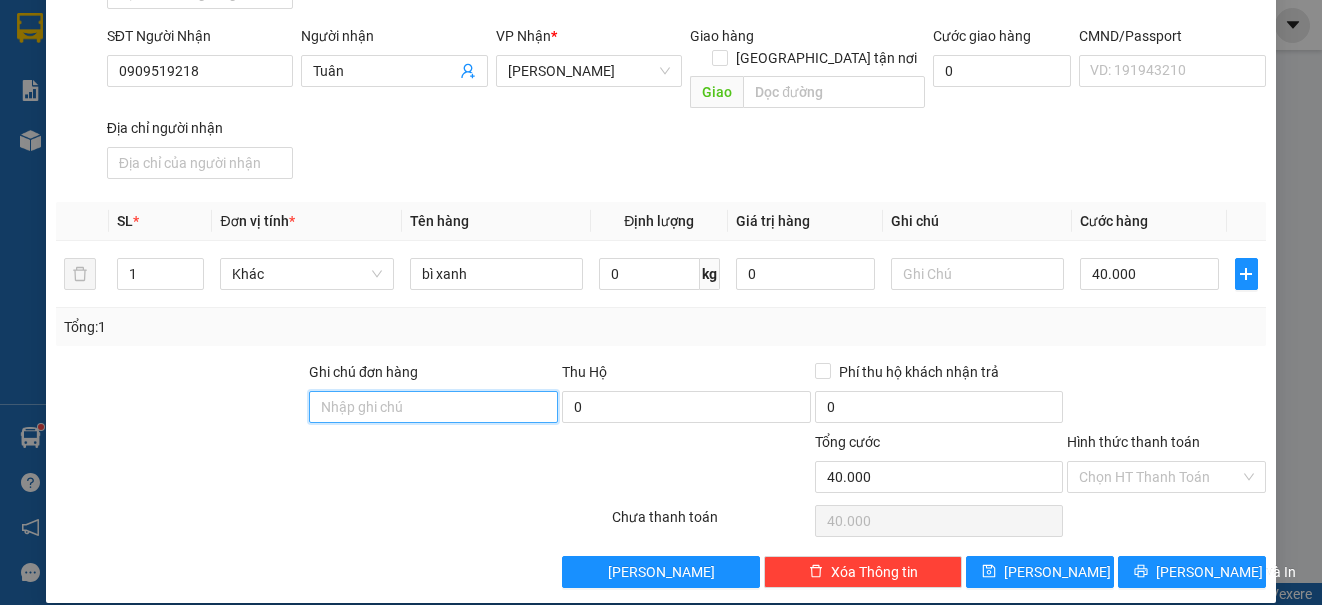 click on "Ghi chú đơn hàng" at bounding box center (433, 407) 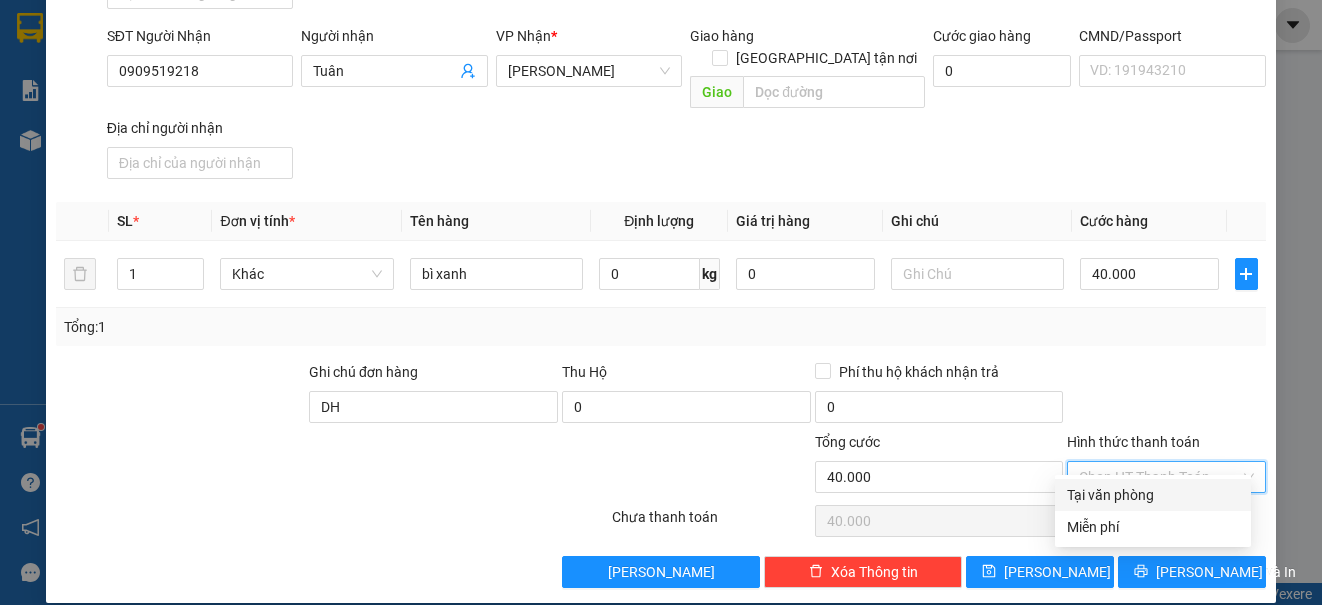 click on "Hình thức thanh toán" at bounding box center (1159, 477) 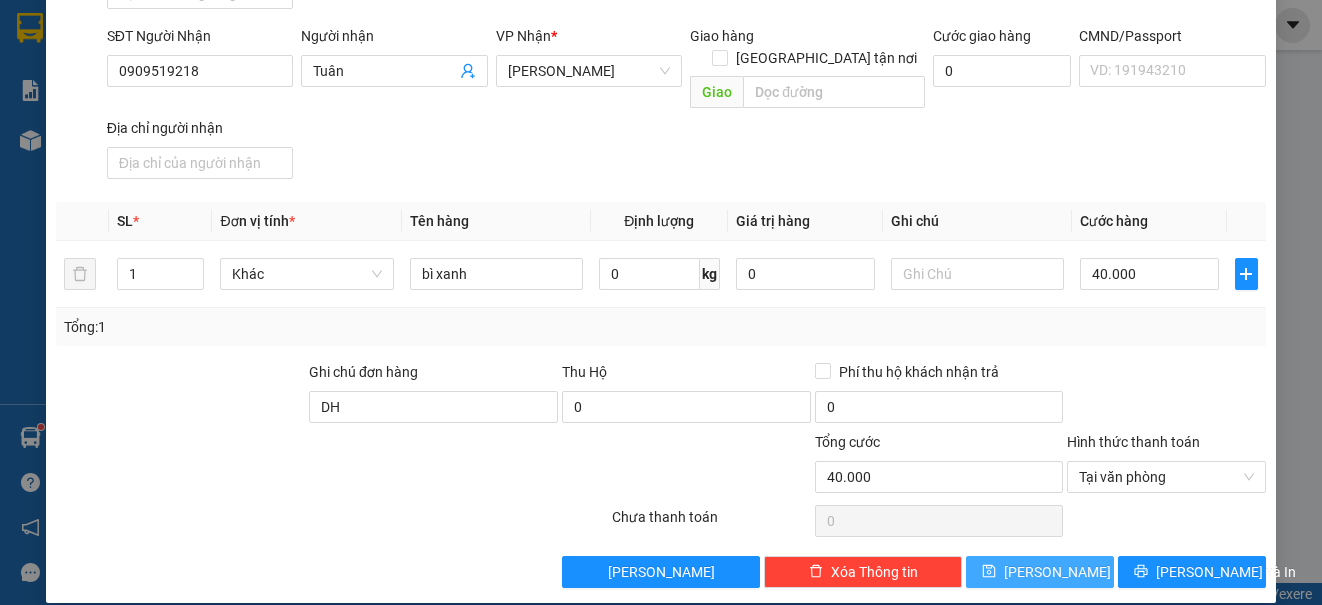 click on "[PERSON_NAME]" at bounding box center (1040, 572) 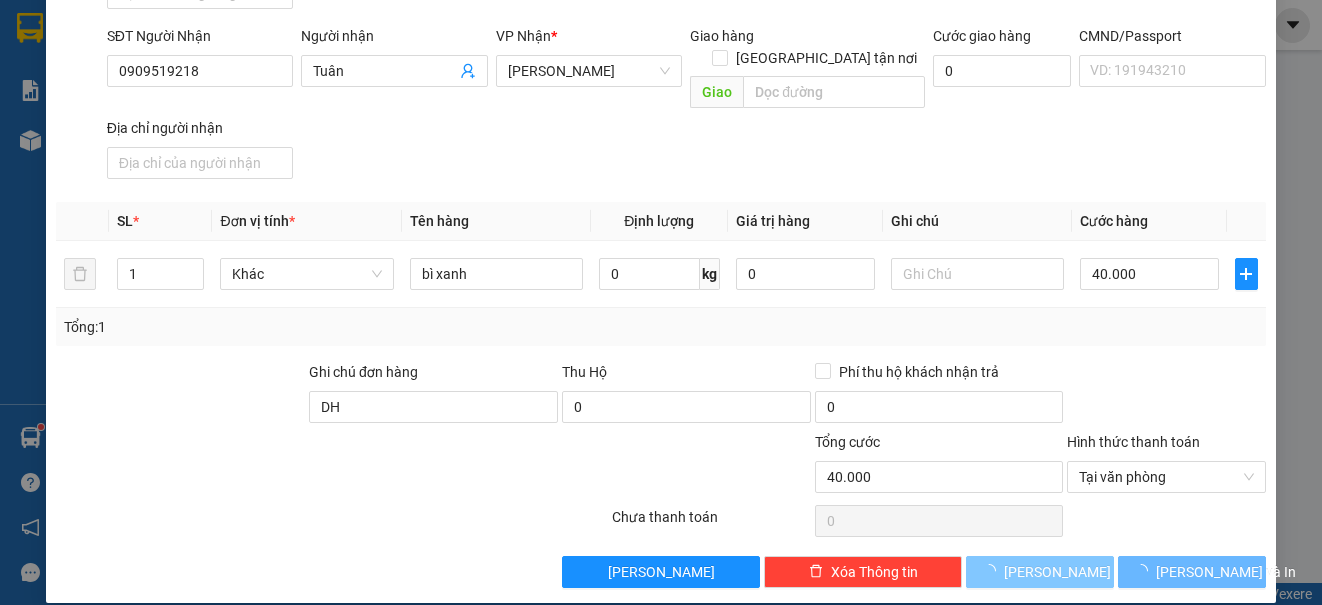 type 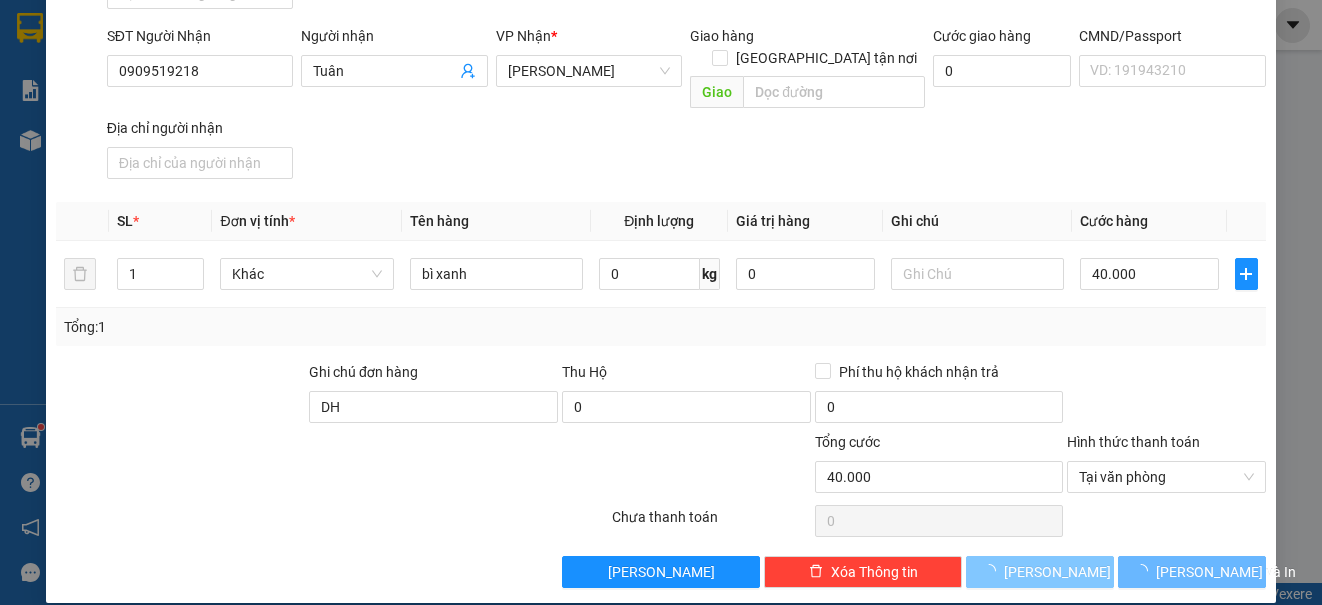 type 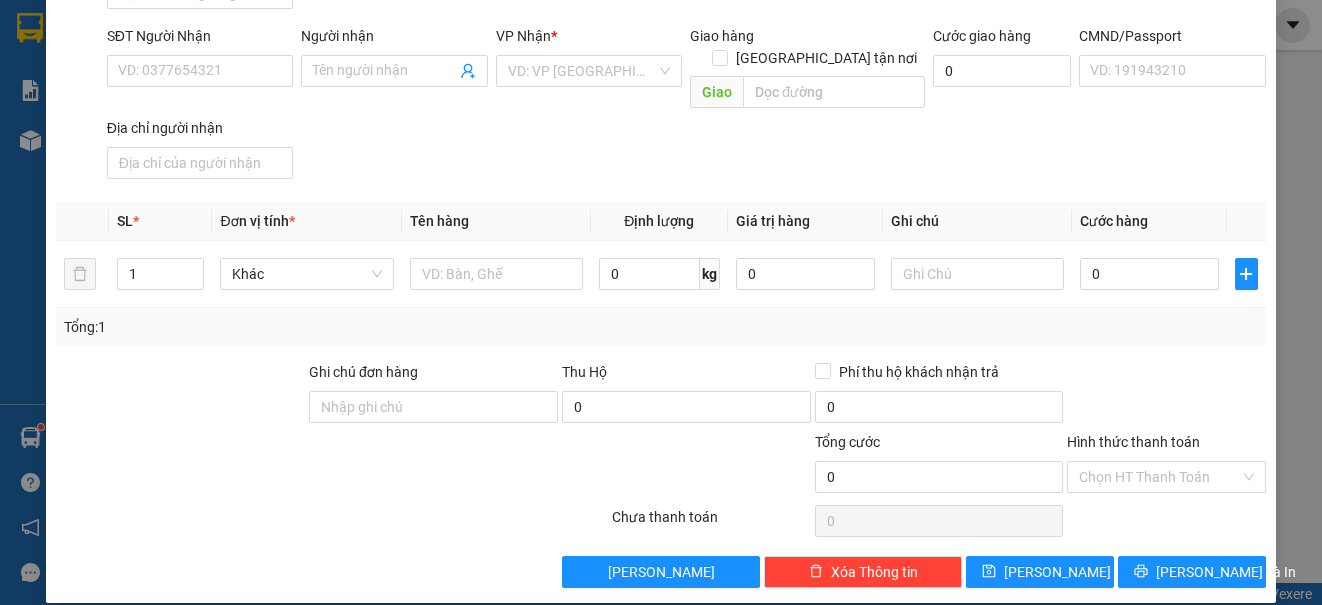 click on "SĐT Người Nhận" at bounding box center [200, 40] 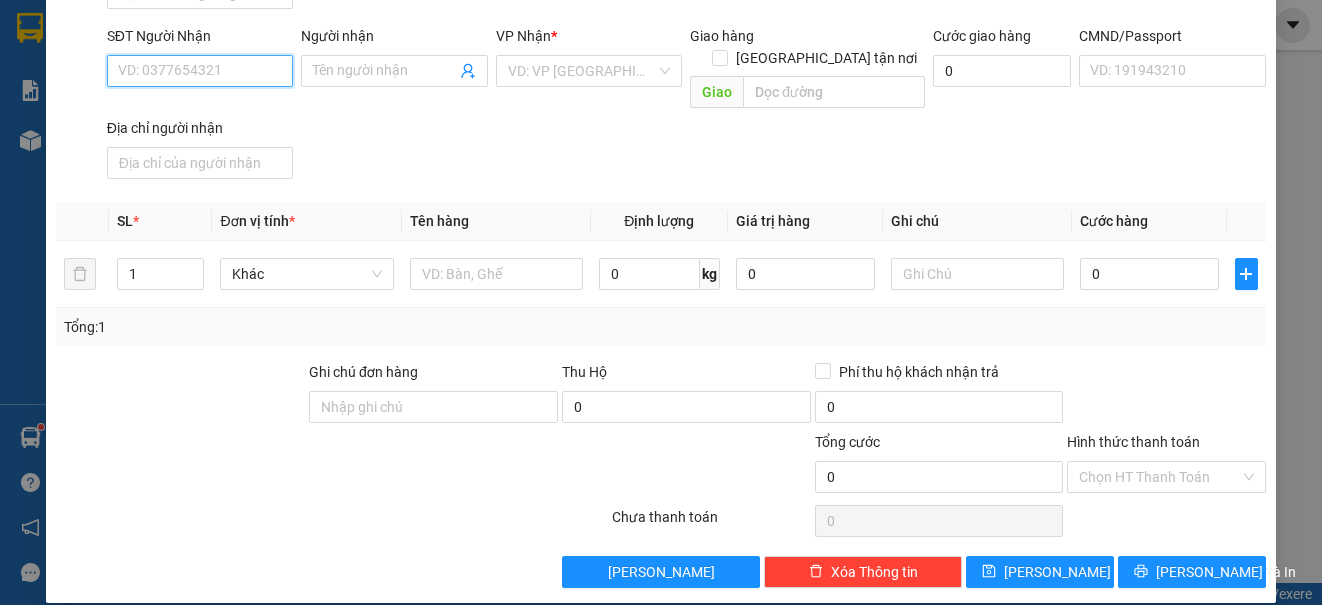 click on "SĐT Người Nhận" at bounding box center (200, 71) 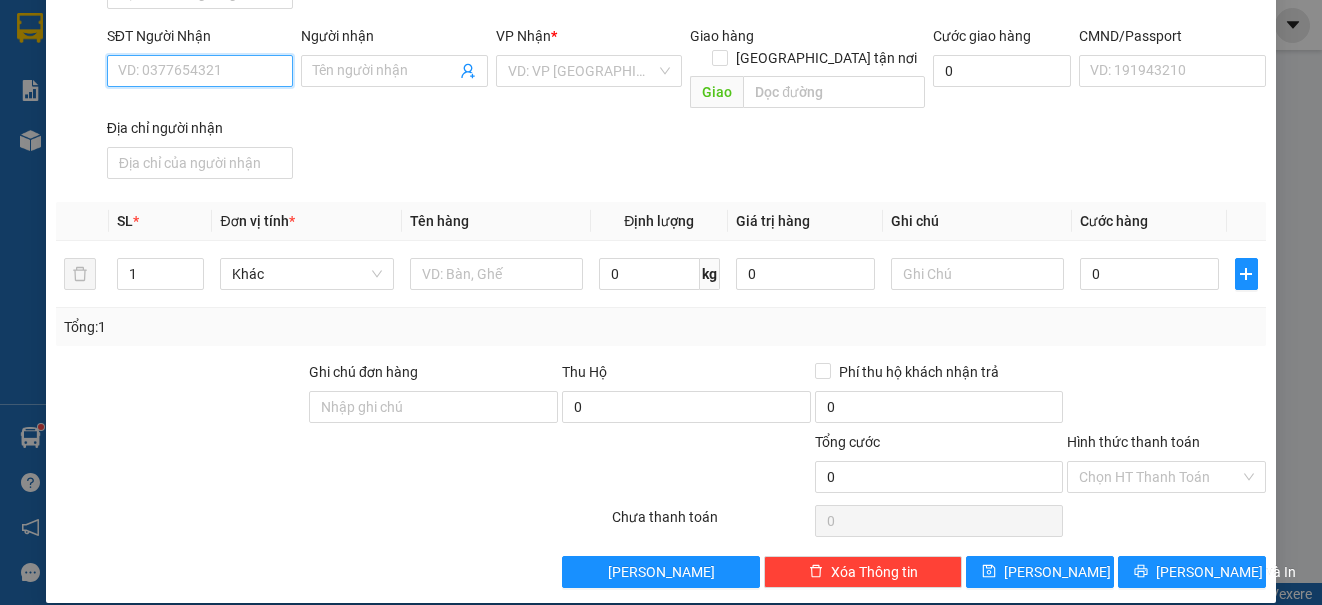 click on "SĐT Người Nhận" at bounding box center [200, 71] 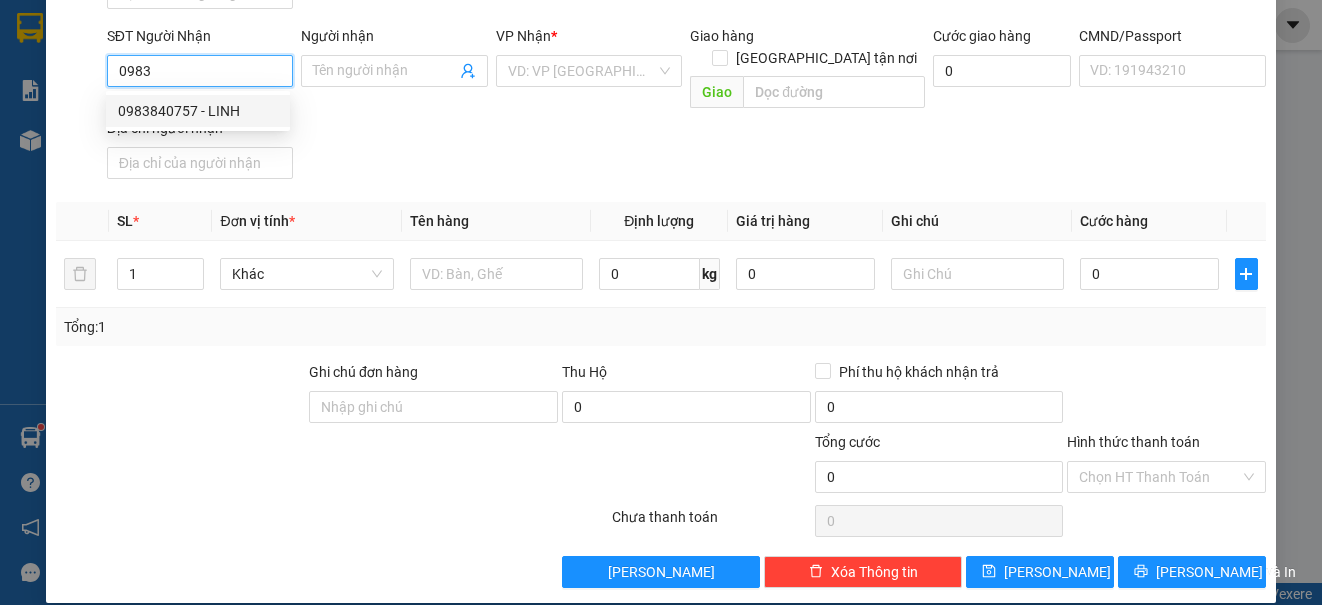 click on "0983840757 - LINH" at bounding box center (198, 111) 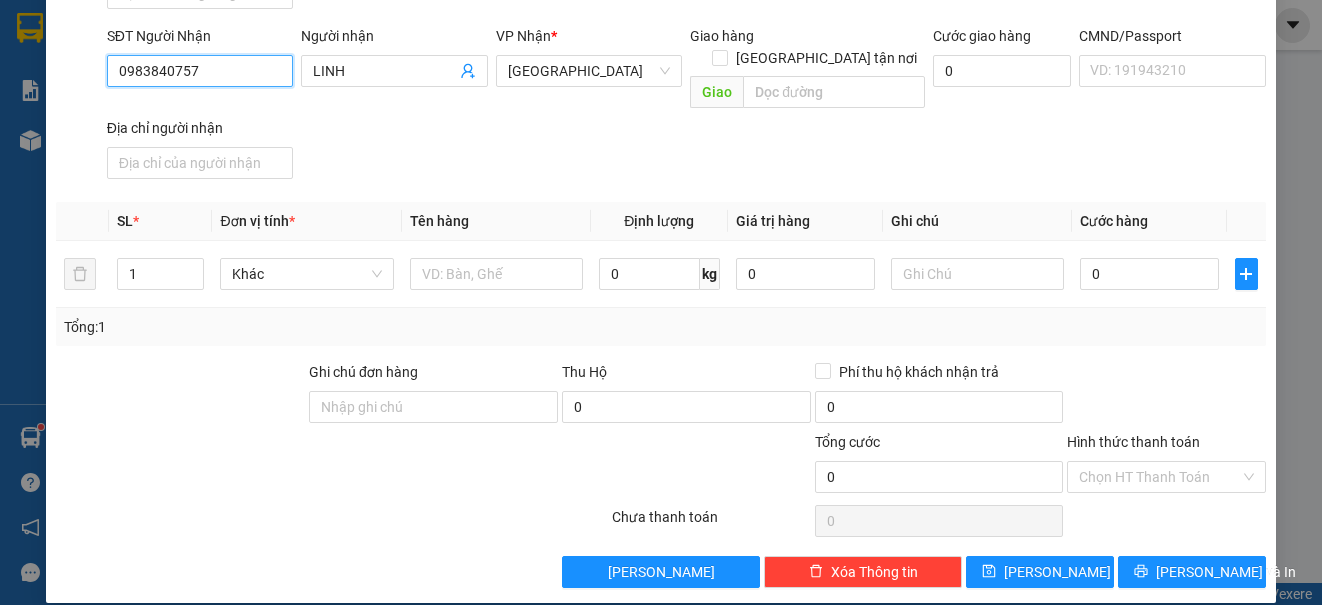 scroll, scrollTop: 0, scrollLeft: 0, axis: both 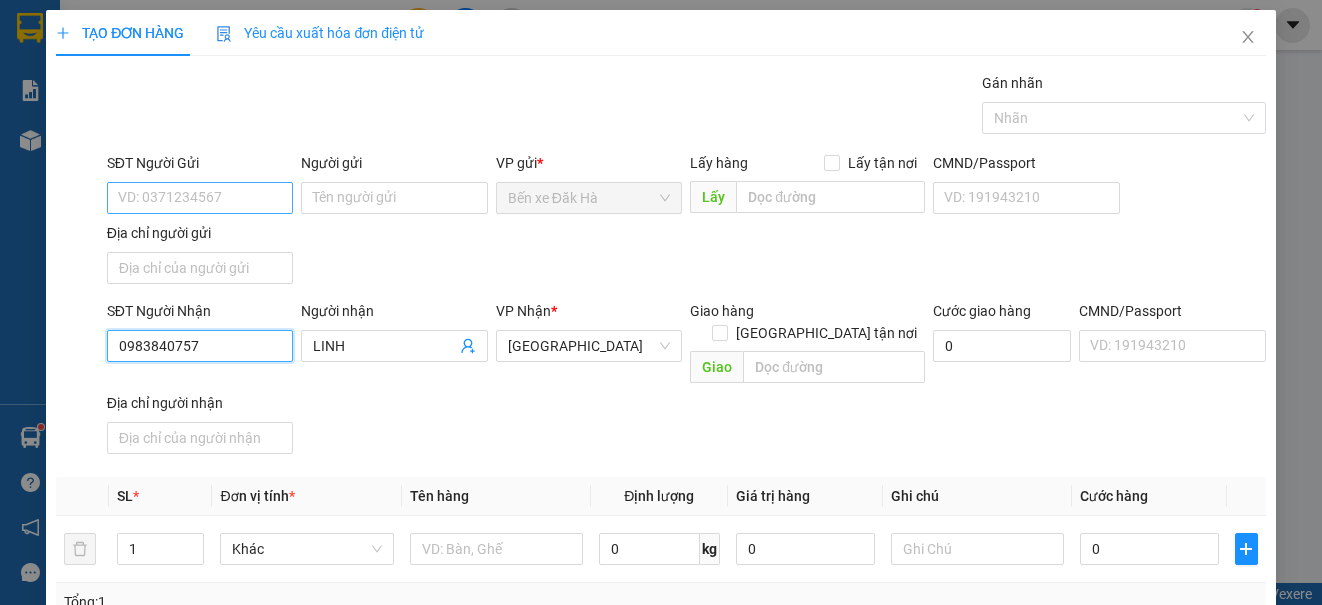 type on "0983840757" 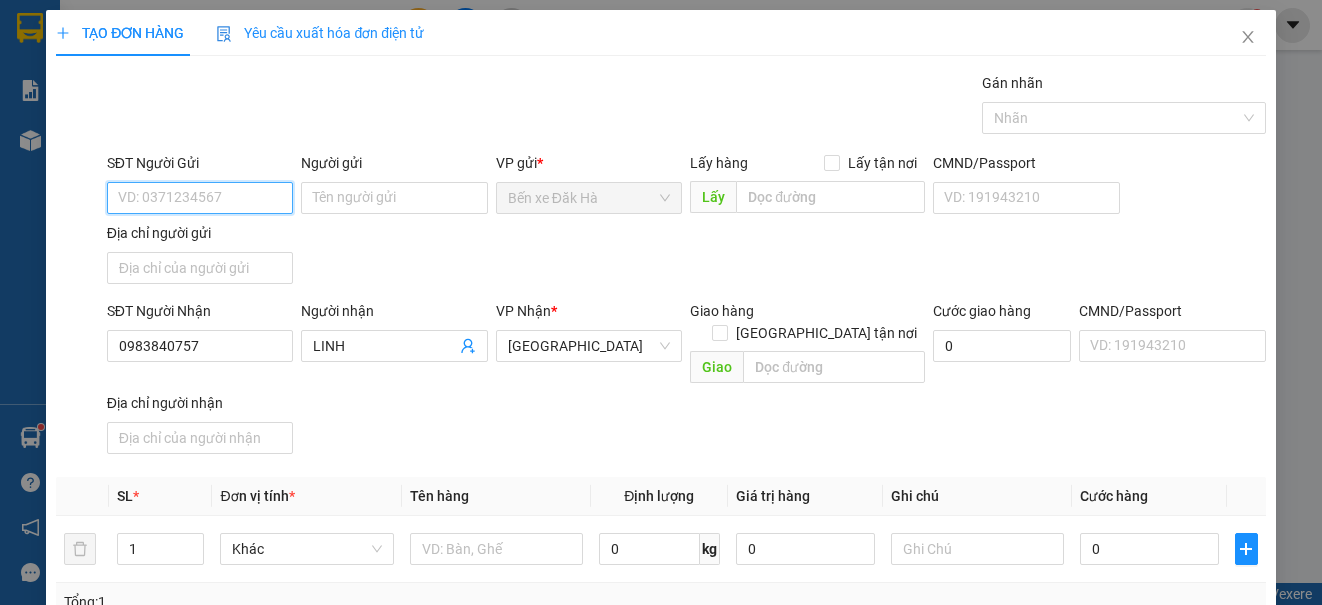 click on "SĐT Người Gửi" at bounding box center (200, 198) 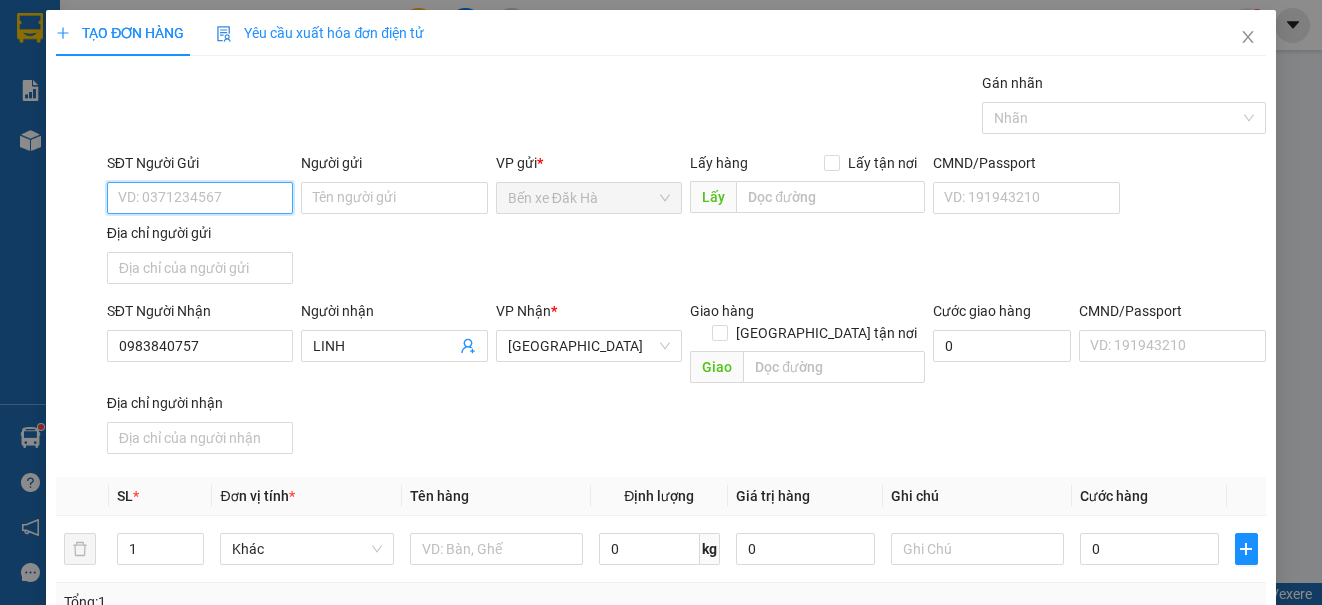 click on "SĐT Người Gửi" at bounding box center (200, 198) 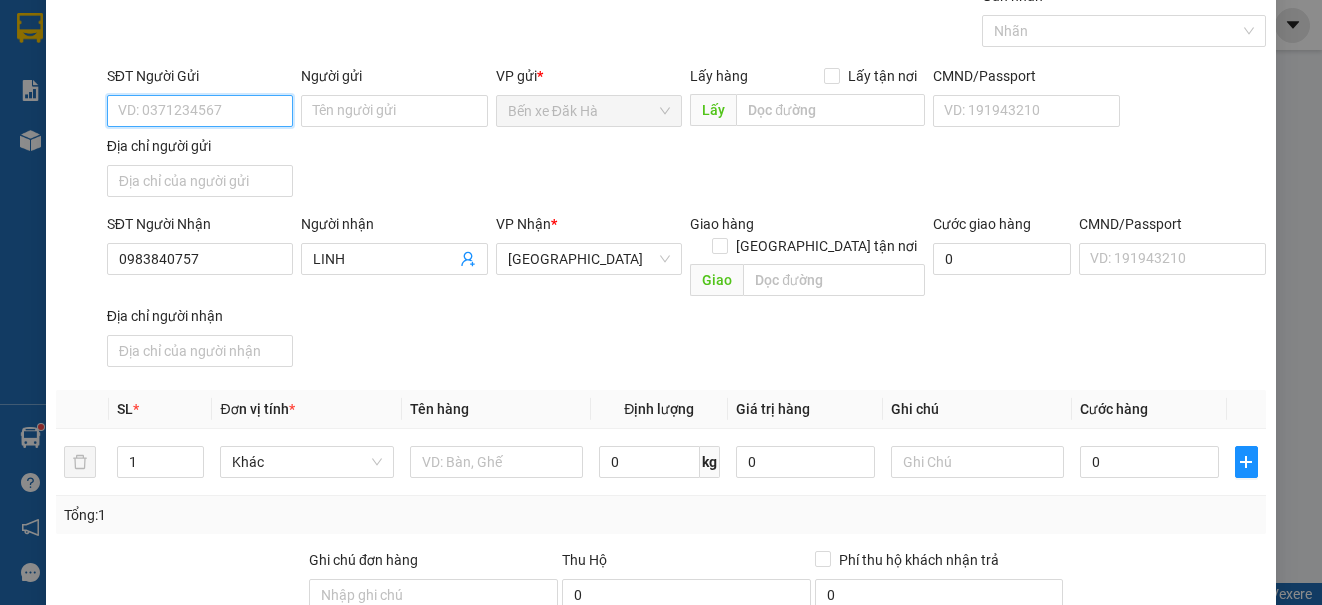 scroll, scrollTop: 200, scrollLeft: 0, axis: vertical 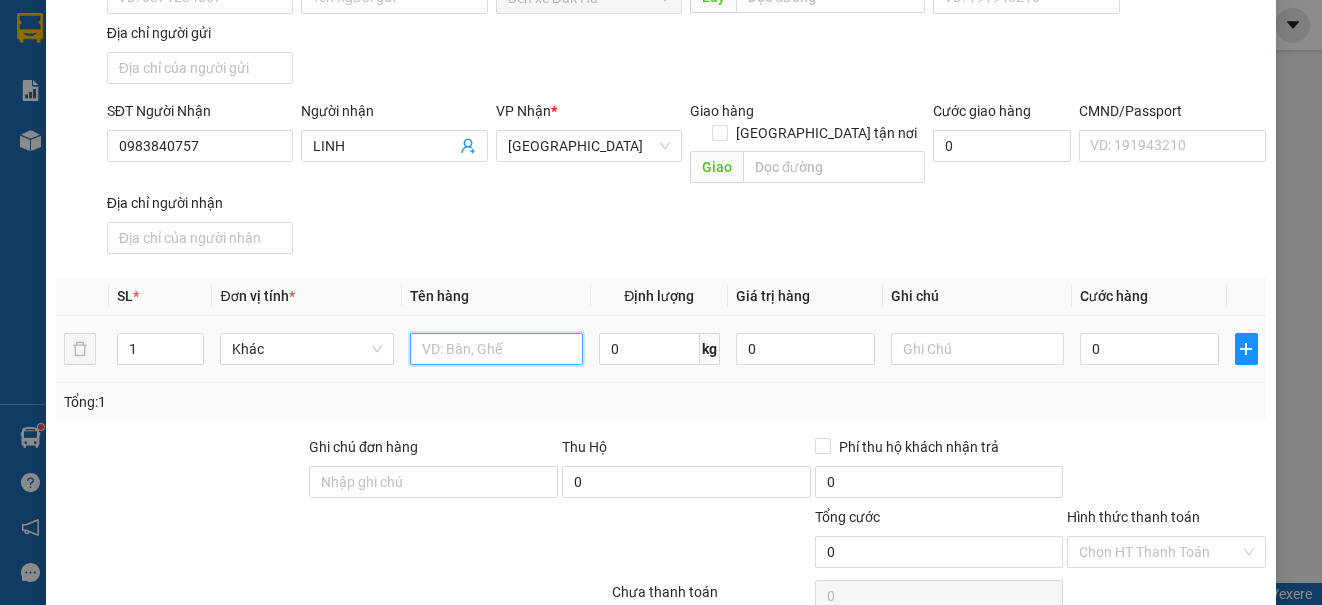 click at bounding box center (496, 349) 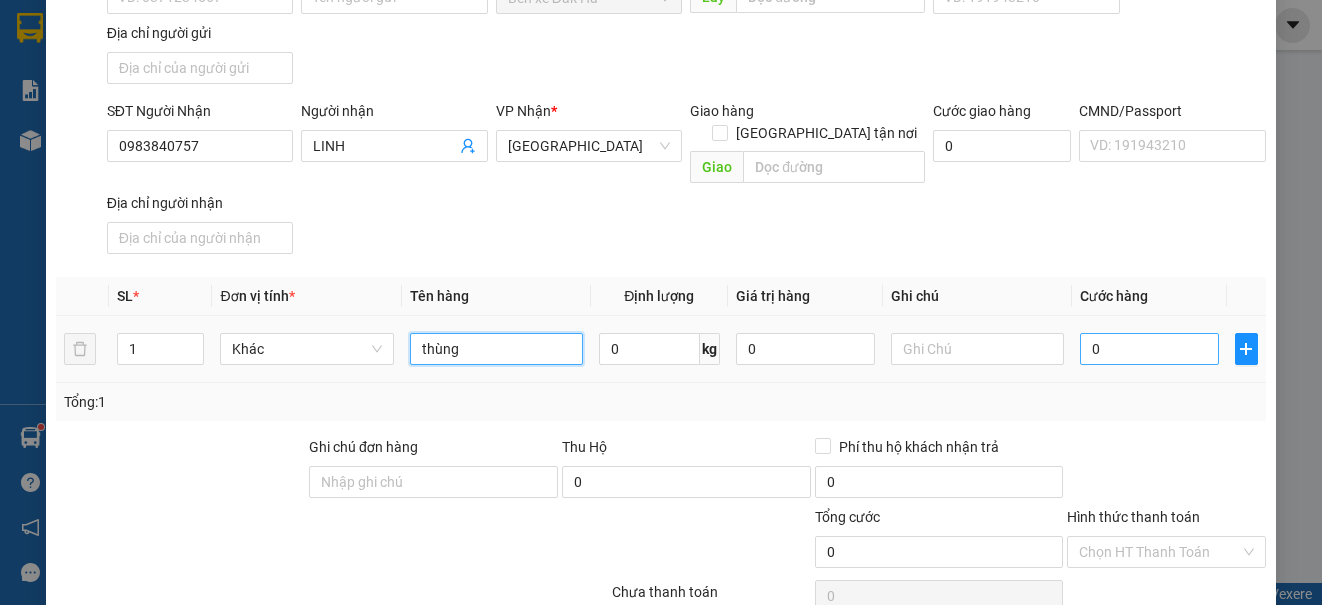 type on "thùng" 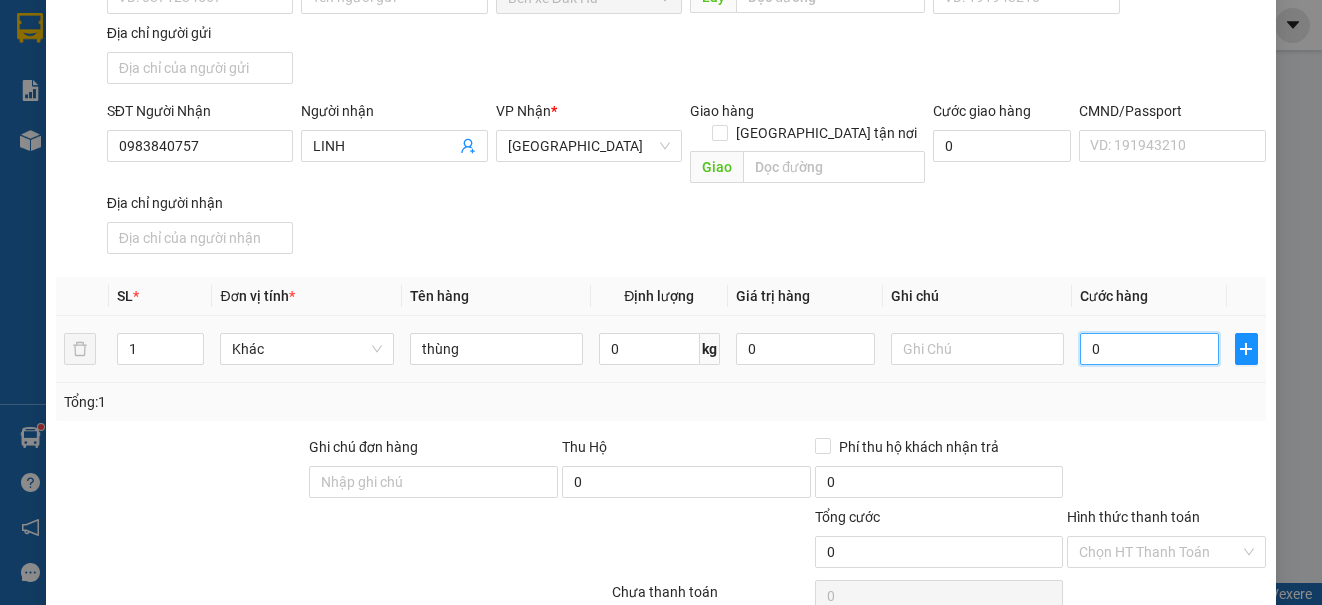 click on "0" at bounding box center (1149, 349) 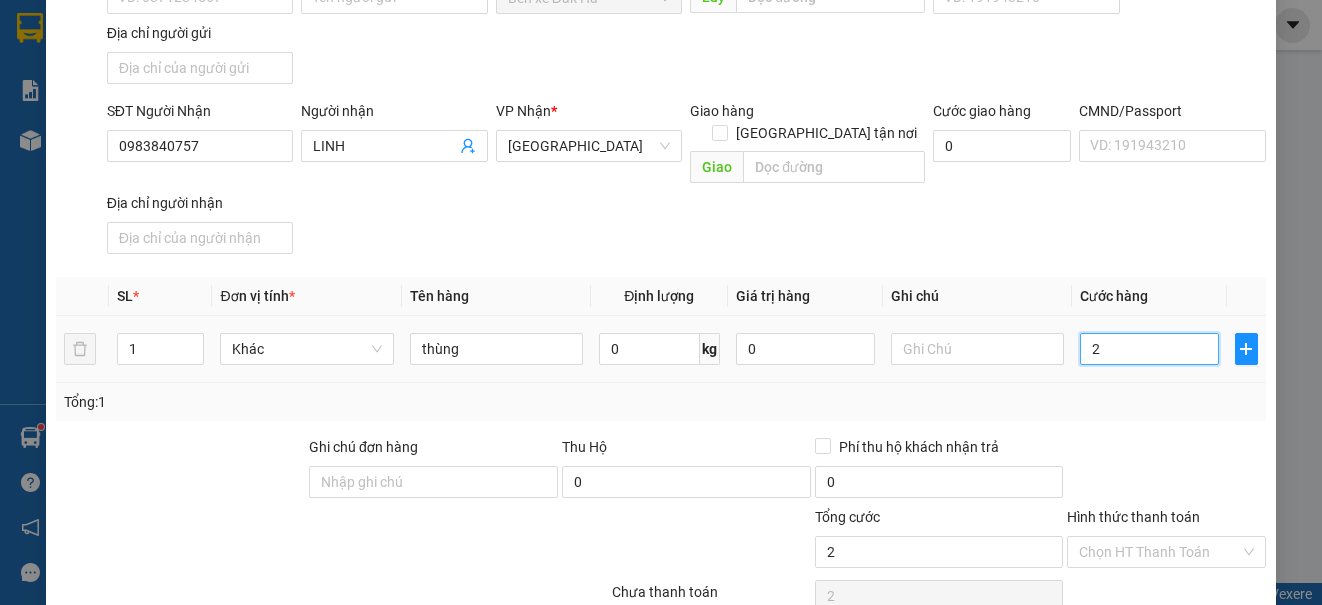 type on "22" 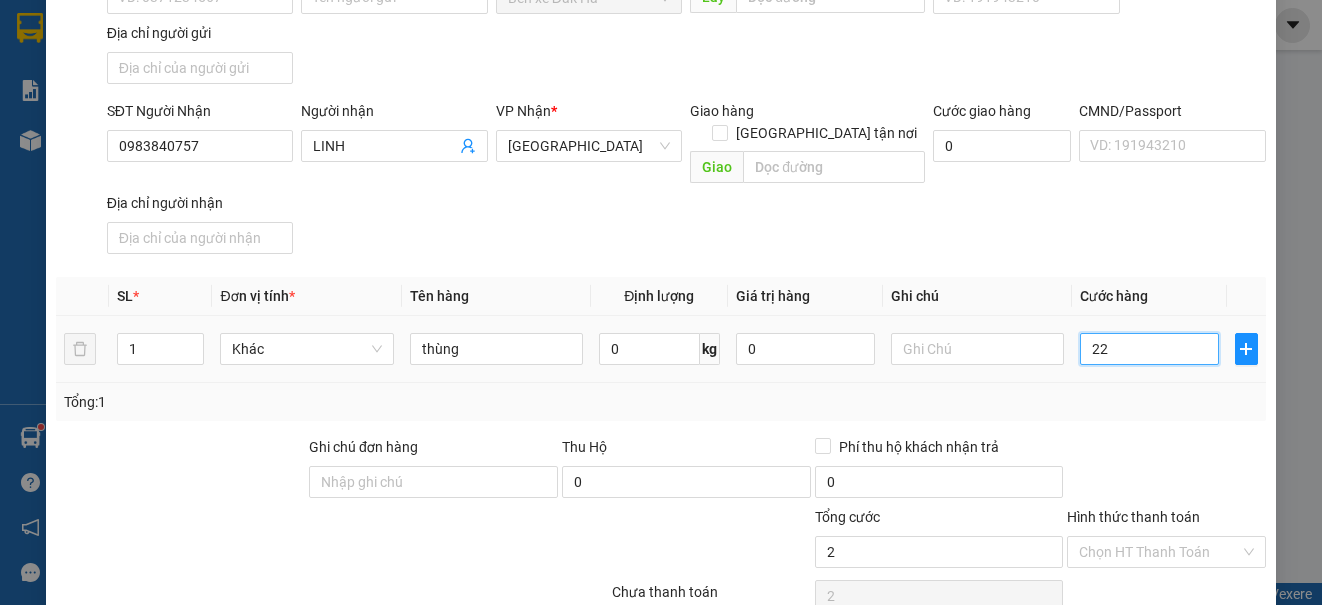 type on "22" 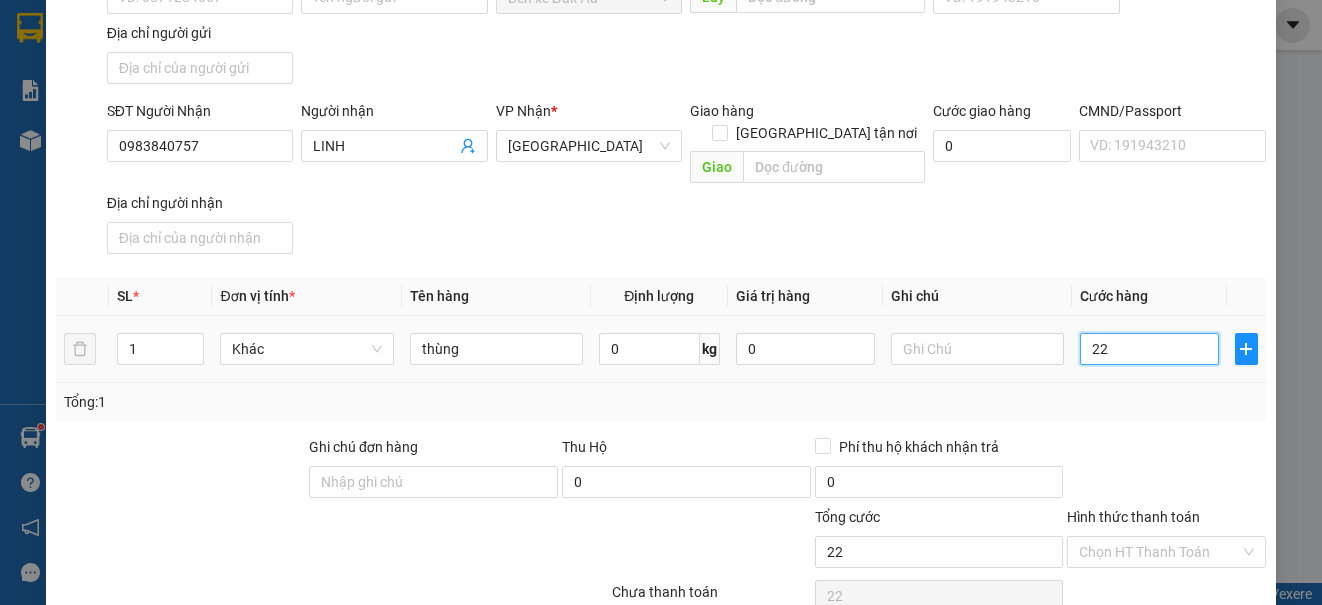type on "220" 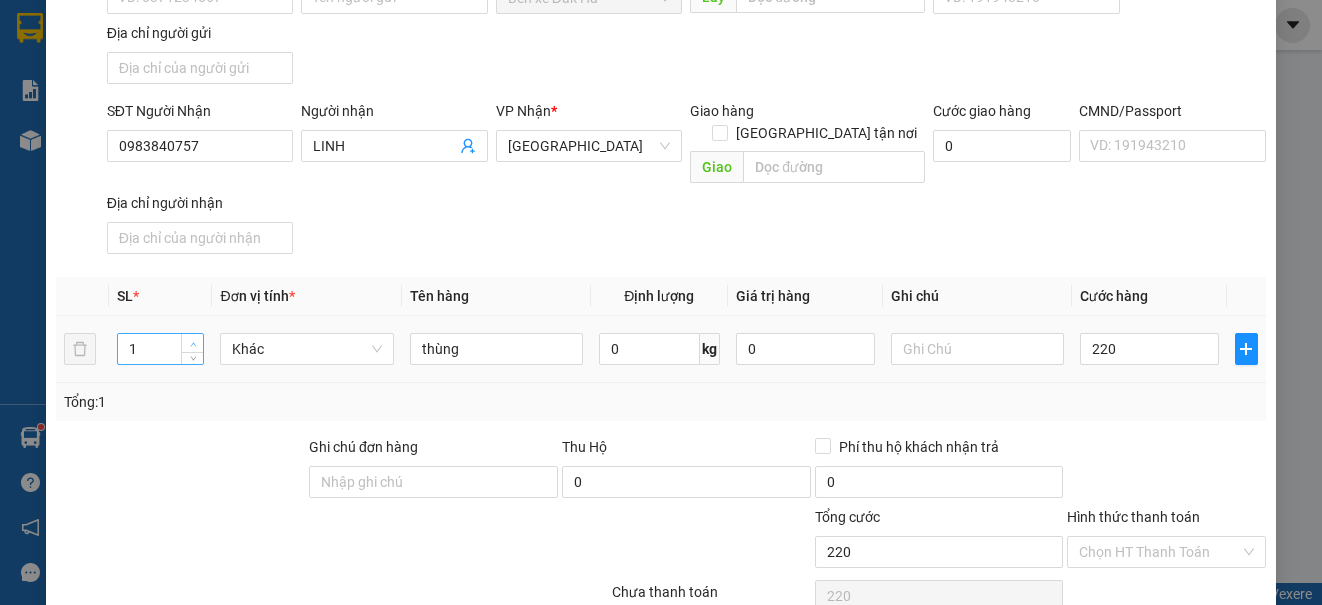 type on "220.000" 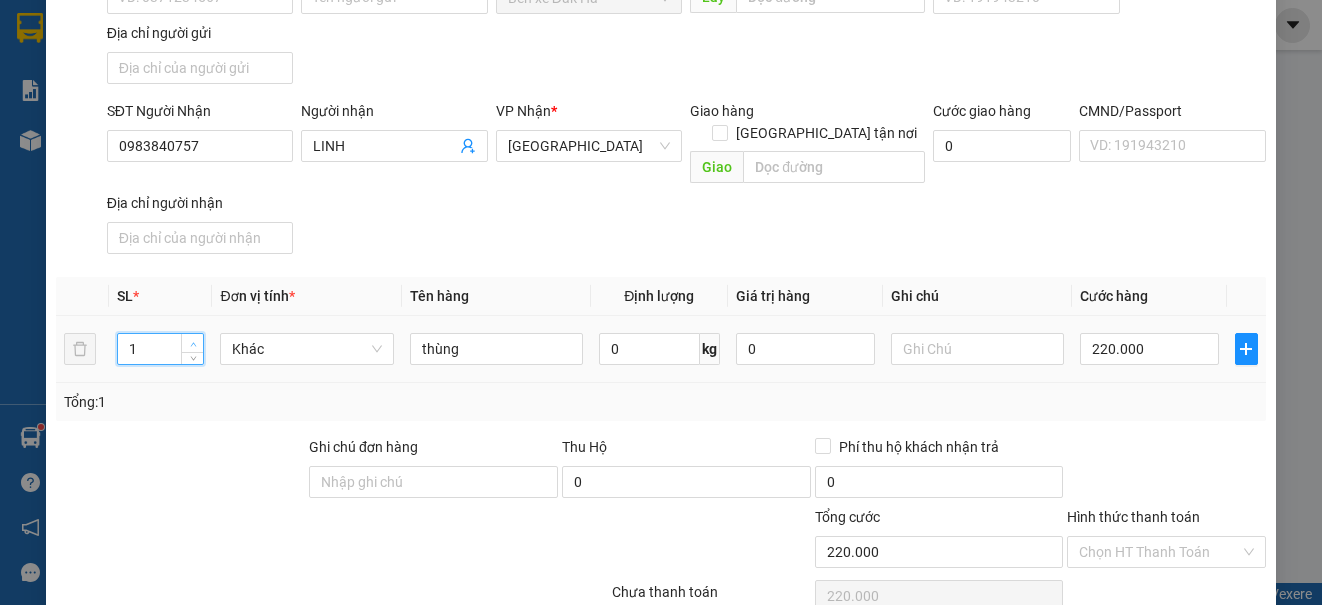 click at bounding box center (193, 344) 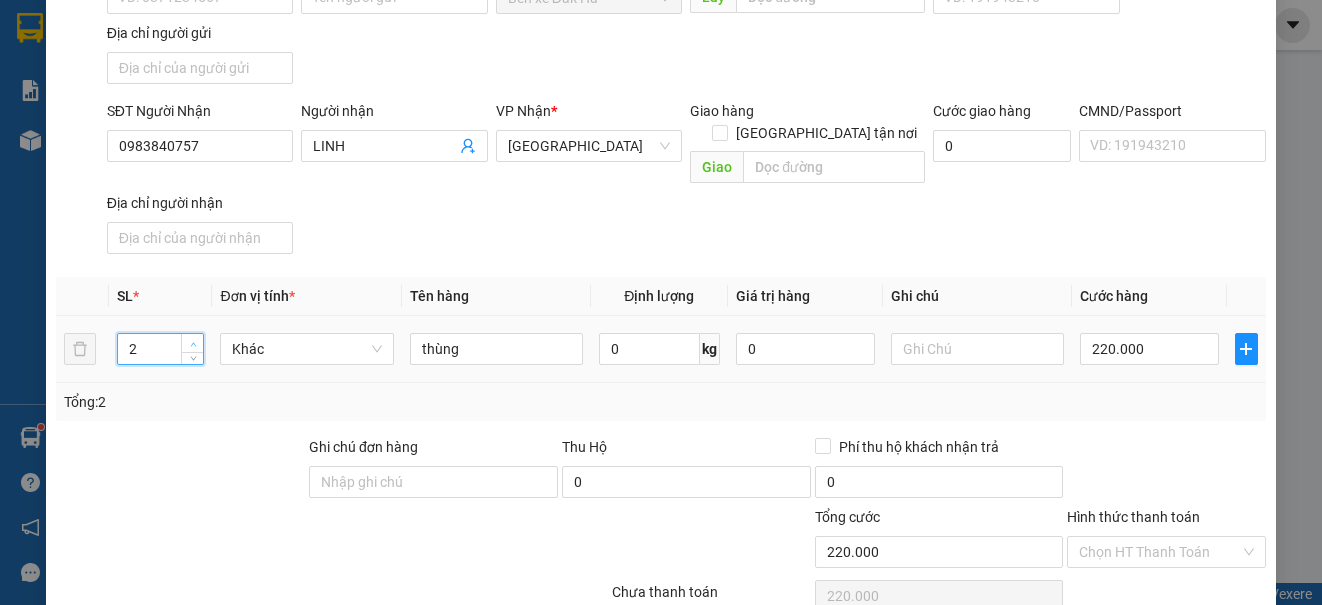 click at bounding box center [193, 344] 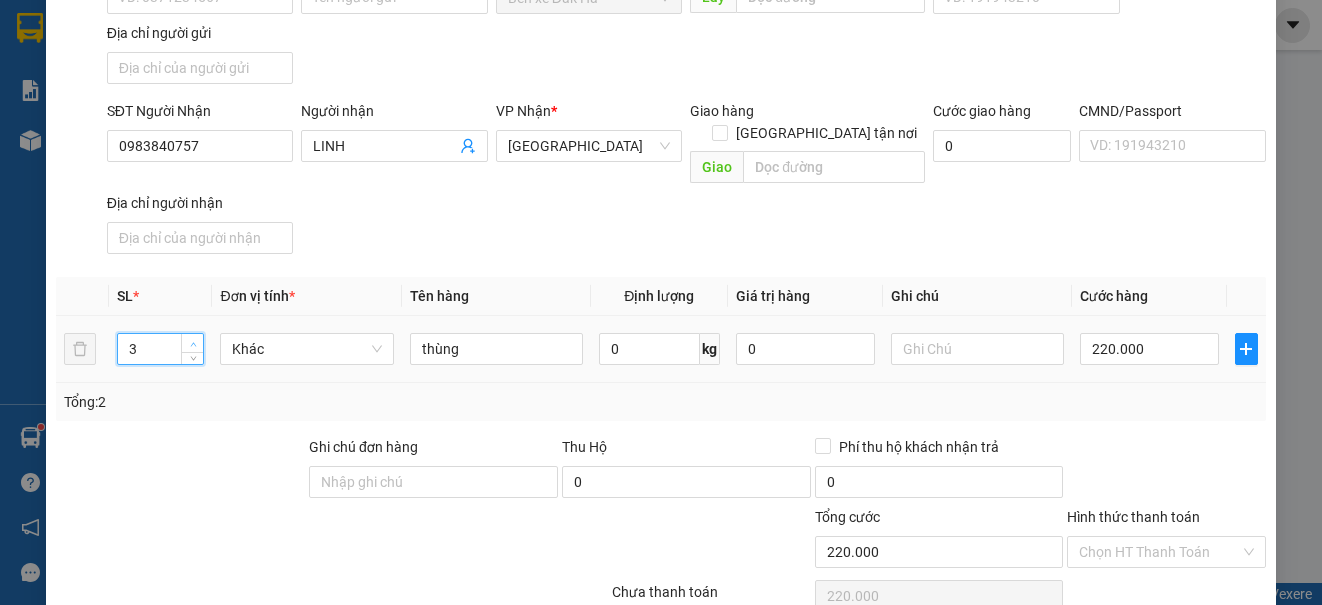 click at bounding box center (193, 344) 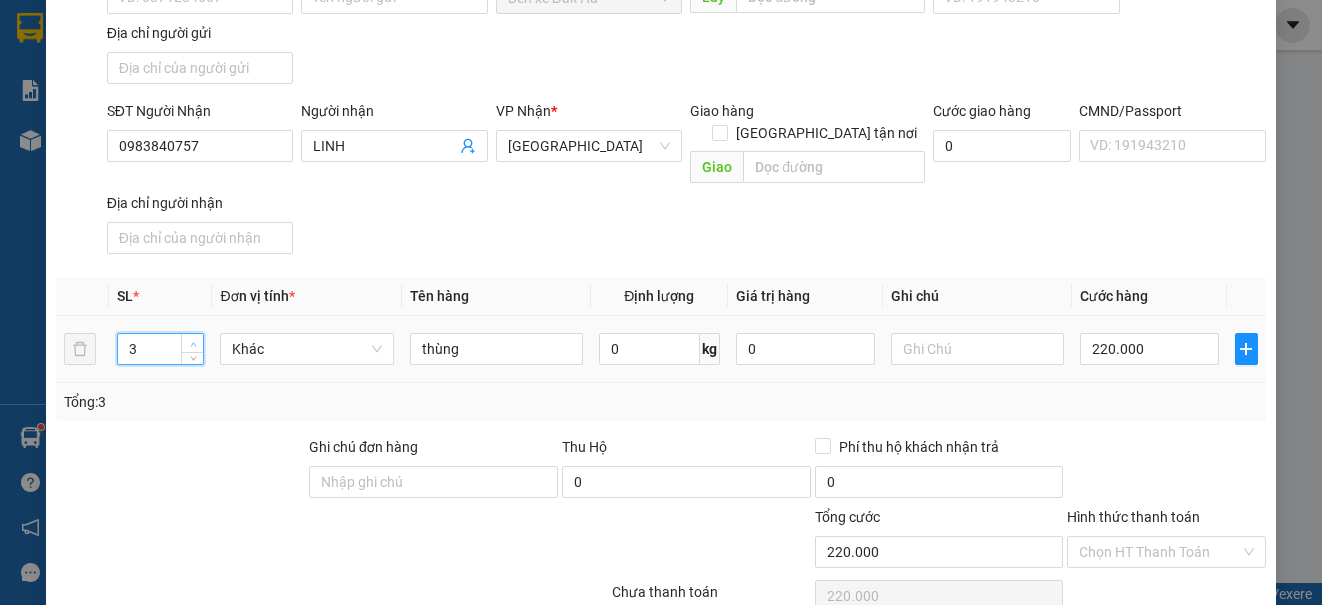 type on "4" 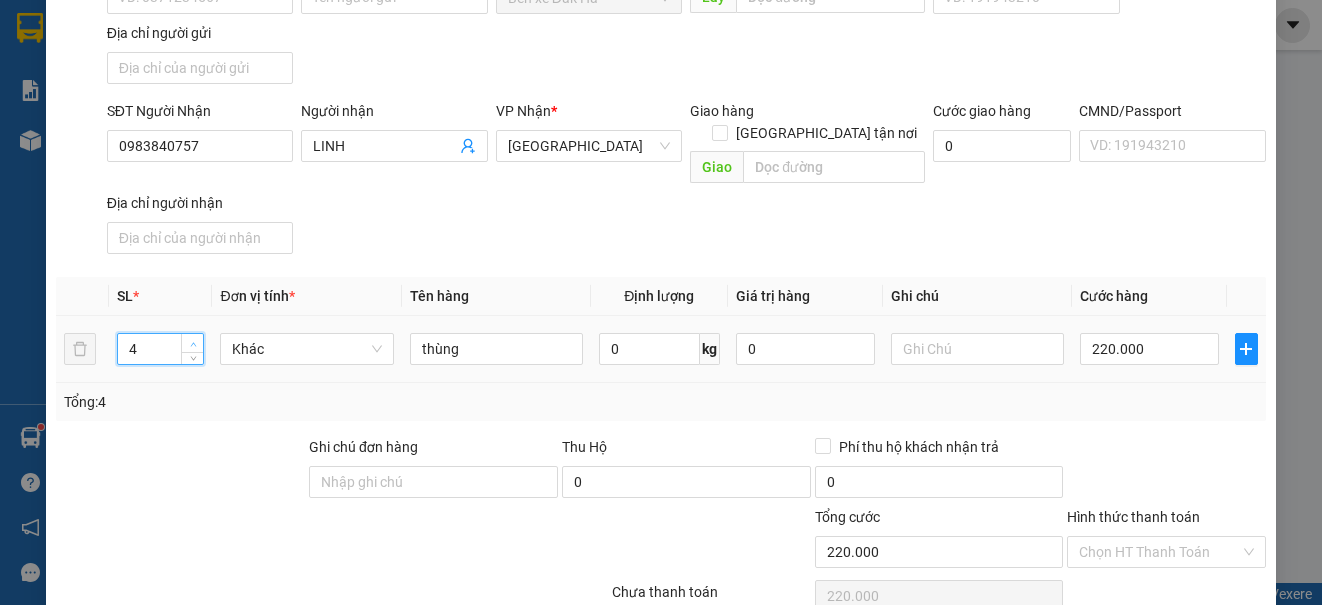 click at bounding box center [193, 344] 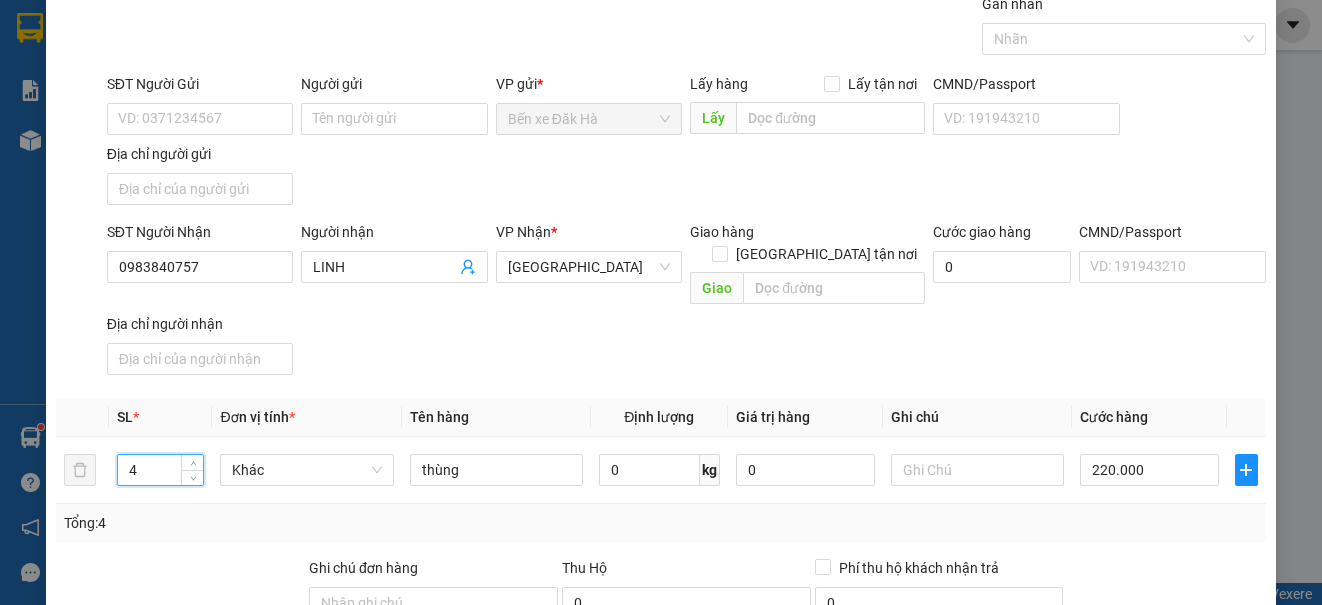 scroll, scrollTop: 0, scrollLeft: 0, axis: both 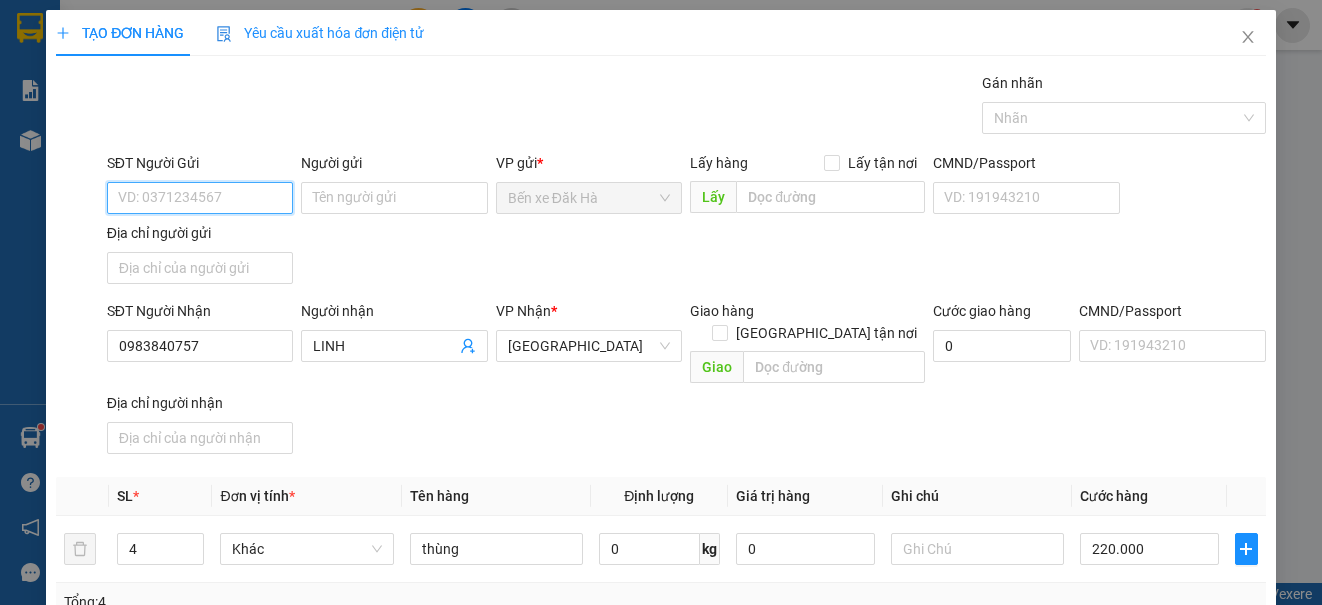 click on "SĐT Người Gửi" at bounding box center [200, 198] 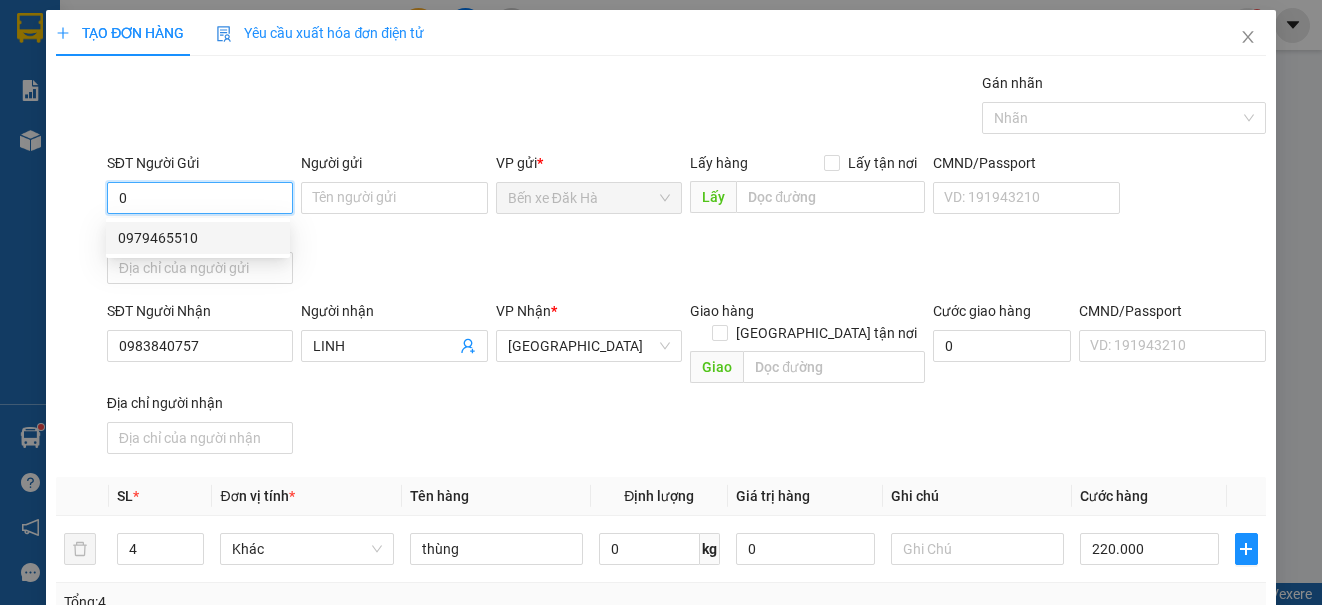 click on "0979465510" at bounding box center (198, 238) 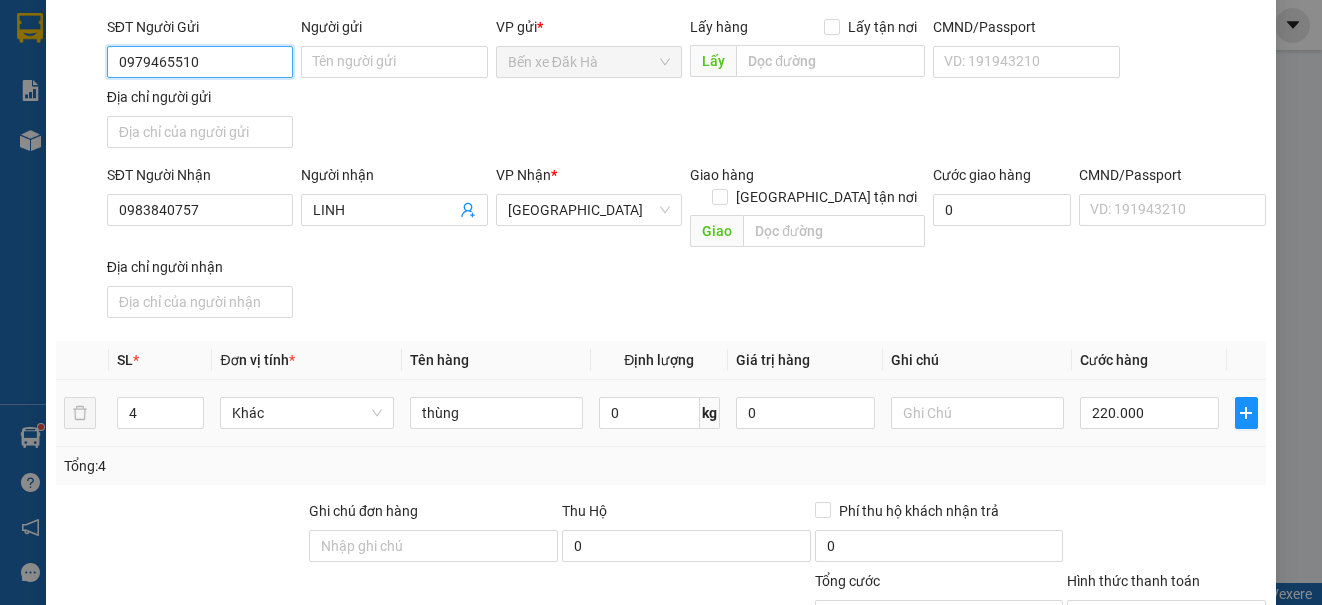 scroll, scrollTop: 275, scrollLeft: 0, axis: vertical 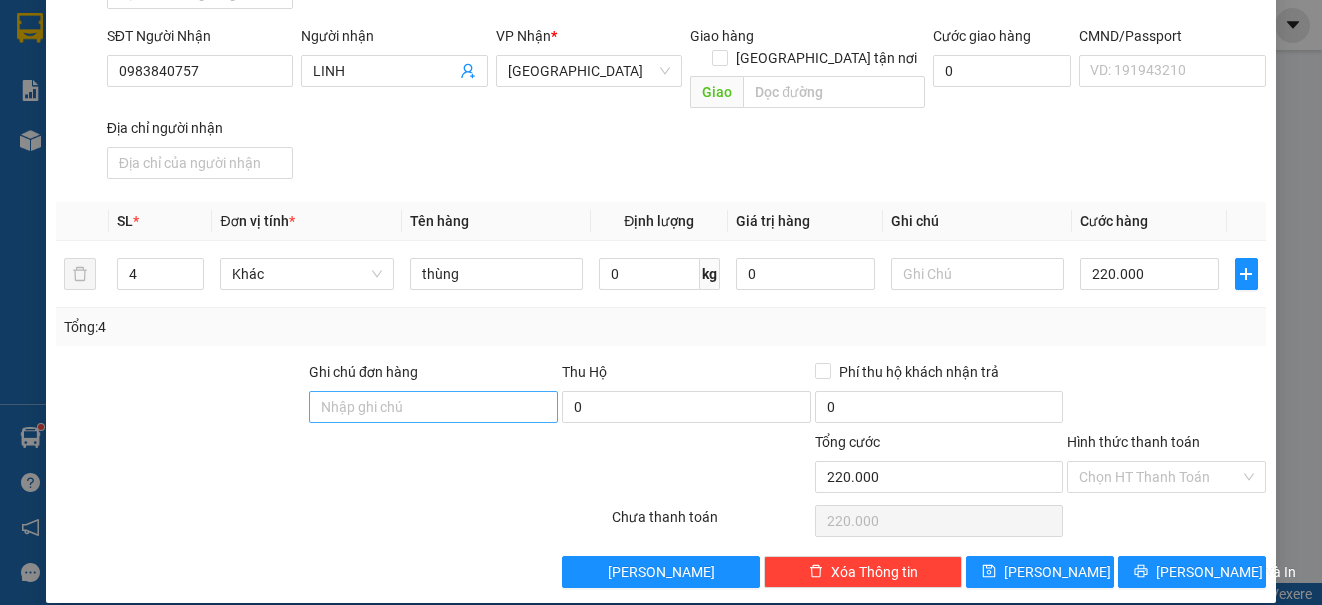 type on "0979465510" 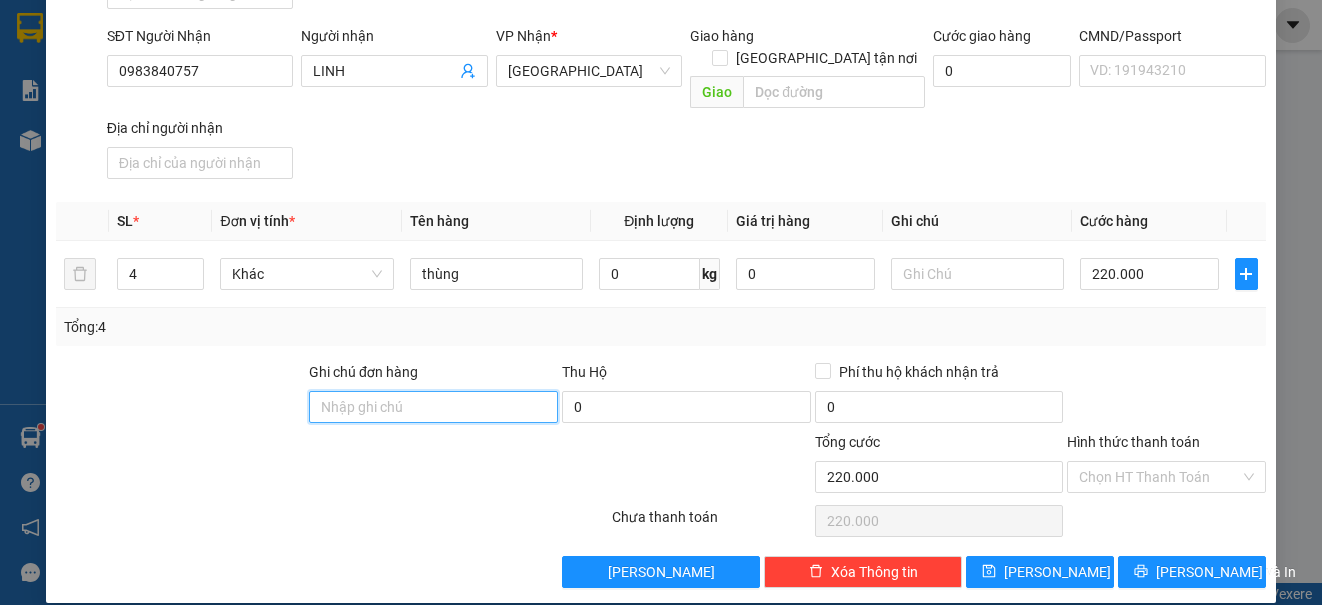click on "Ghi chú đơn hàng" at bounding box center (433, 407) 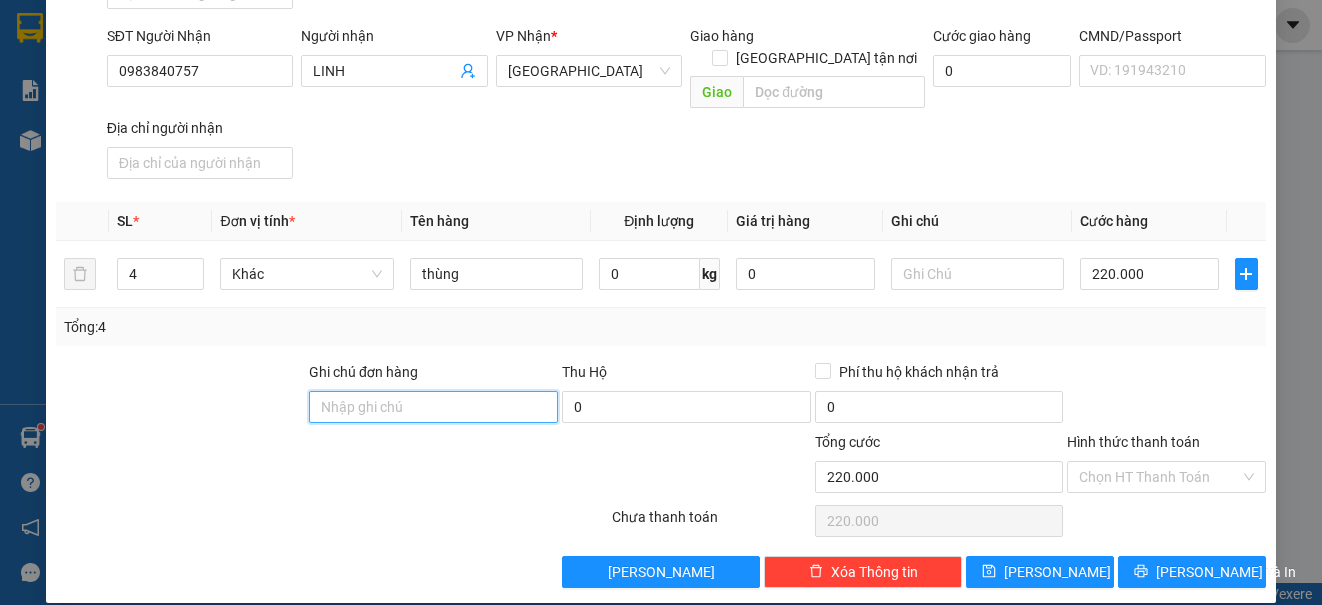 type on "DH" 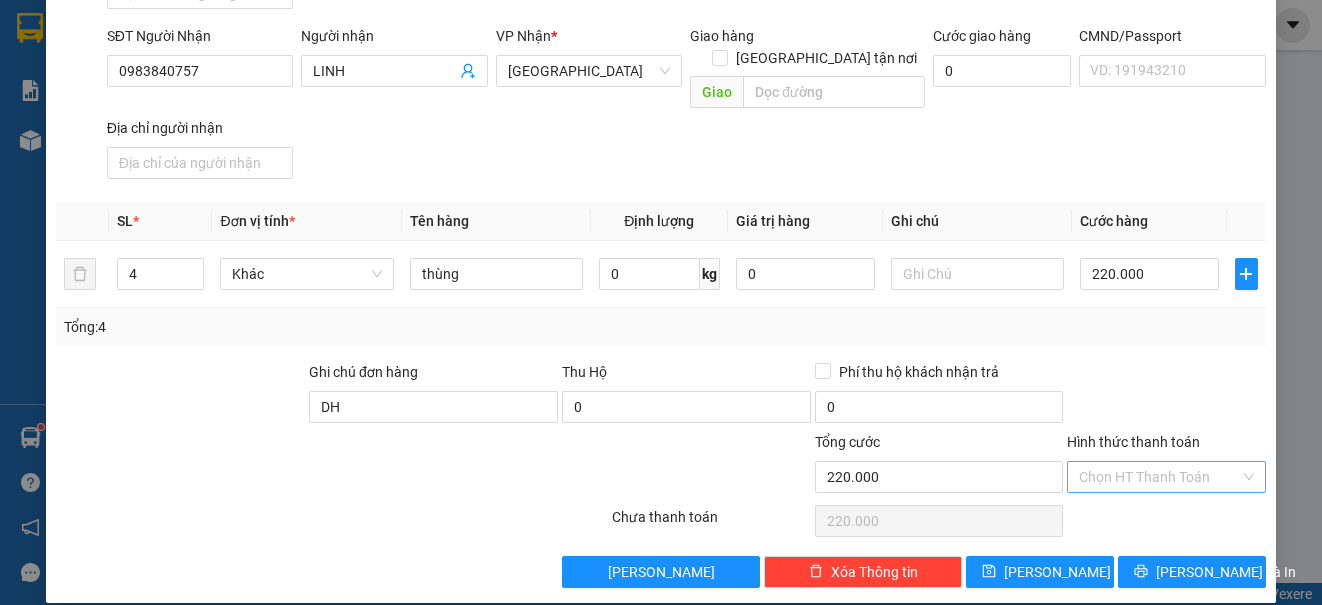 click on "Hình thức thanh toán" at bounding box center [1159, 477] 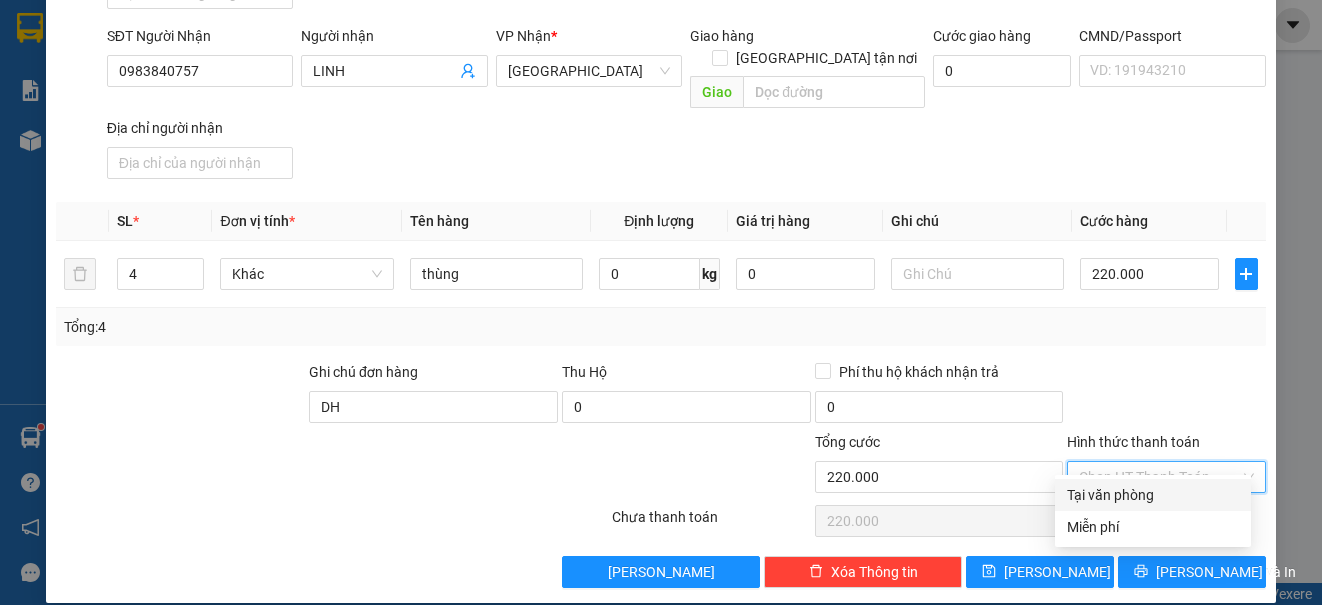 click on "Tại văn phòng" at bounding box center (1153, 495) 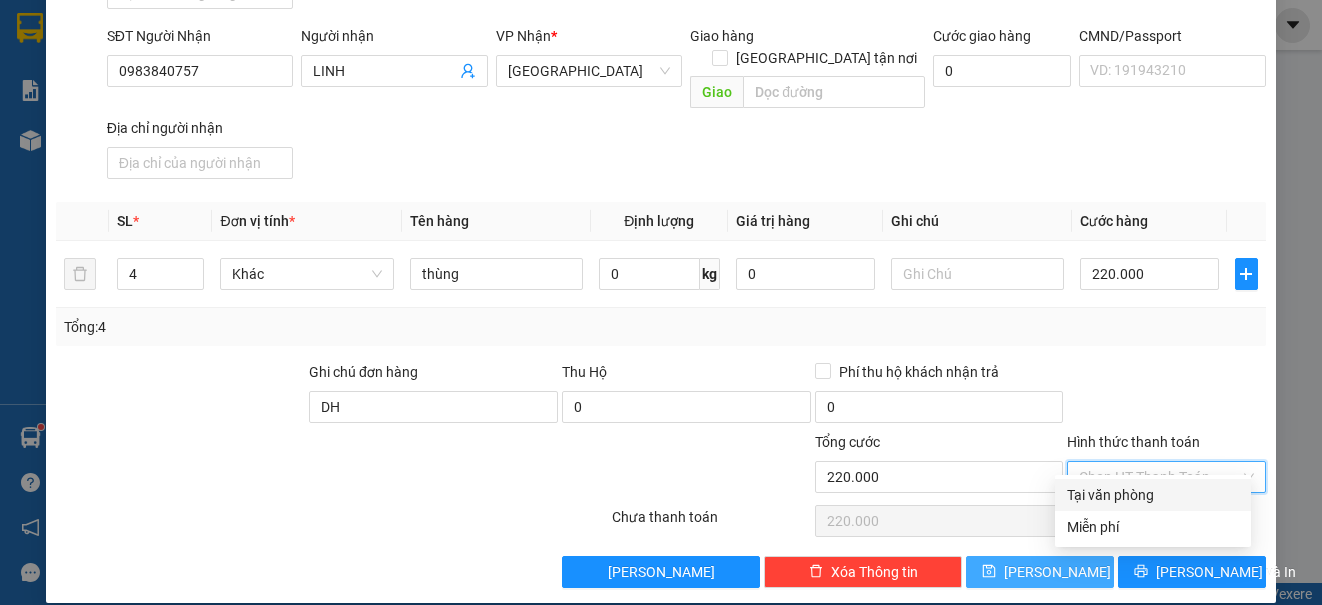 type on "0" 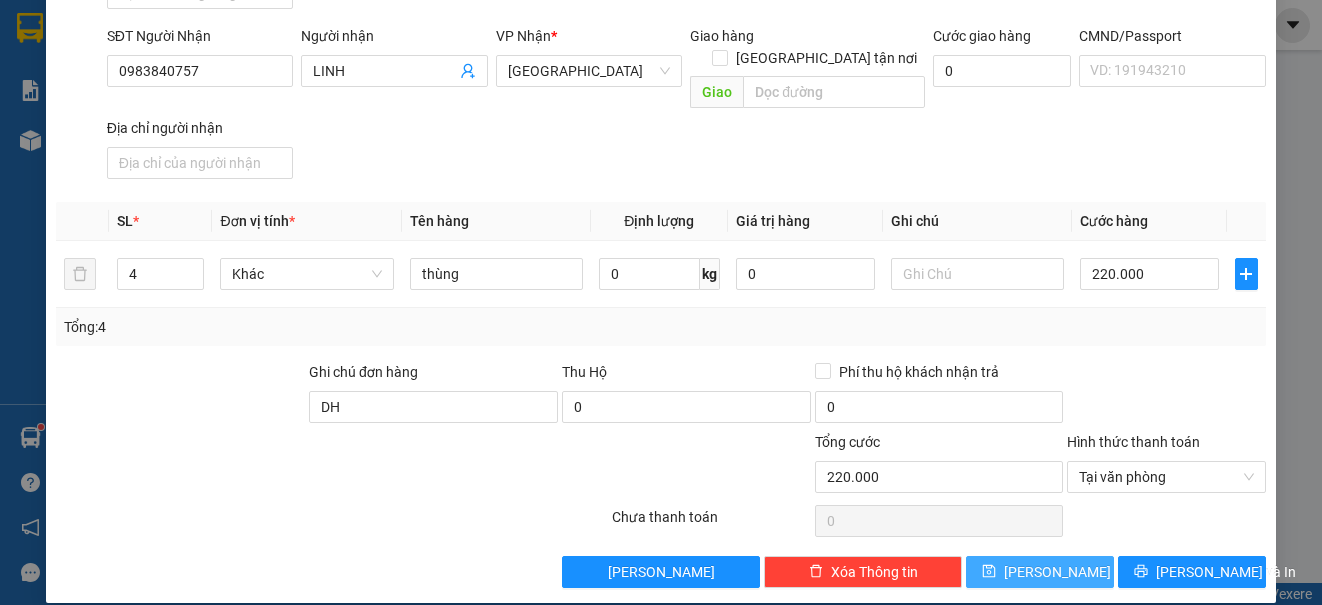 click on "[PERSON_NAME]" at bounding box center [1057, 572] 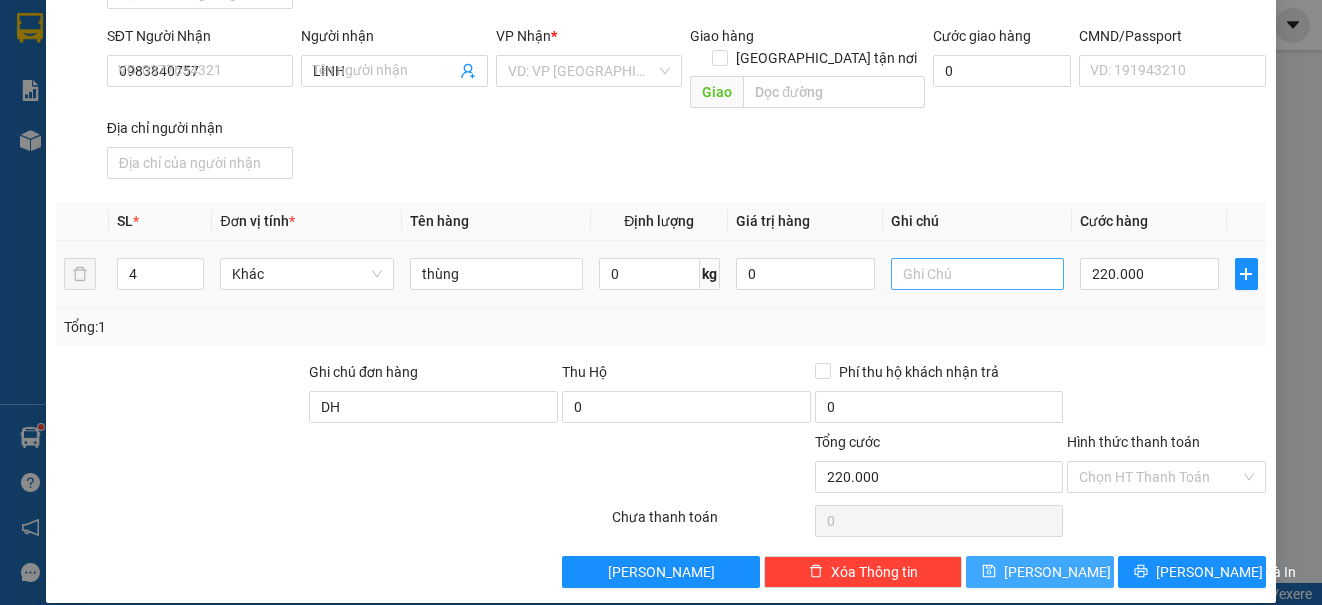 type 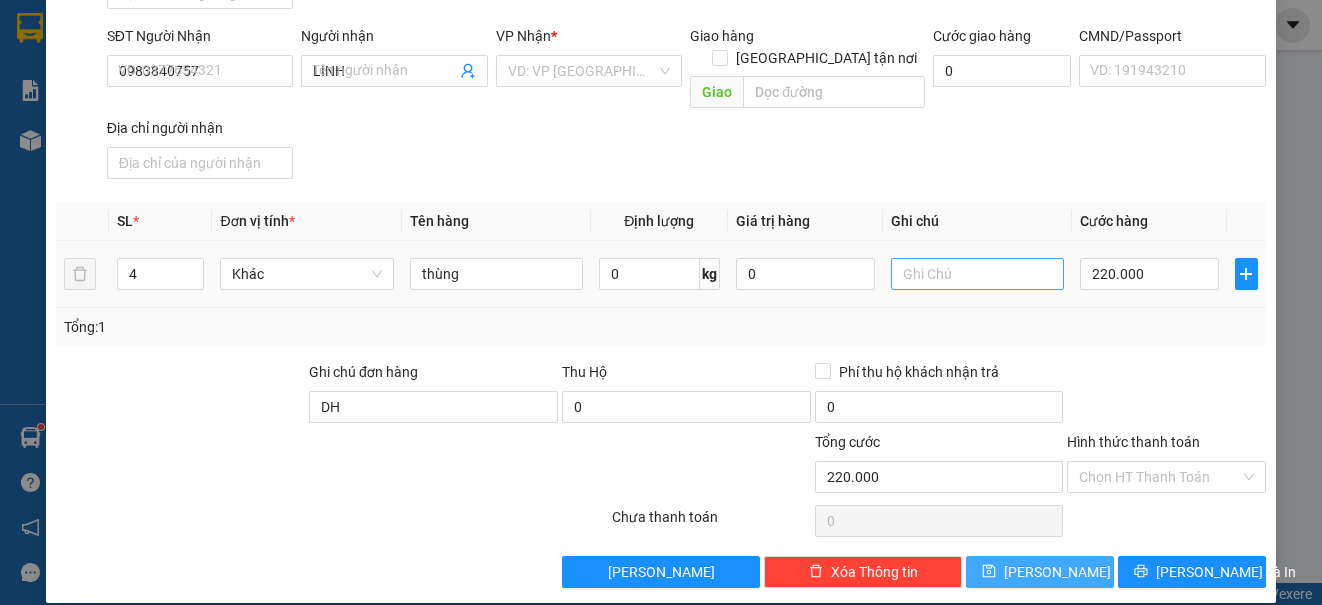 type 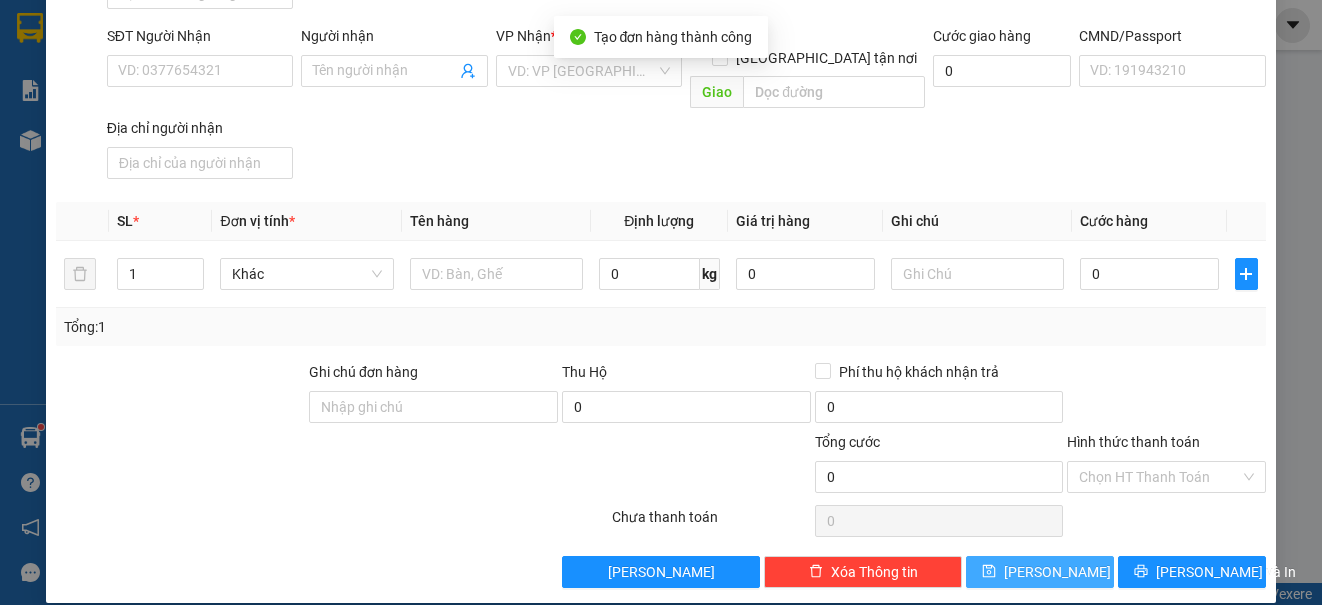 scroll, scrollTop: 0, scrollLeft: 0, axis: both 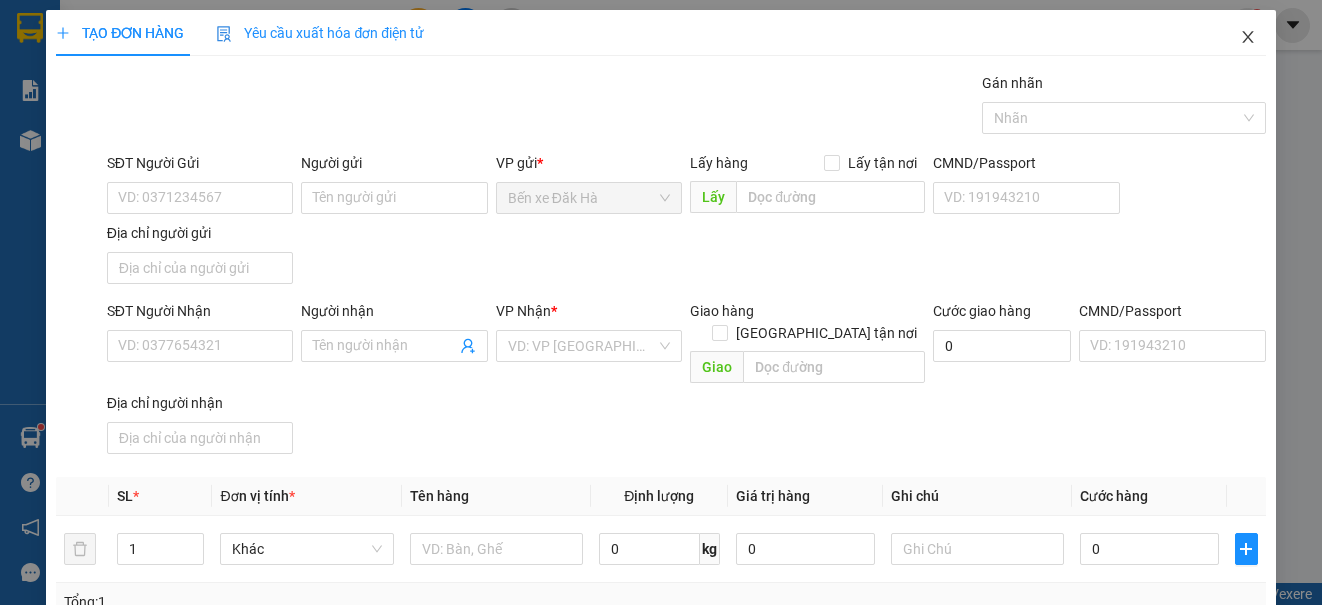 click 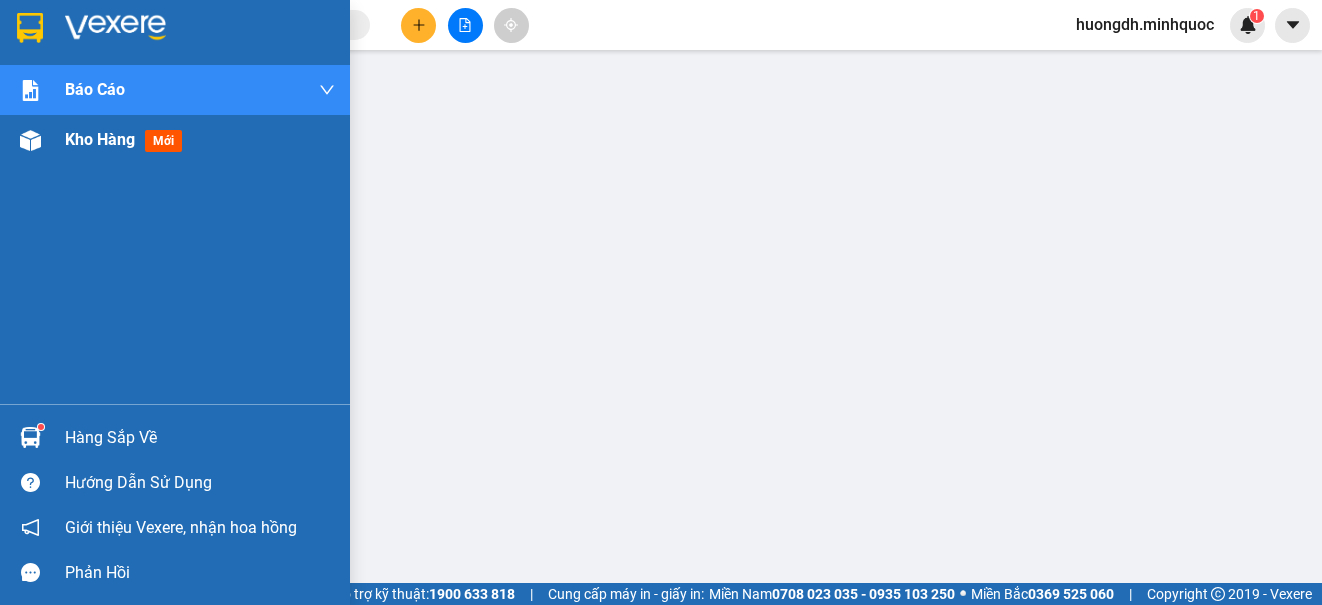 click at bounding box center [30, 140] 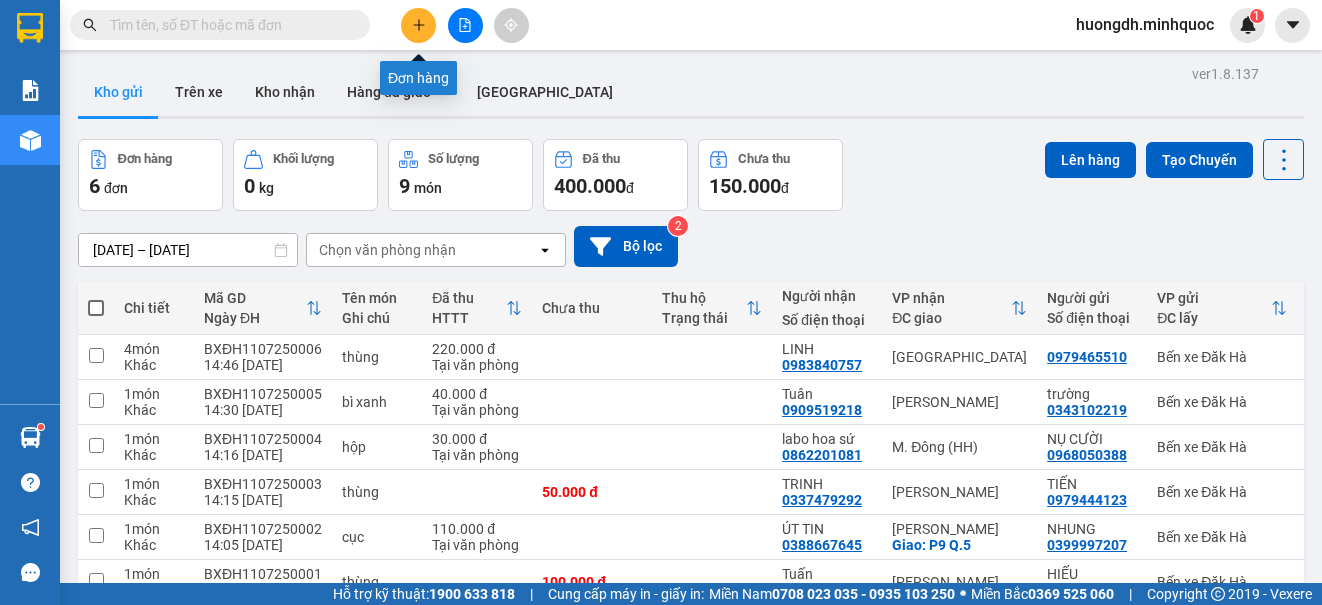click at bounding box center [418, 25] 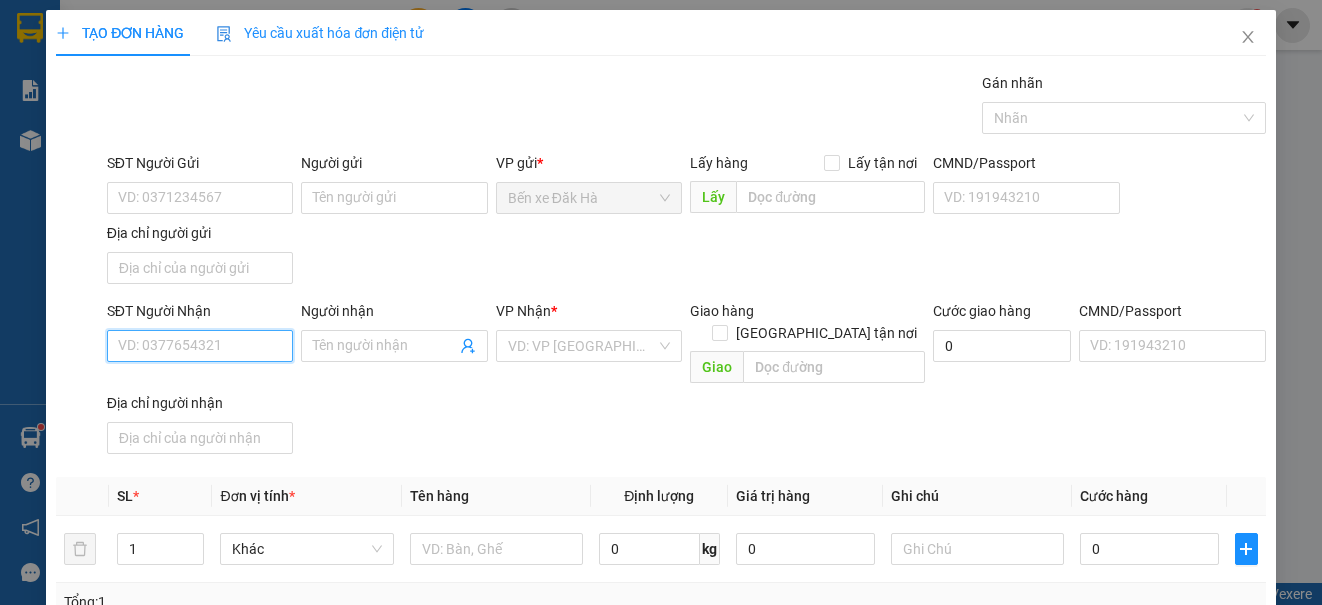 click on "SĐT Người Nhận" at bounding box center (200, 346) 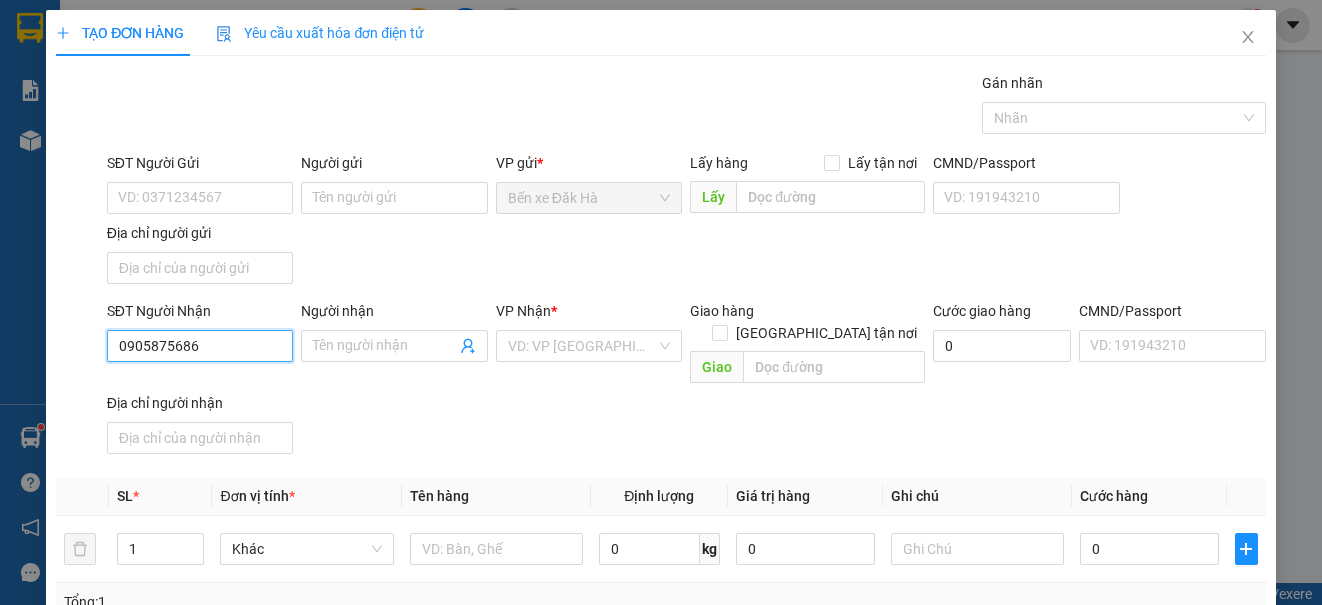 click on "0905875686" at bounding box center [200, 346] 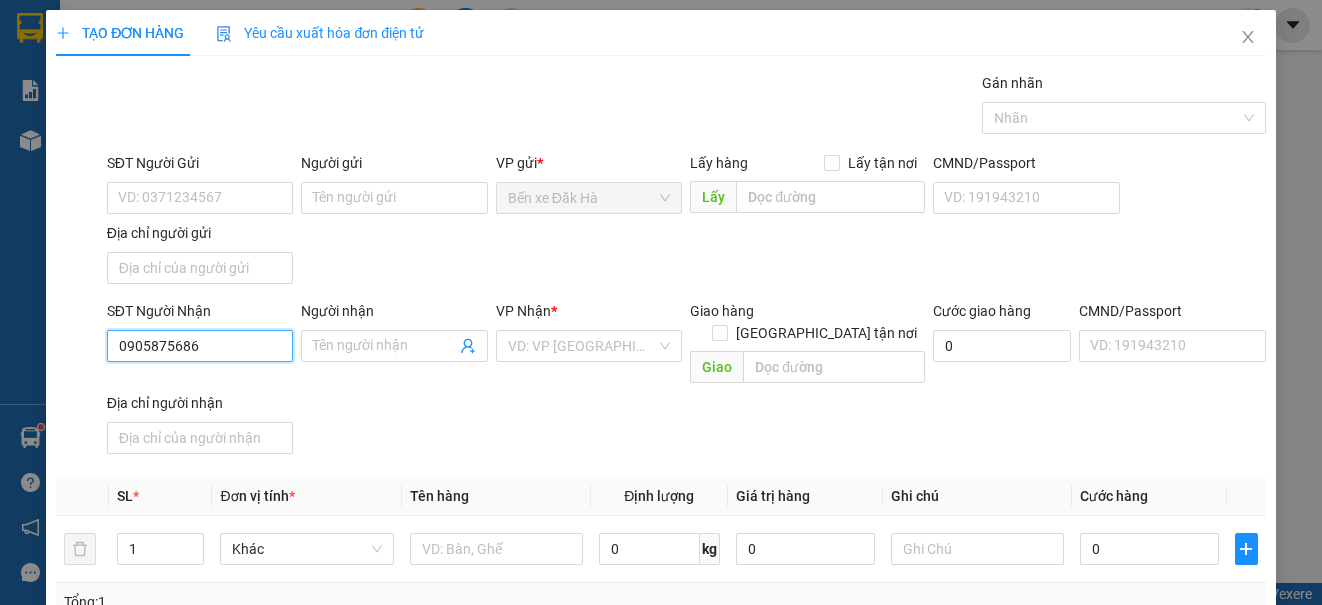 type on "0905875686" 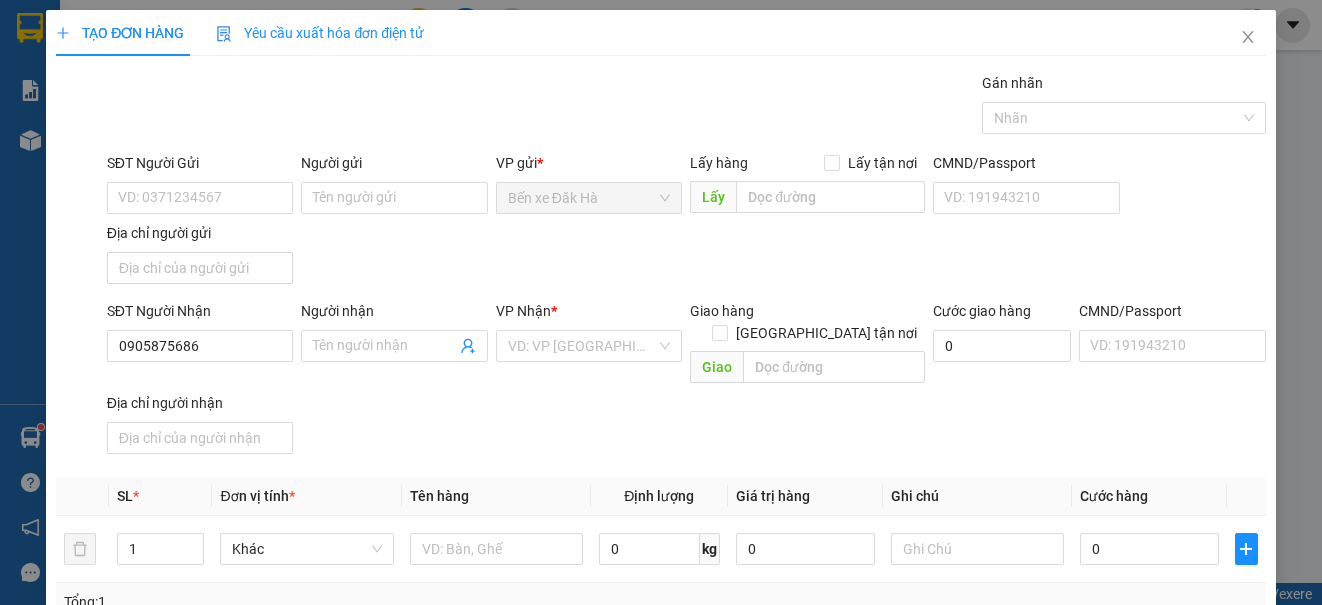 click on "Người nhận" at bounding box center [394, 315] 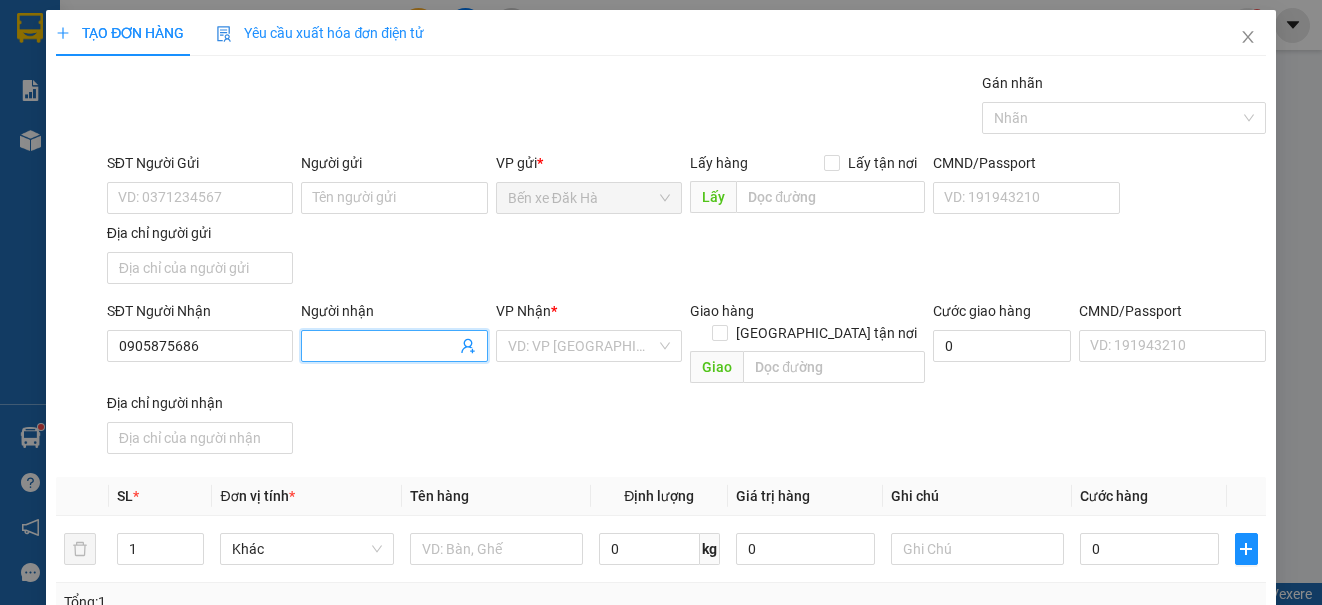 click on "Người nhận" at bounding box center (384, 346) 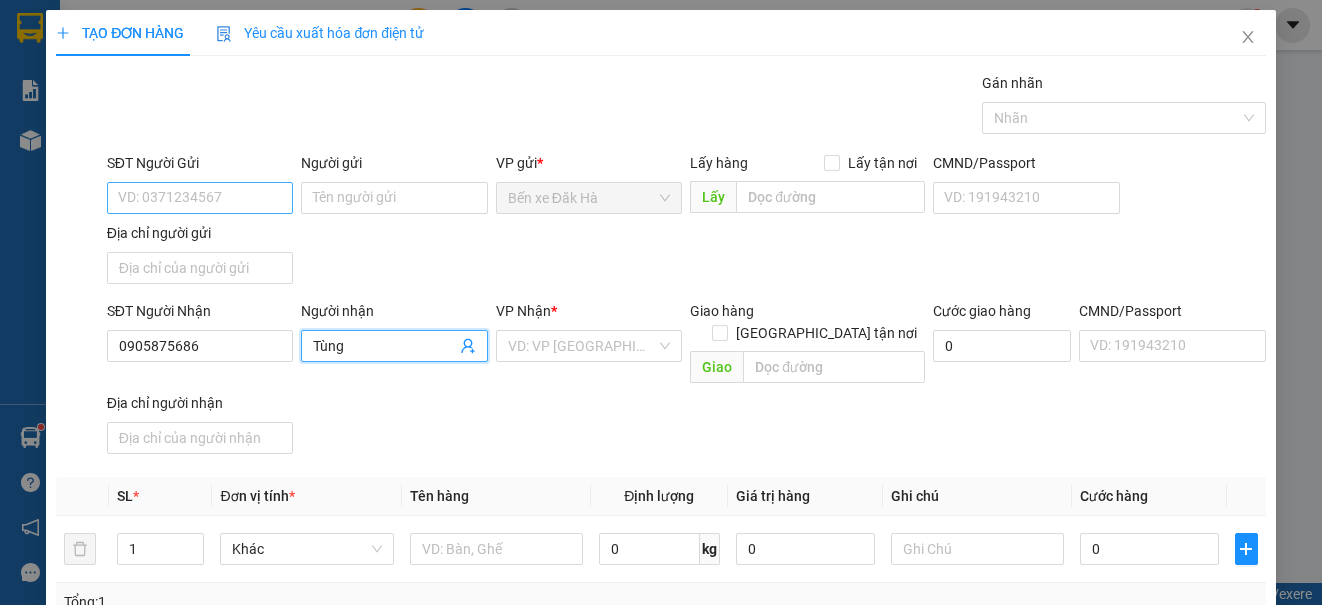 type on "Tùng" 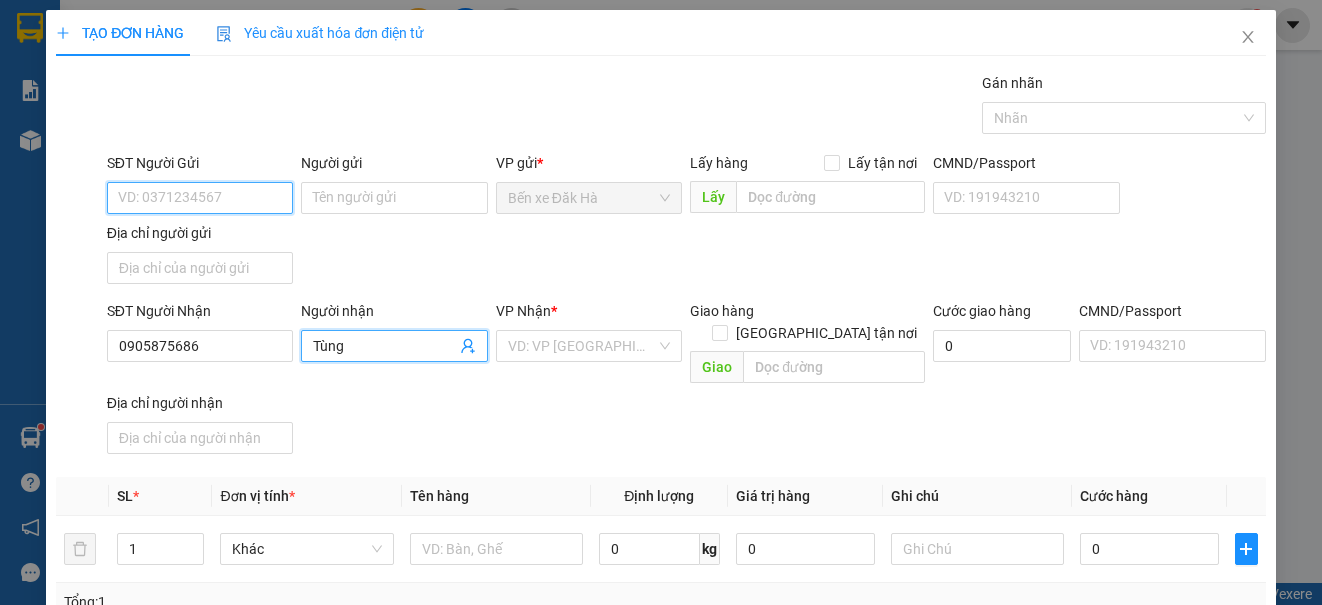 click on "SĐT Người Gửi" at bounding box center [200, 198] 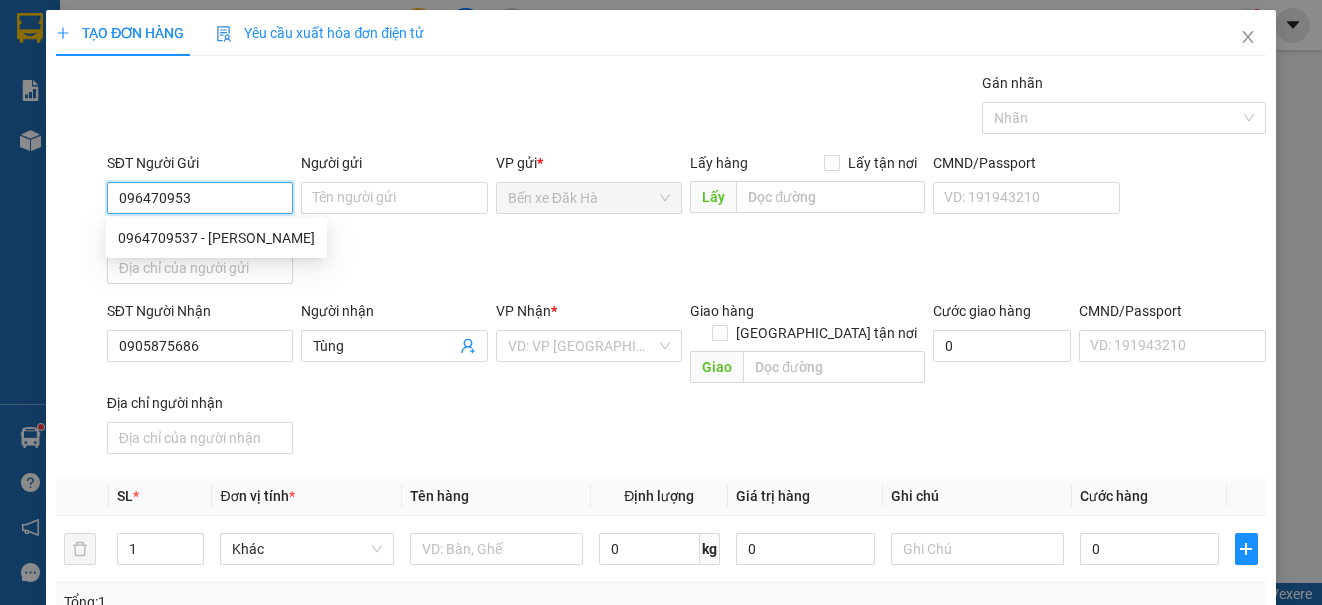 type on "0964709537" 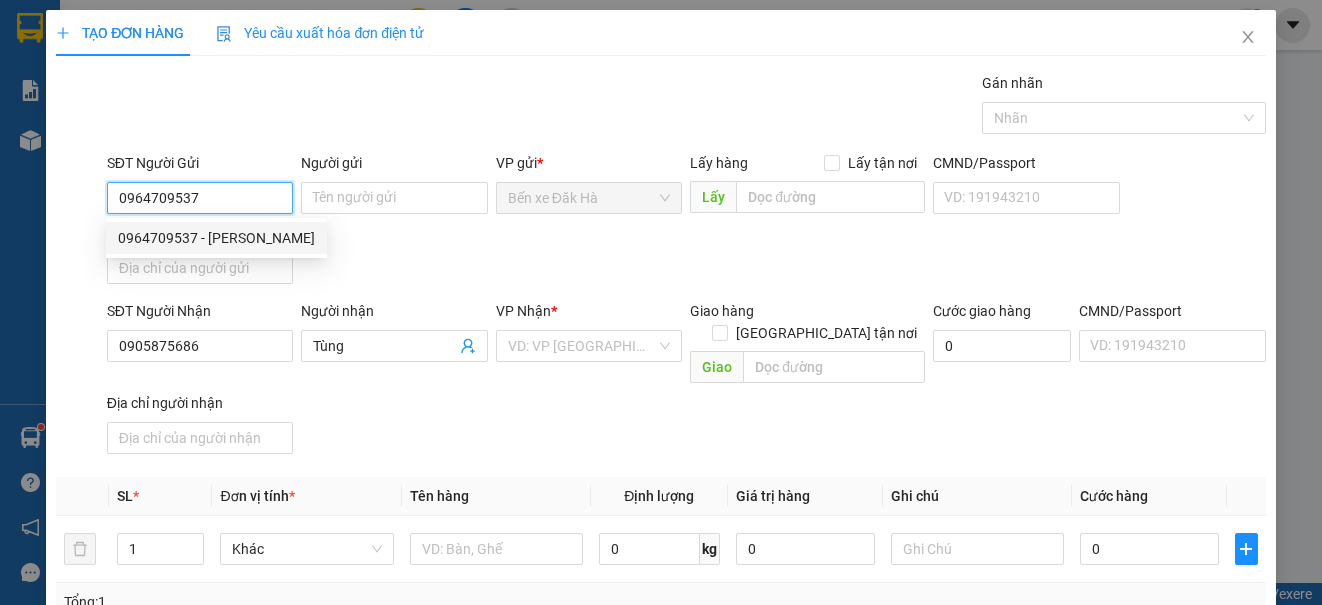 click on "0964709537 - [PERSON_NAME]" at bounding box center [216, 238] 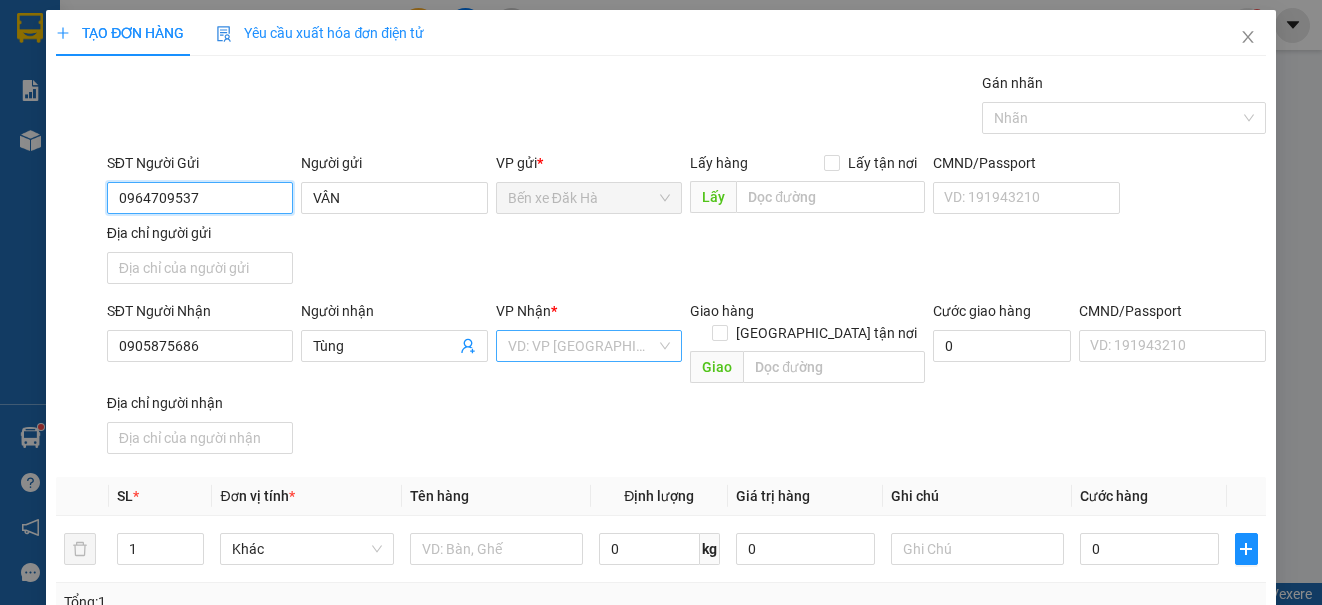 type on "0964709537" 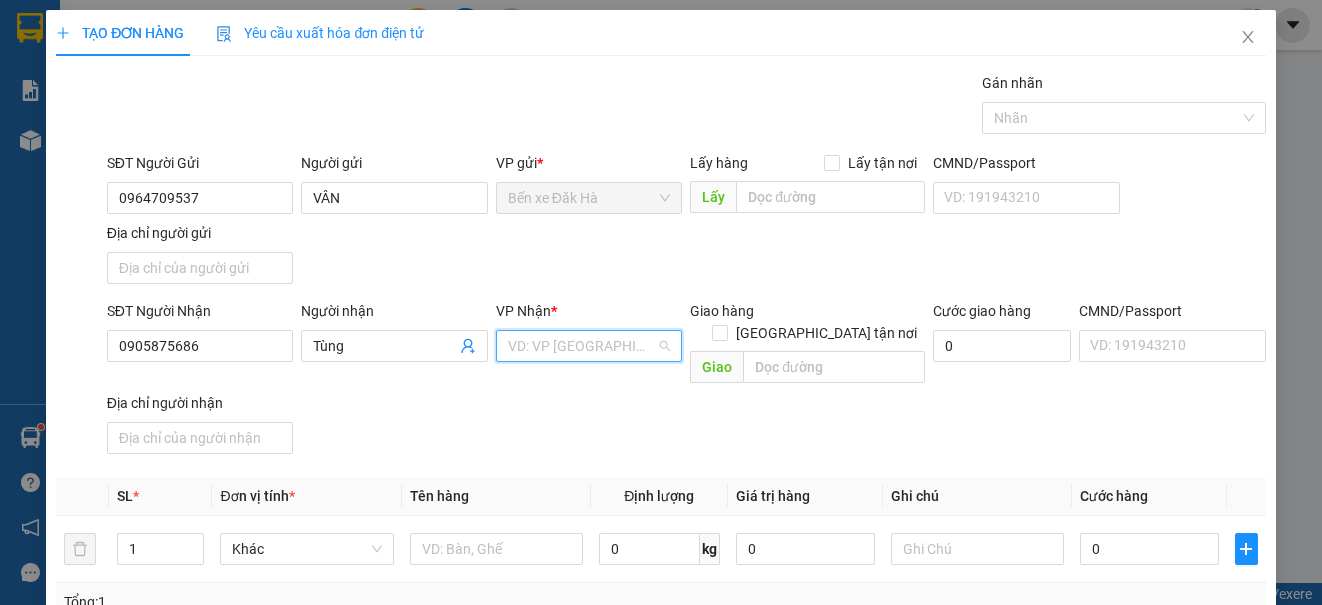 click at bounding box center (582, 346) 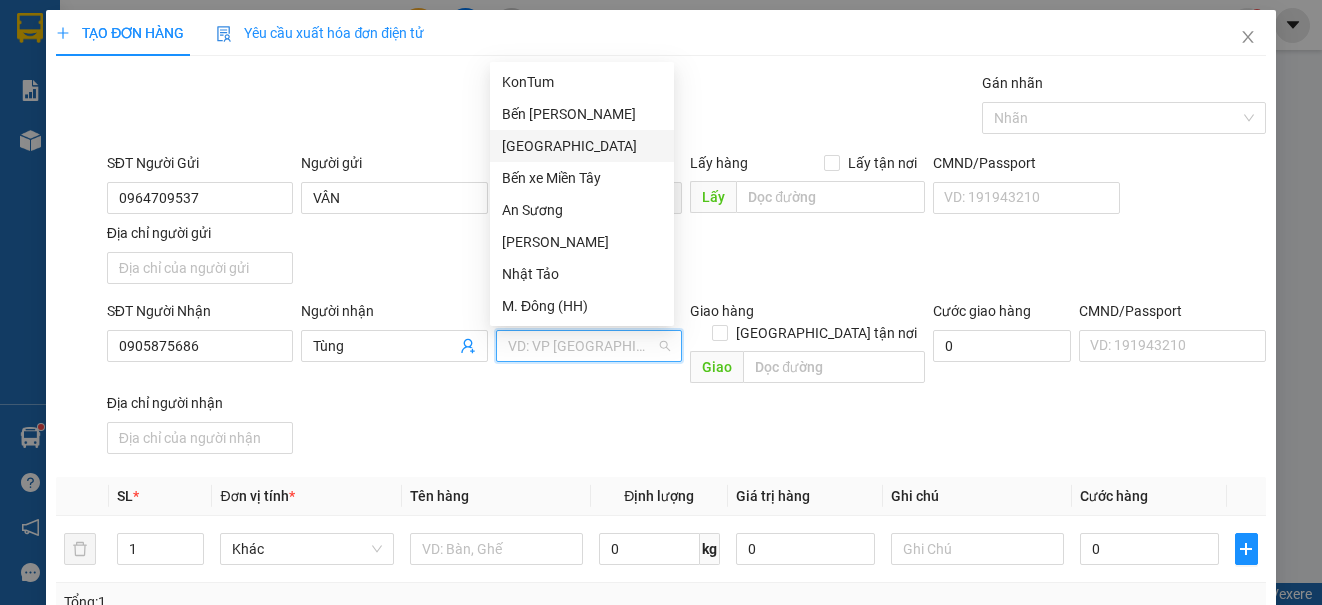 click on "[GEOGRAPHIC_DATA]" at bounding box center (582, 146) 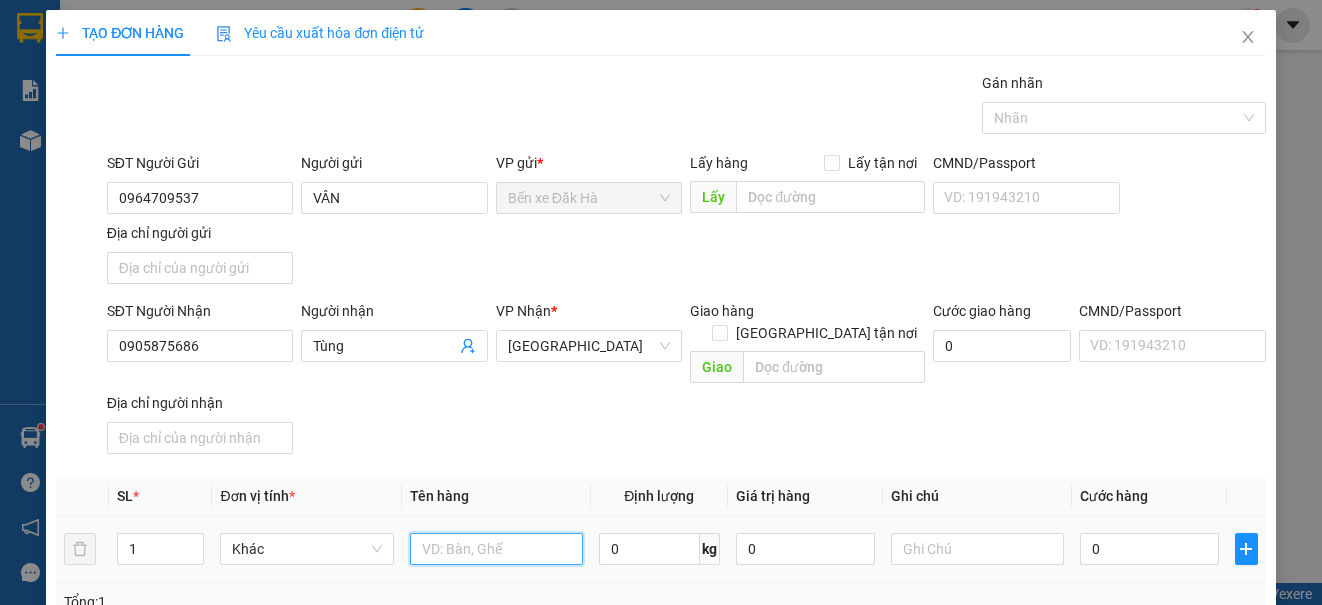 click at bounding box center (496, 549) 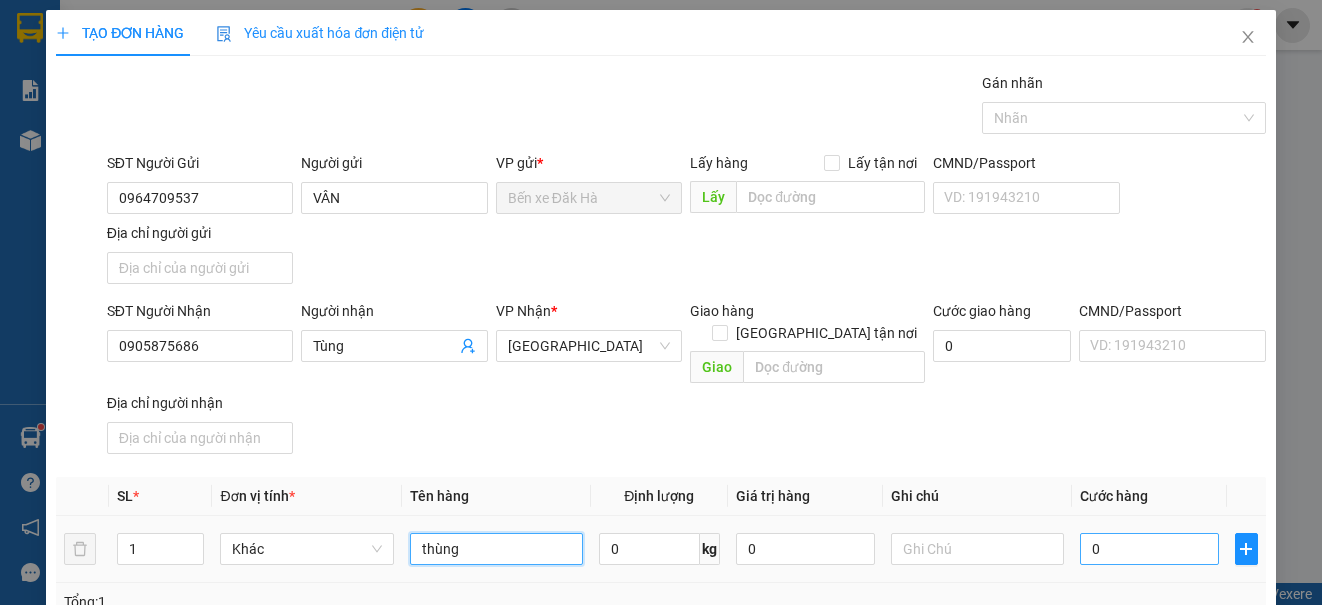 type on "thùng" 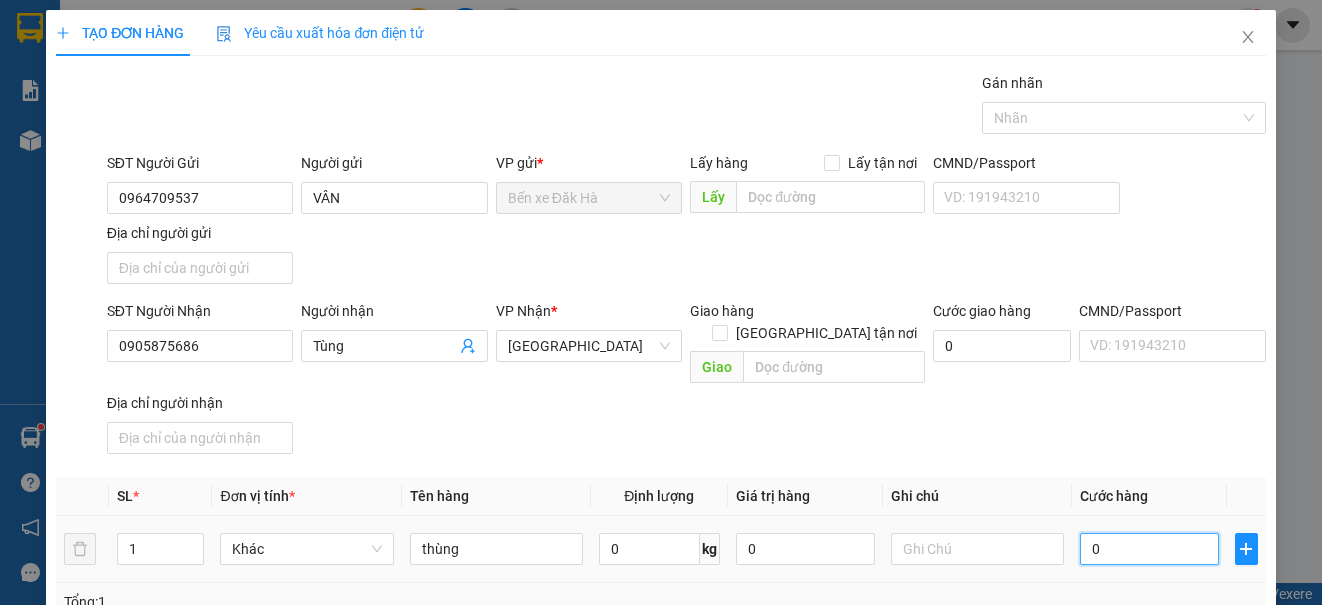 click on "0" at bounding box center (1149, 549) 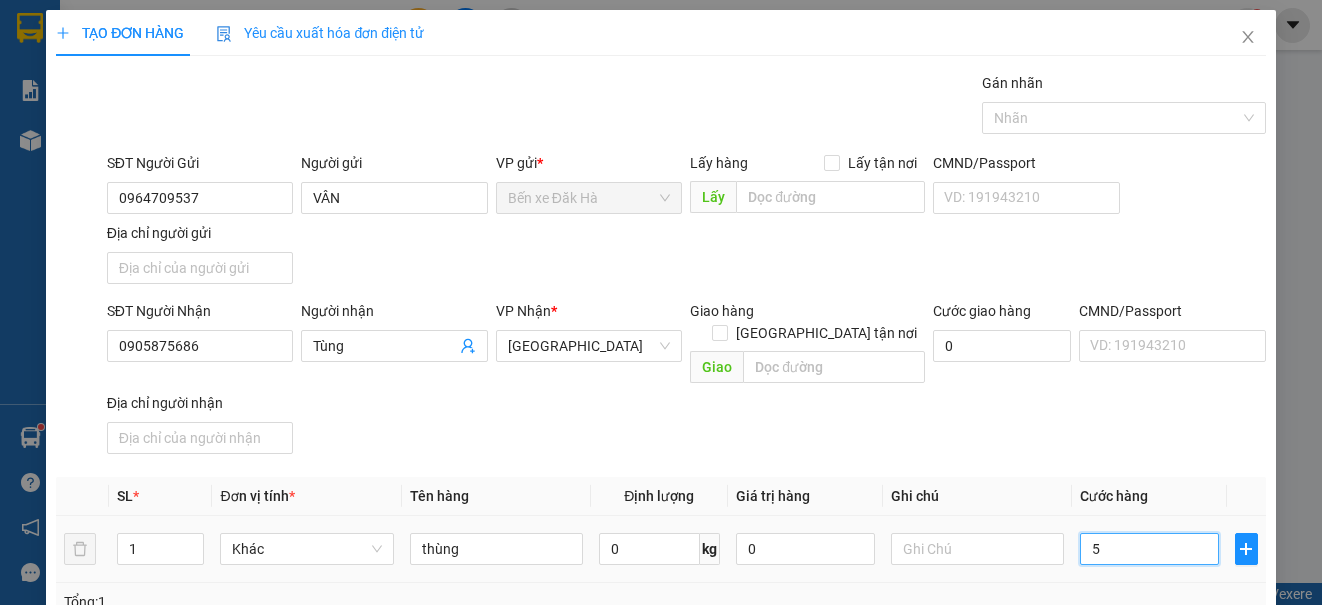type on "50" 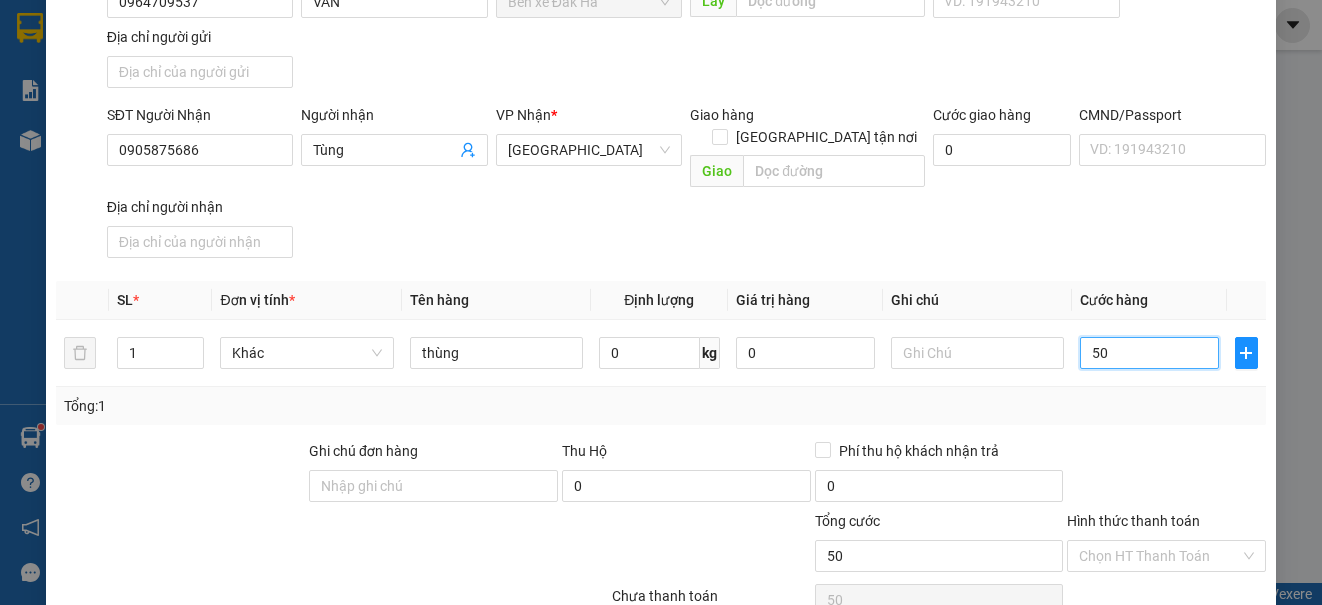 scroll, scrollTop: 275, scrollLeft: 0, axis: vertical 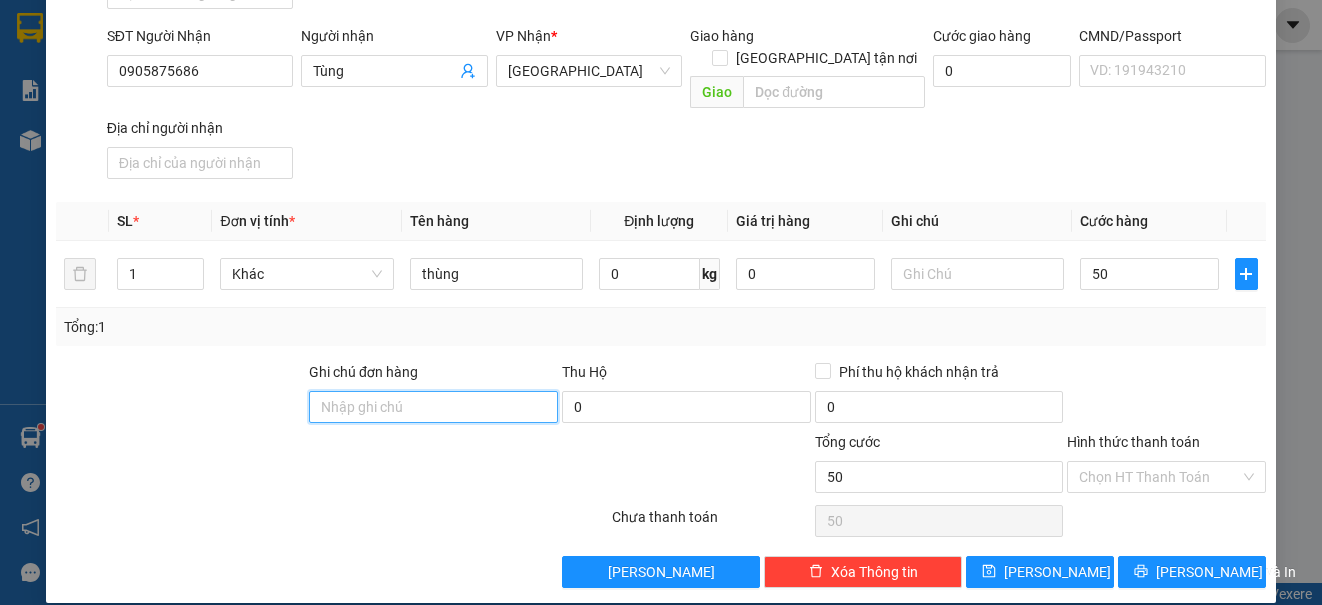 type on "50.000" 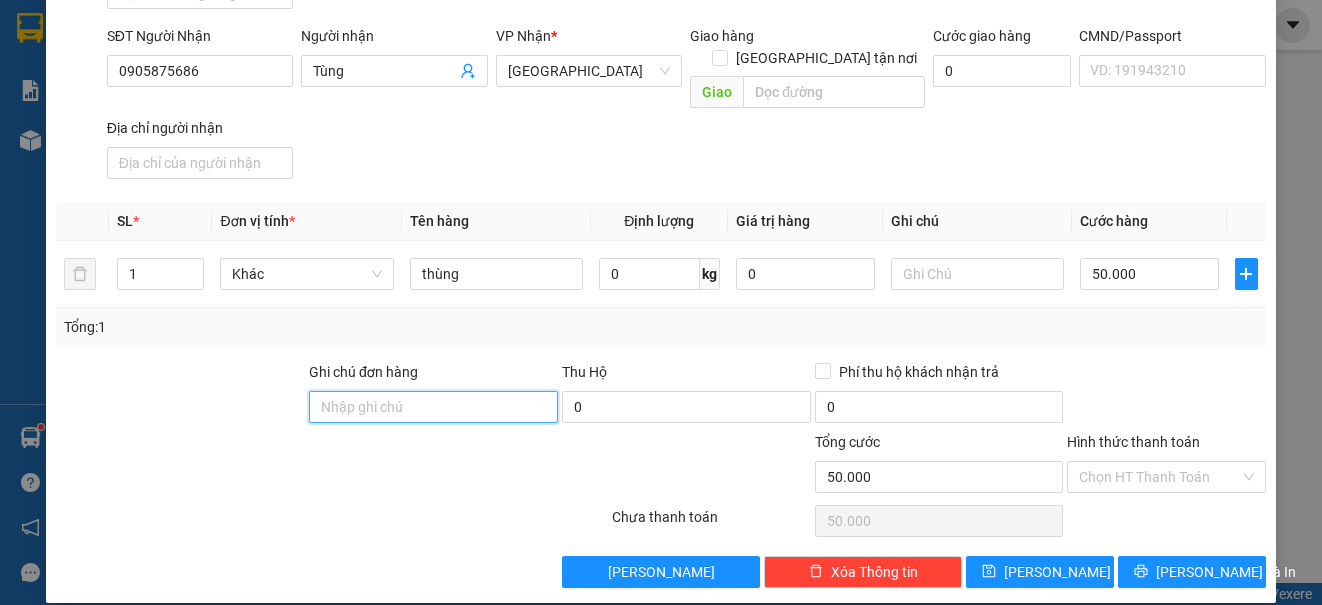 click on "Ghi chú đơn hàng" at bounding box center (433, 407) 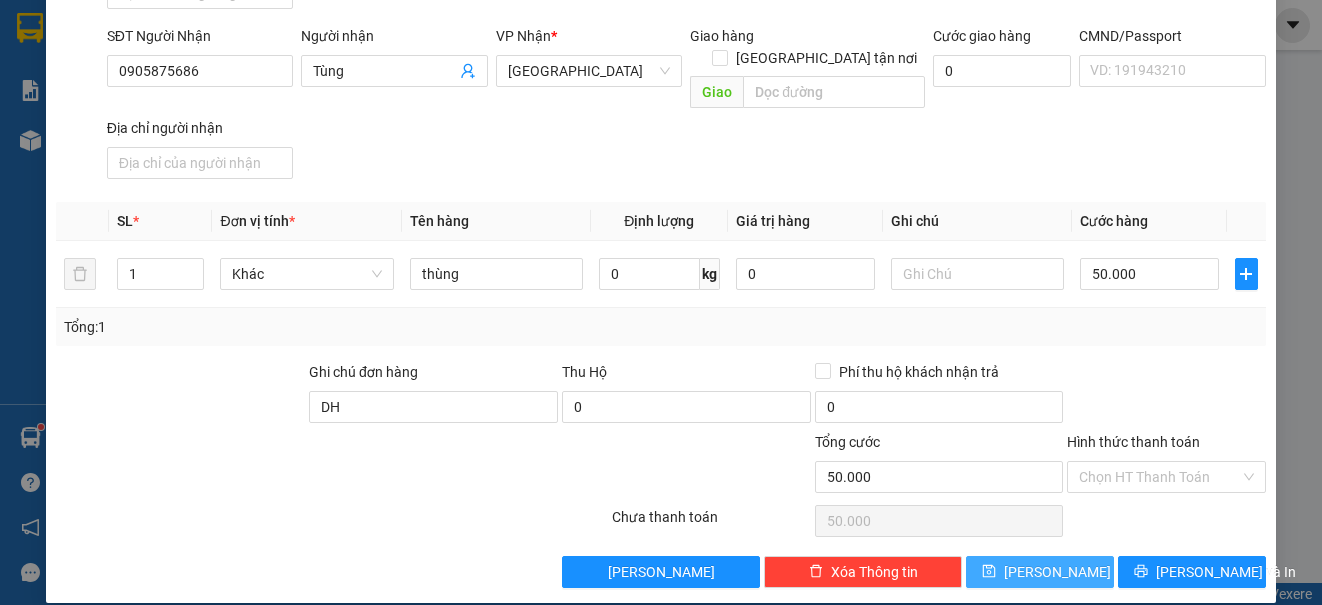 click on "[PERSON_NAME]" at bounding box center [1057, 572] 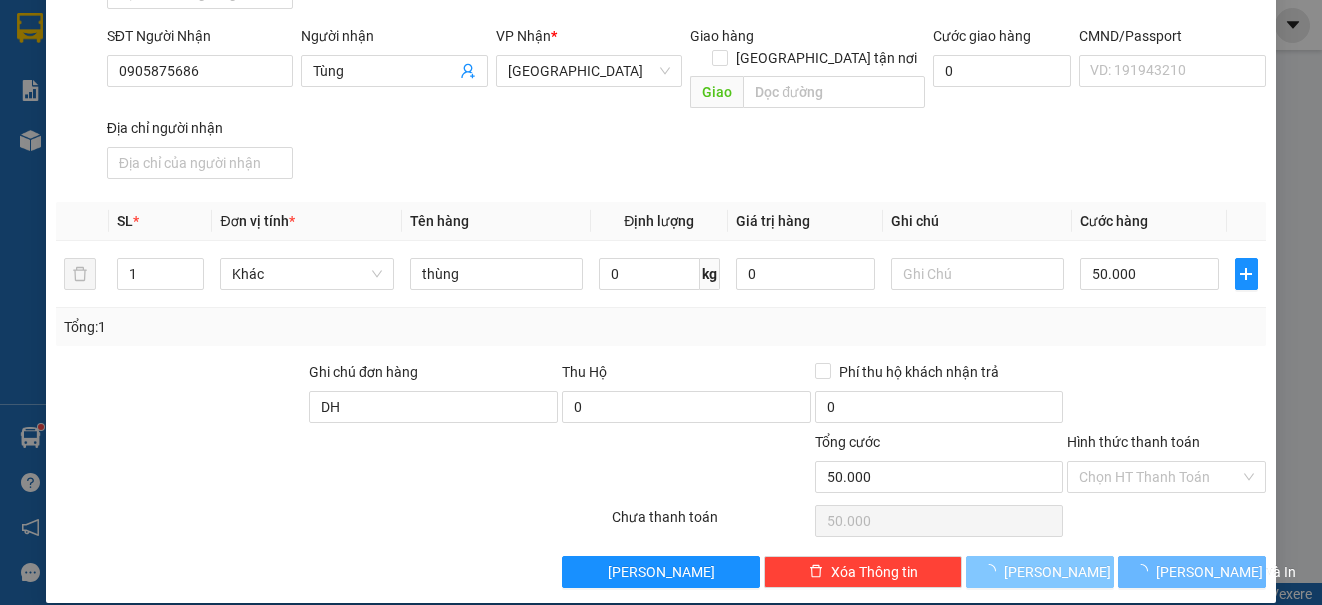 type 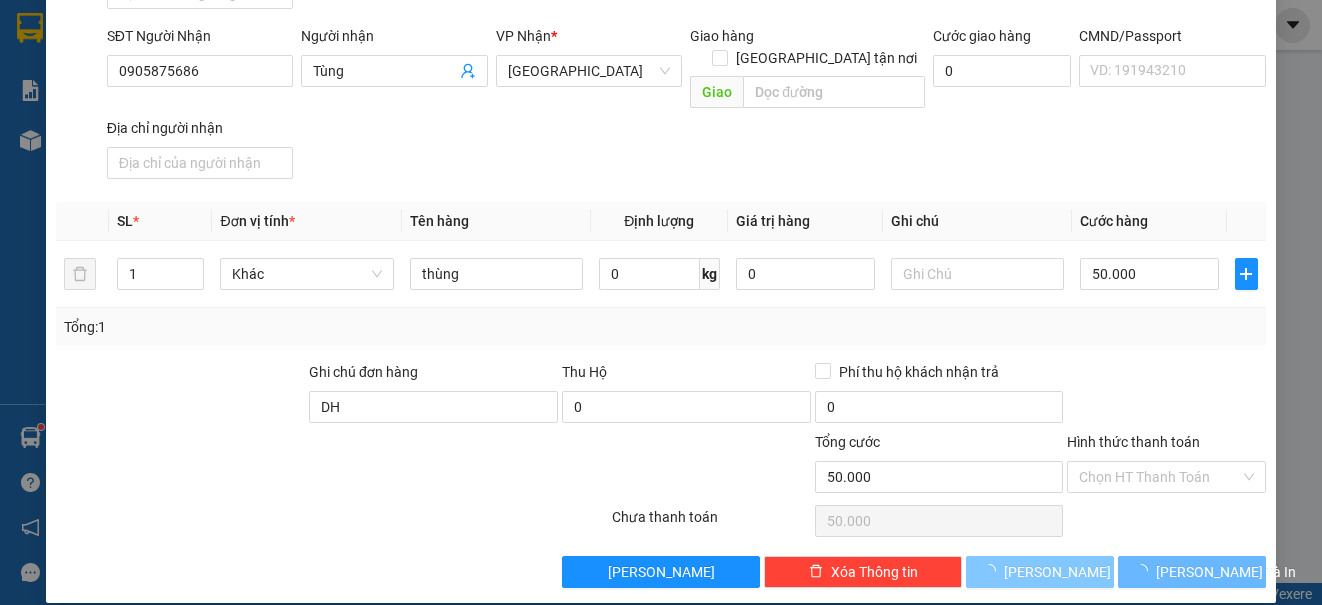 type 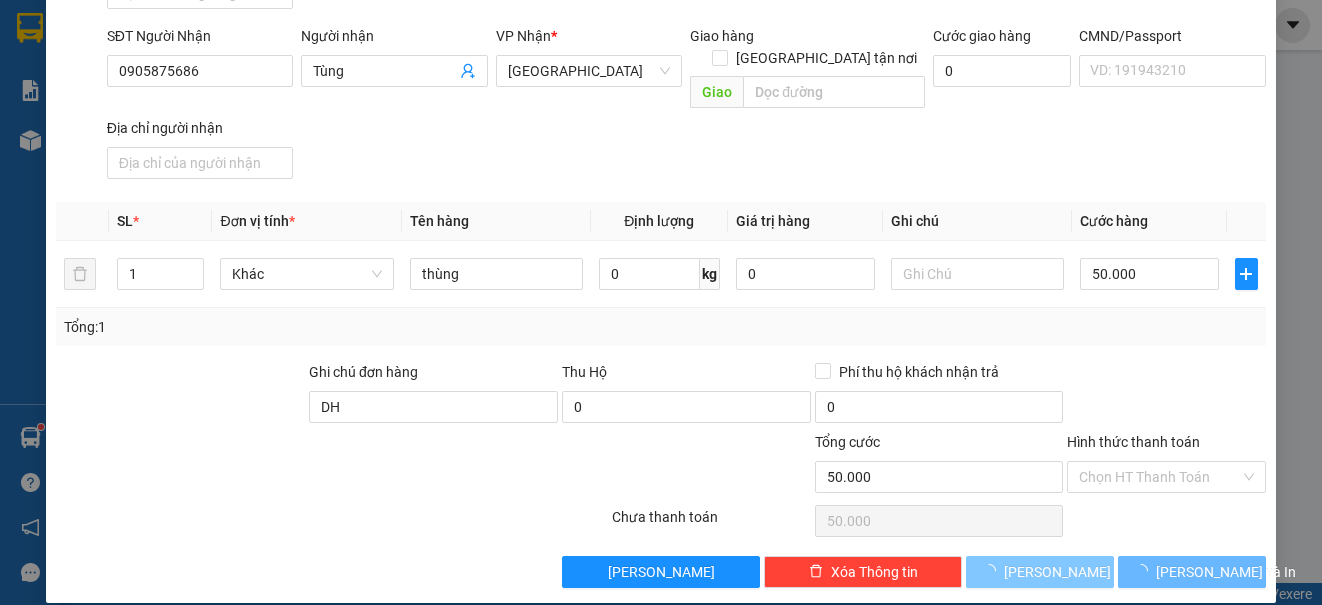 type 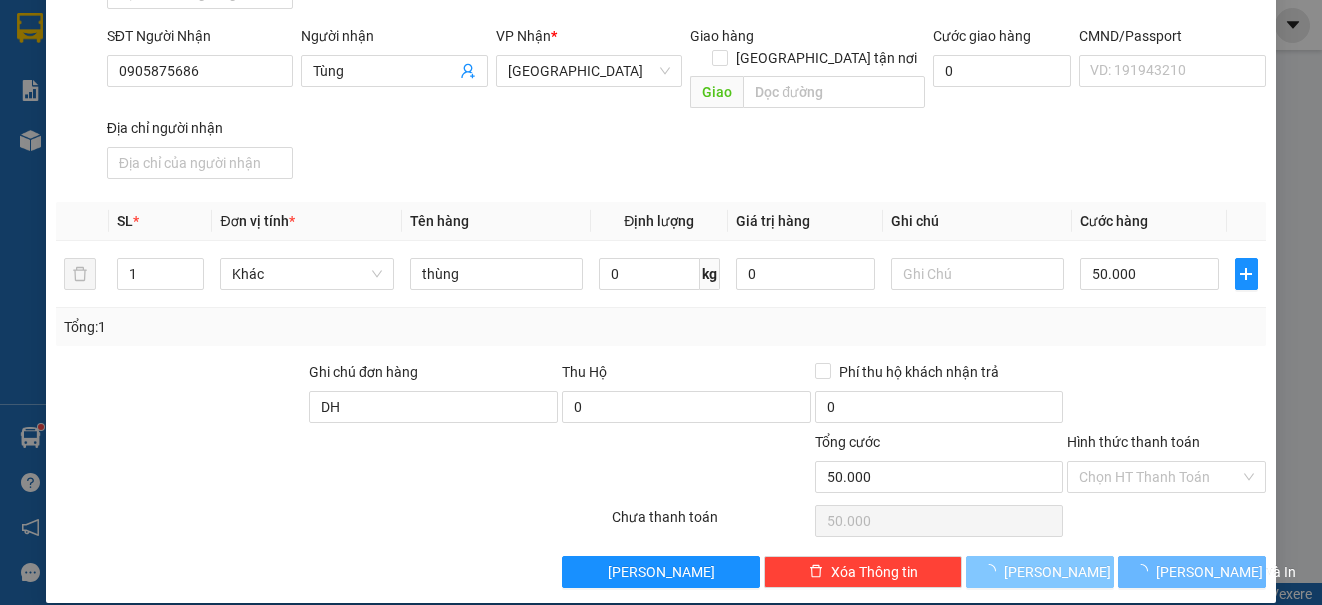 type 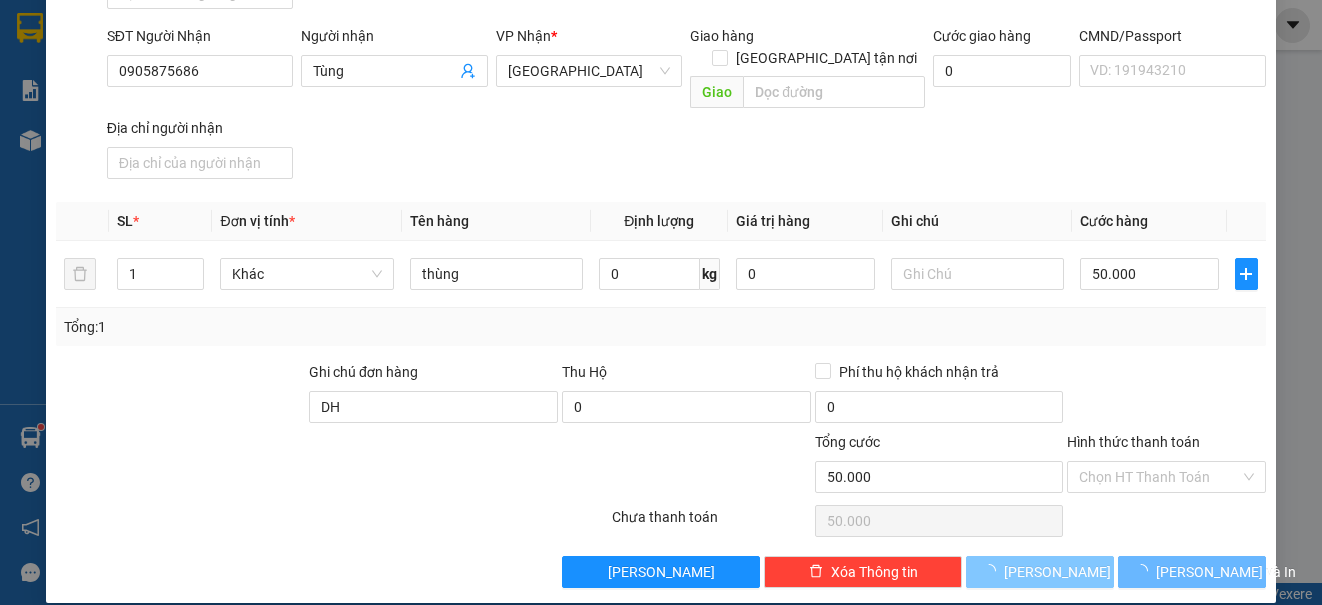 type on "0" 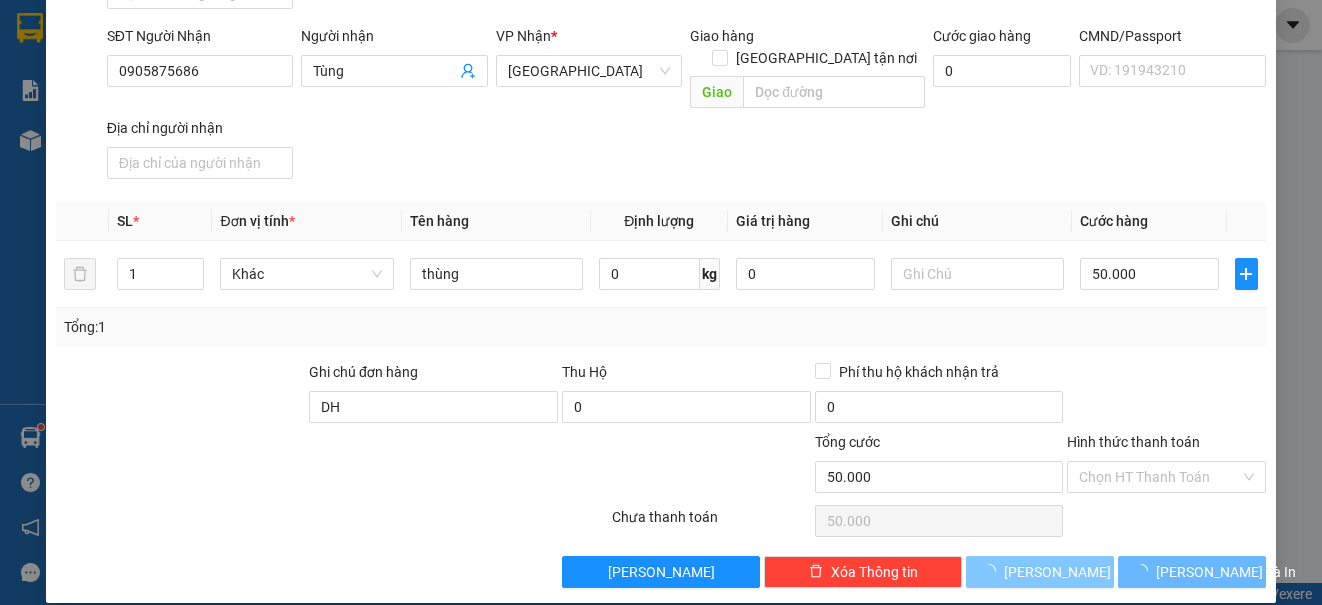 type 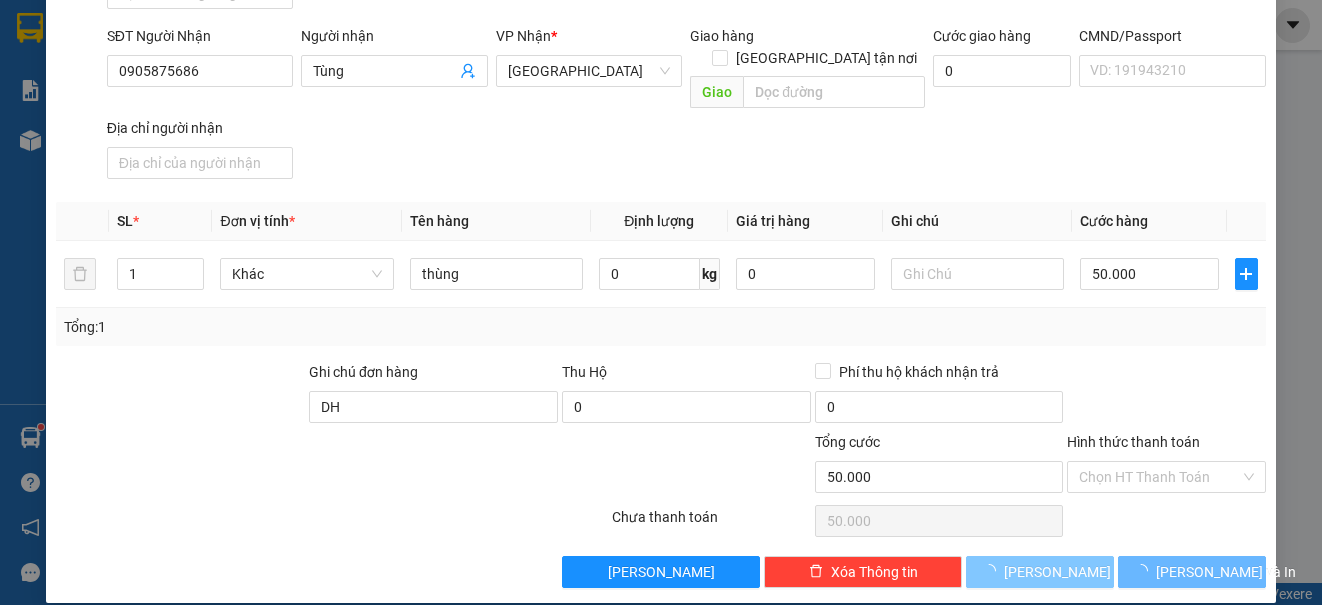 type on "0" 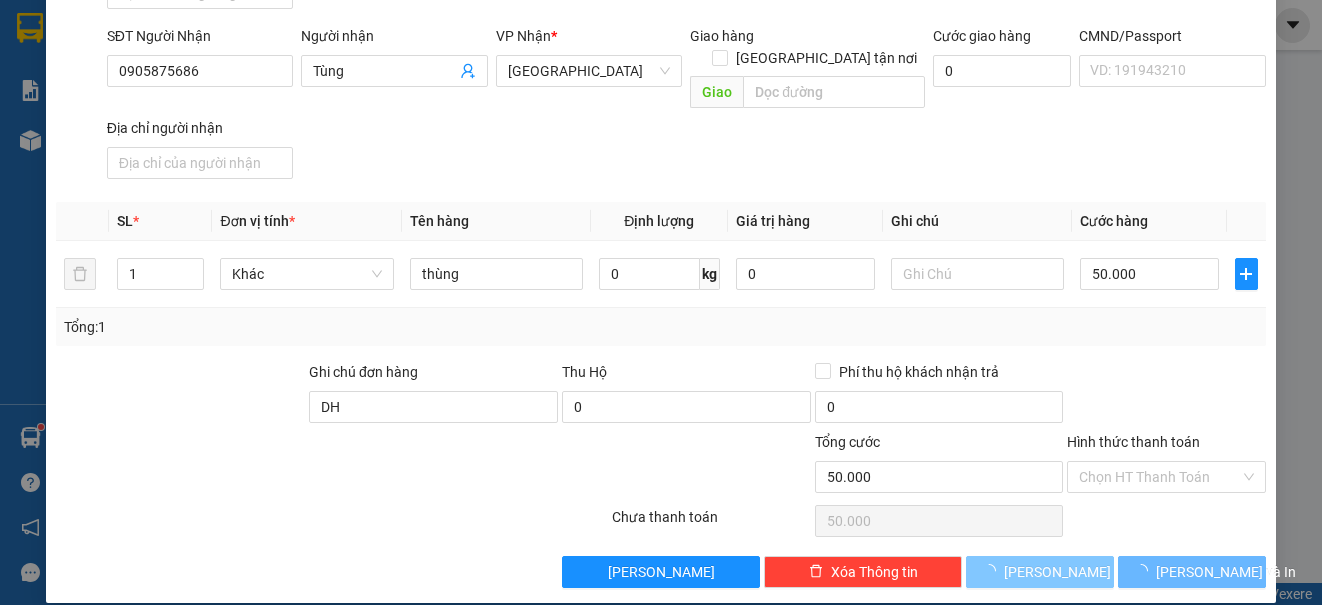 type on "0" 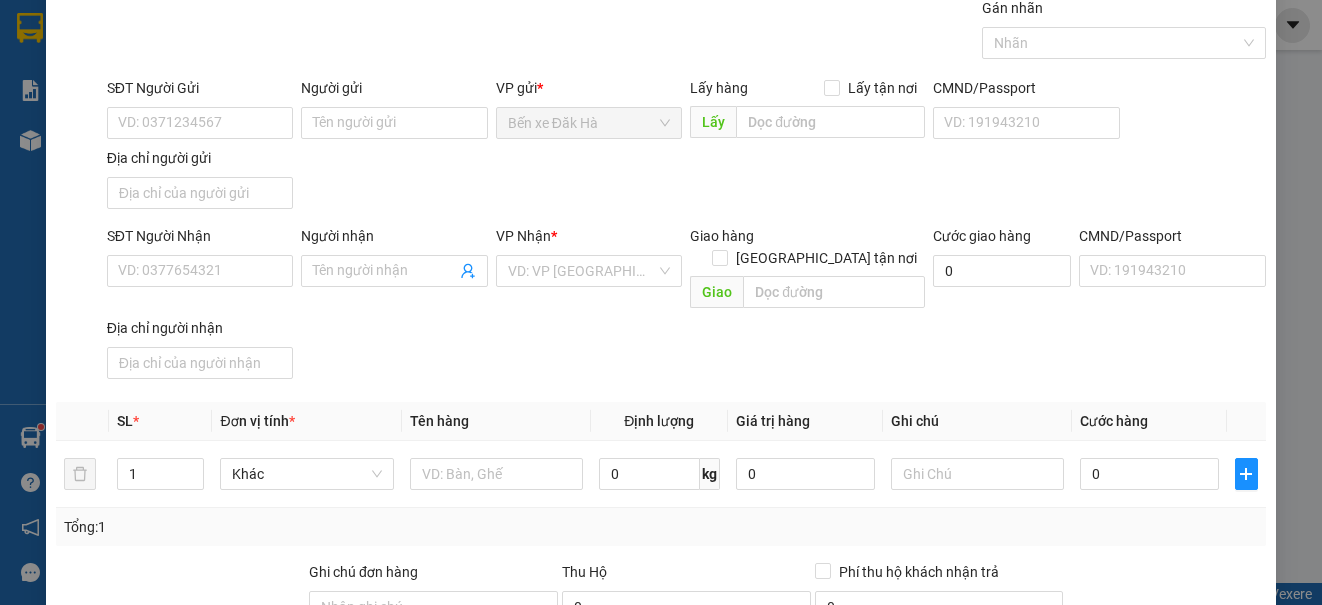 scroll, scrollTop: 0, scrollLeft: 0, axis: both 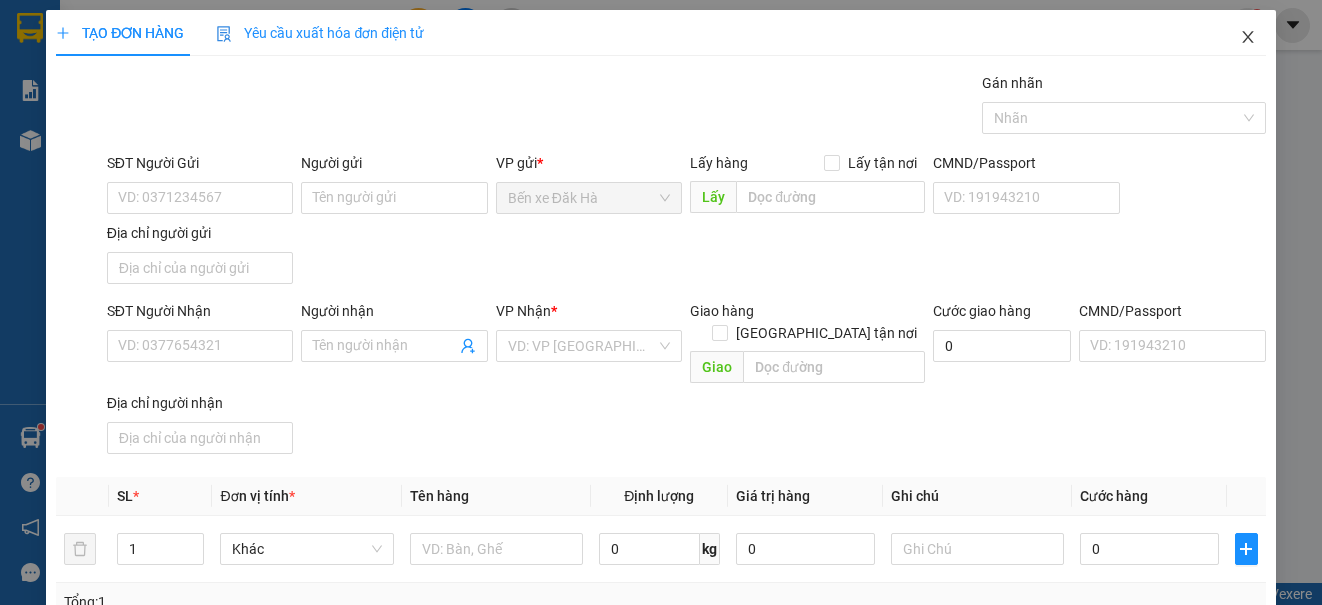 click 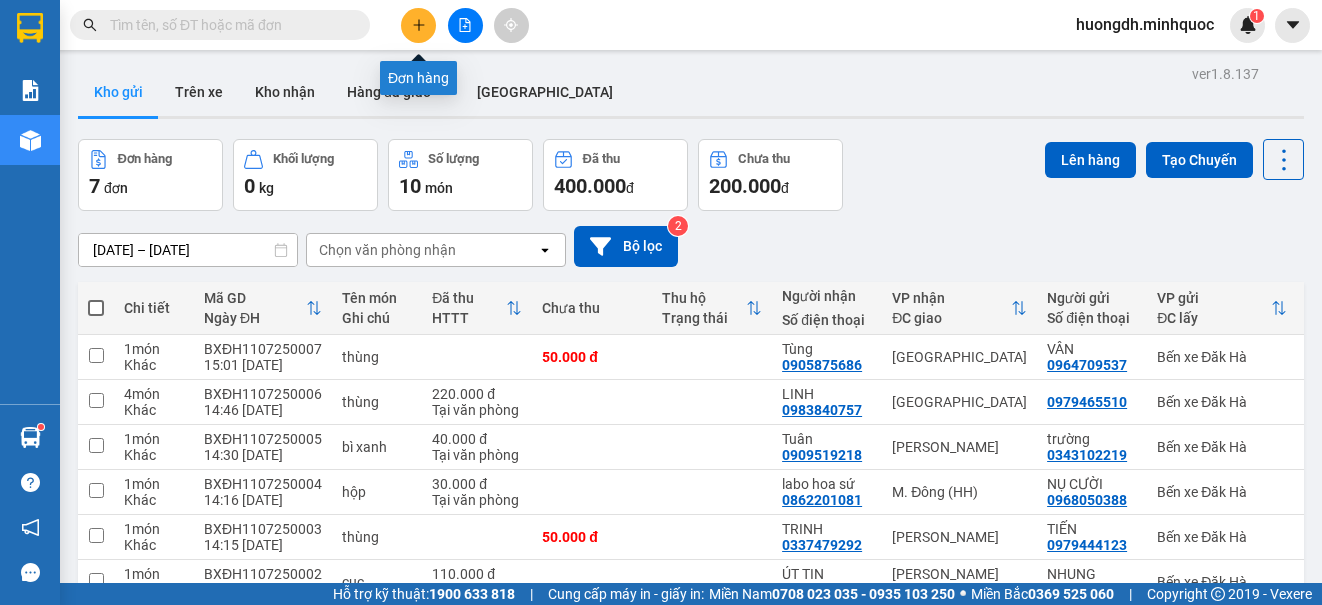 click 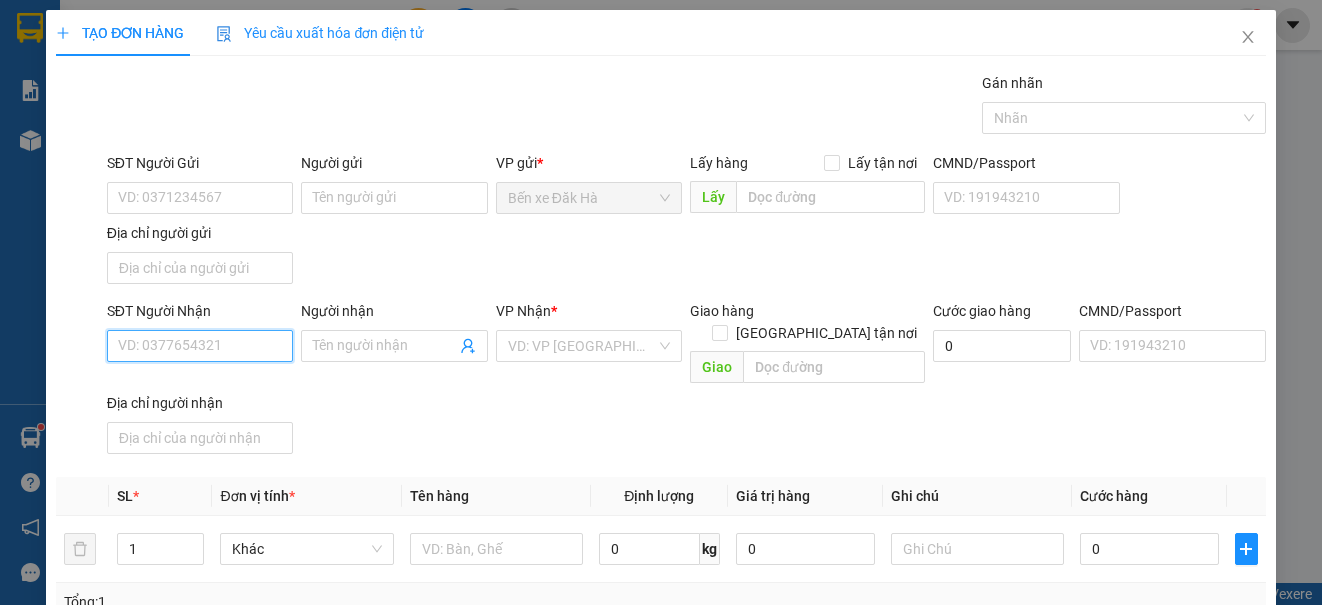 click on "SĐT Người Nhận" at bounding box center [200, 346] 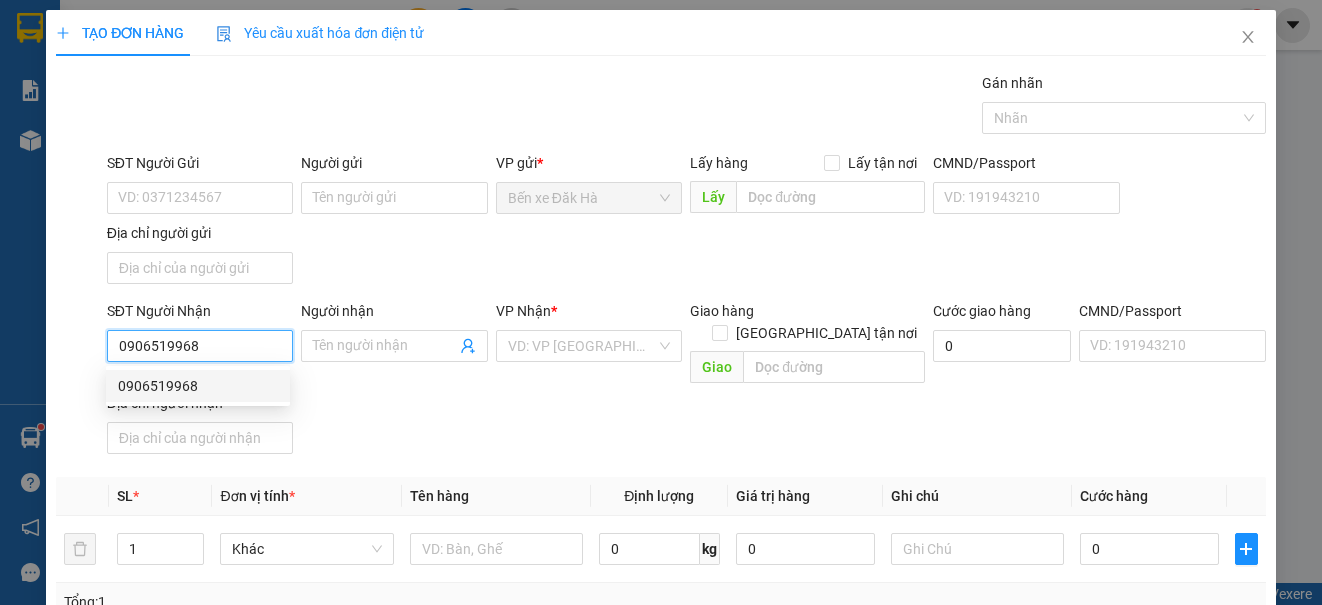 click on "0906519968" at bounding box center (198, 386) 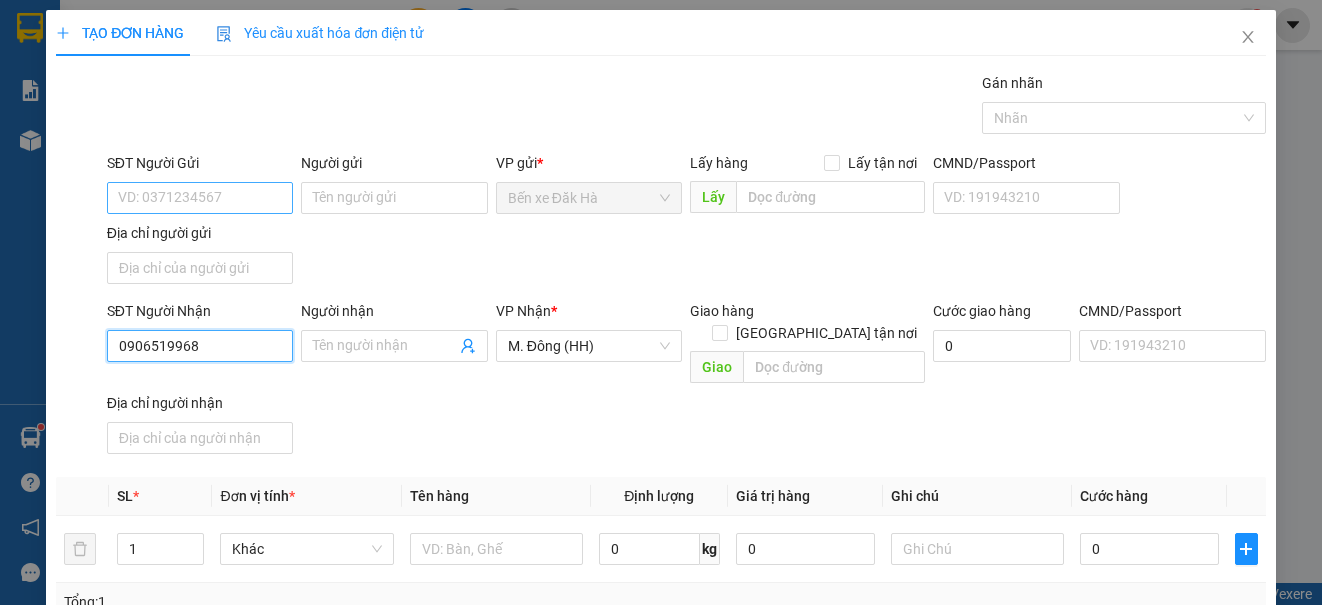 type on "0906519968" 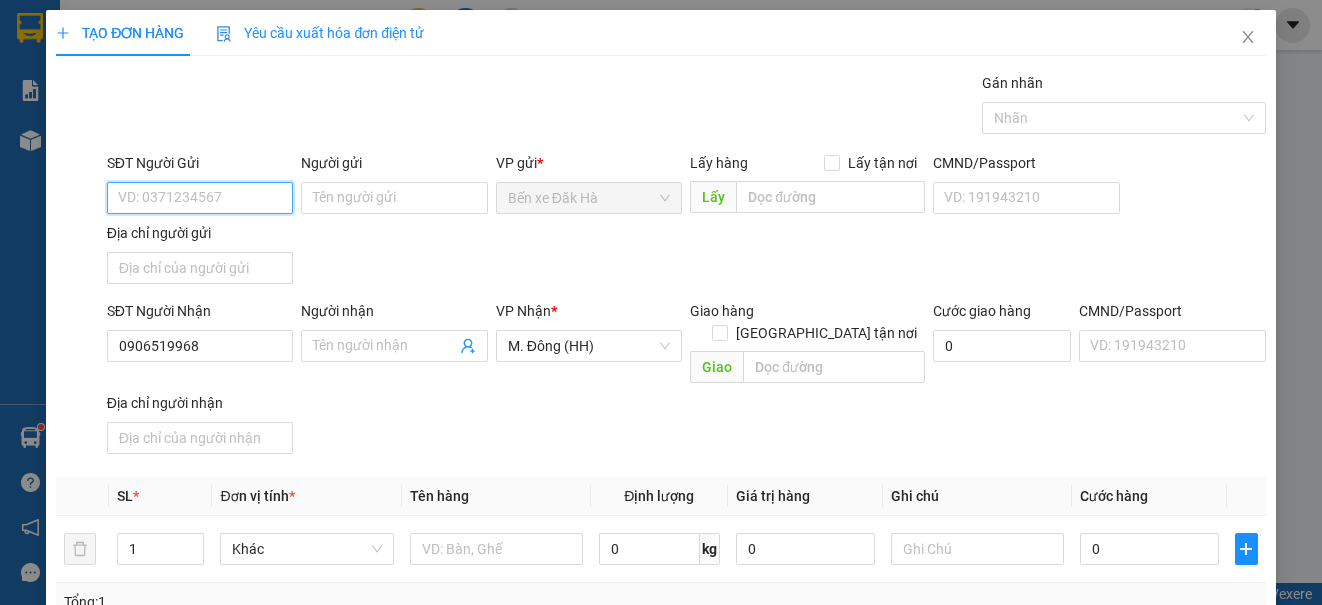 click on "SĐT Người Gửi" at bounding box center [200, 198] 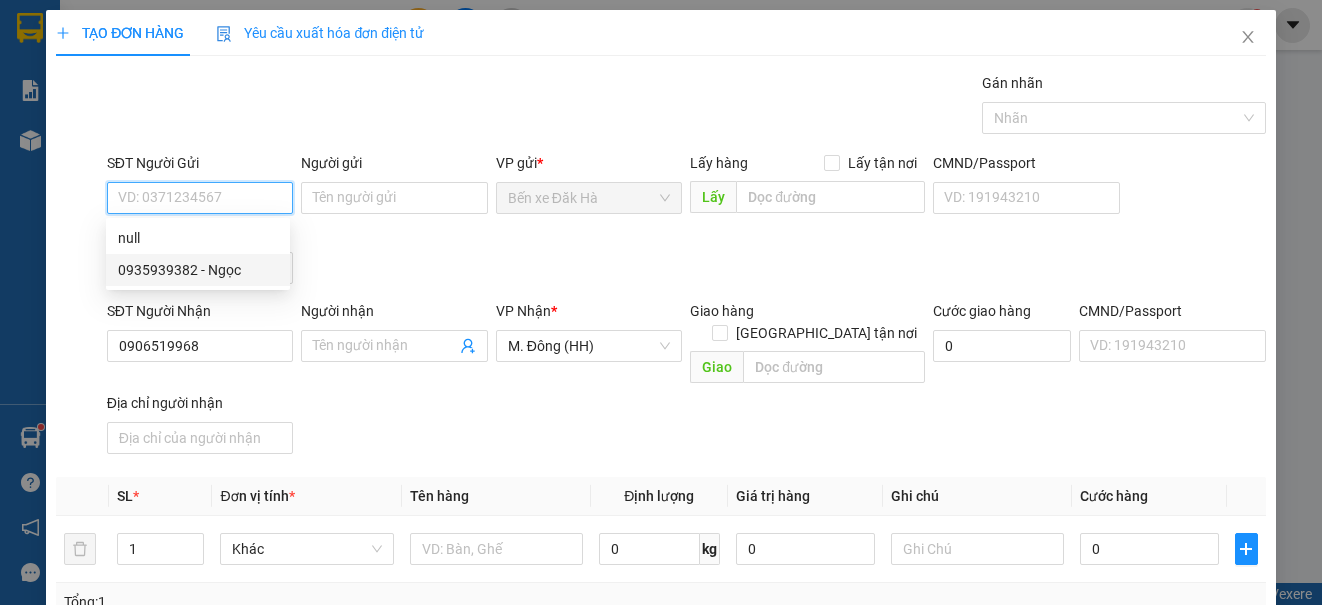 click on "0935939382 - Ngọc" at bounding box center (198, 270) 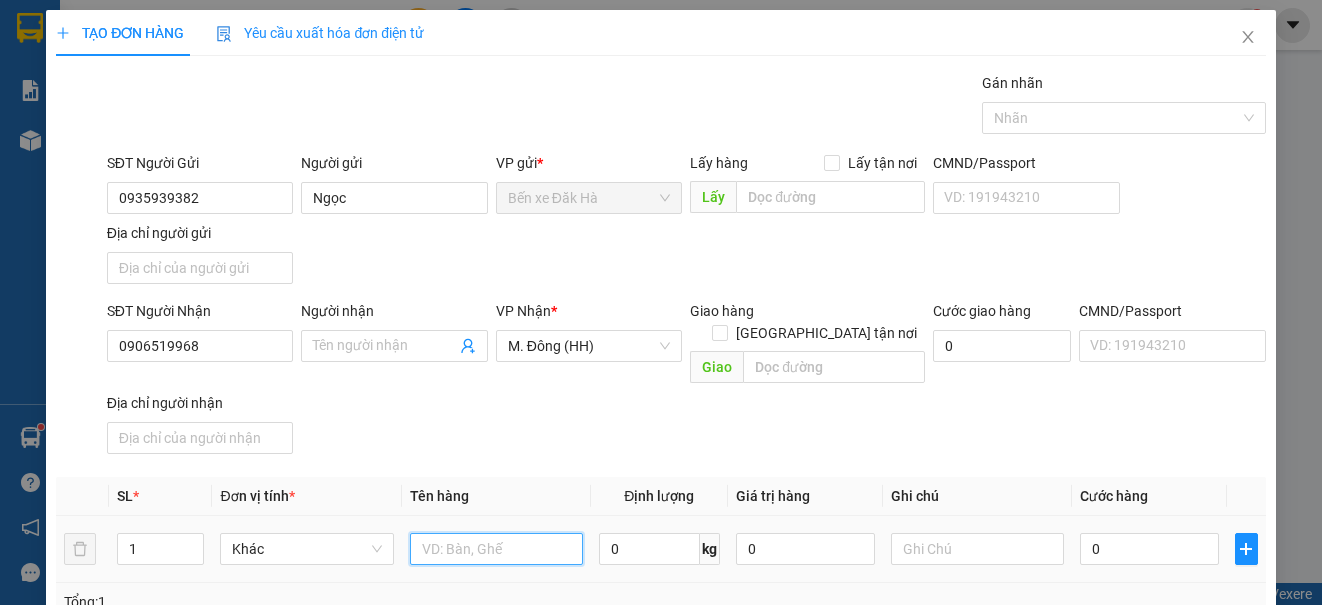 click at bounding box center (496, 549) 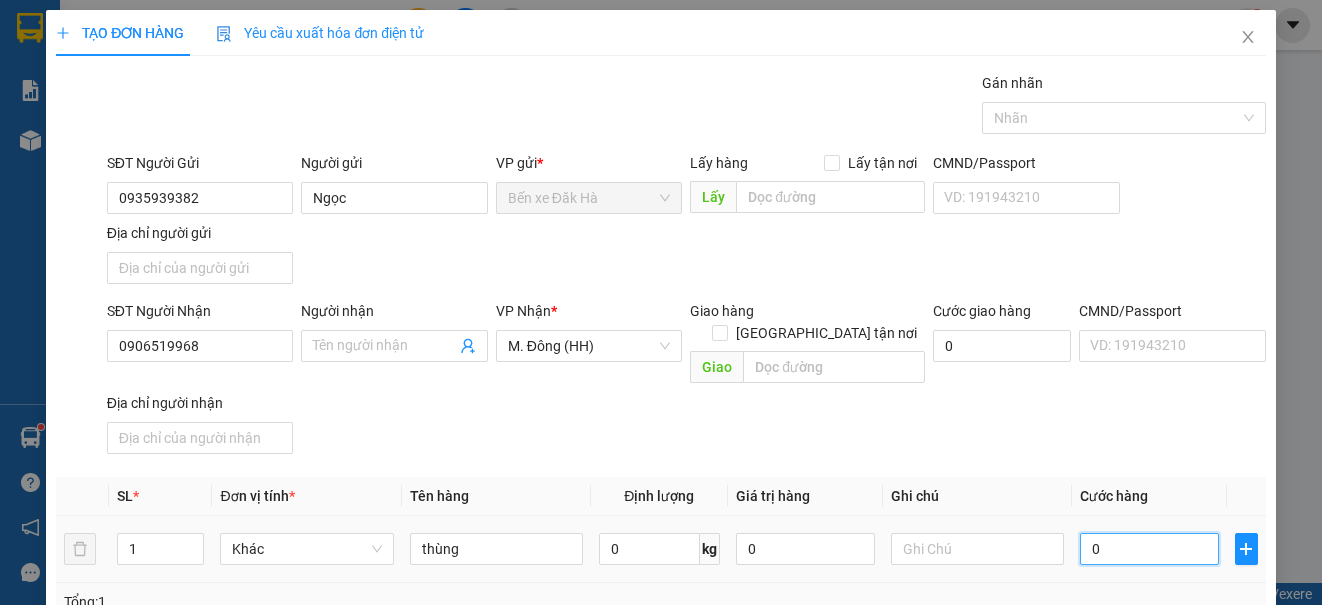 click on "0" at bounding box center (1149, 549) 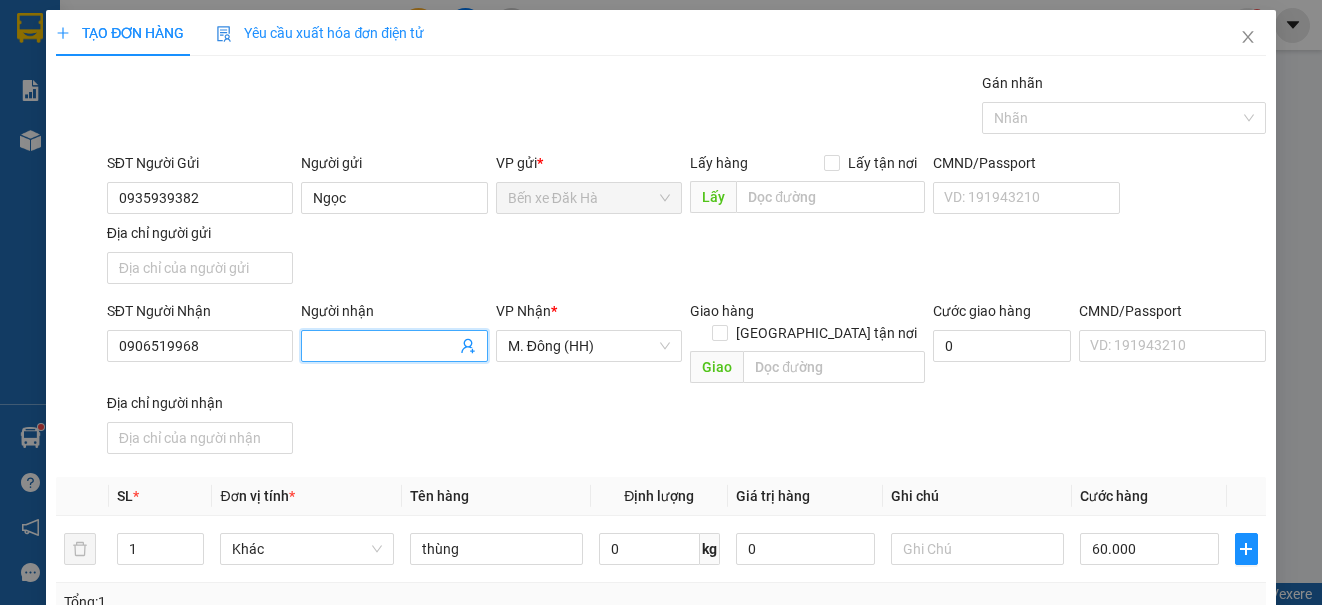 click on "Người nhận" at bounding box center [384, 346] 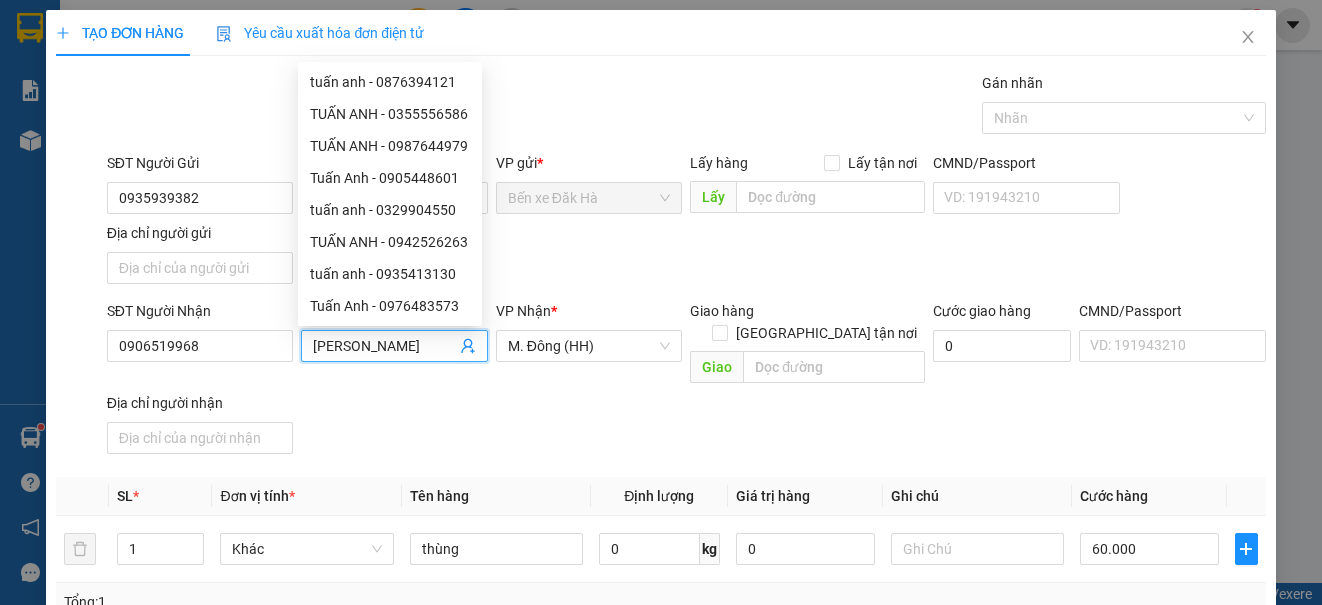click on "Transit Pickup Surcharge Ids Transit Deliver Surcharge Ids Transit Deliver Surcharge Transit Deliver Surcharge Gán nhãn   Nhãn SĐT Người Gửi 0935939382 Người gửi Ngọc VP gửi  * Bến xe Đăk Hà Lấy hàng Lấy tận nơi Lấy CMND/Passport VD: [PASSPORT] Địa chỉ người gửi SĐT Người Nhận 0906519968 Người nhận Tuấn Anh VP Nhận  * M. Đông (HH) Giao hàng Giao tận nơi Giao Cước giao hàng 0 CMND/Passport VD: [PASSPORT] Địa chỉ người nhận SL  * Đơn vị tính  * Tên hàng  Định lượng Giá trị hàng Ghi chú Cước hàng                   1 Khác thùng 0 kg 0 60.000 Tổng:  1 Ghi chú đơn hàng Thu Hộ 0 Phí thu hộ khách nhận trả 0 Tổng cước 60.000 Hình thức thanh toán Chọn HT Thanh Toán Số tiền thu trước 0 Chưa thanh toán 60.000 Chọn HT Thanh Toán Lưu nháp Xóa Thông tin [PERSON_NAME] và In" at bounding box center (660, 467) 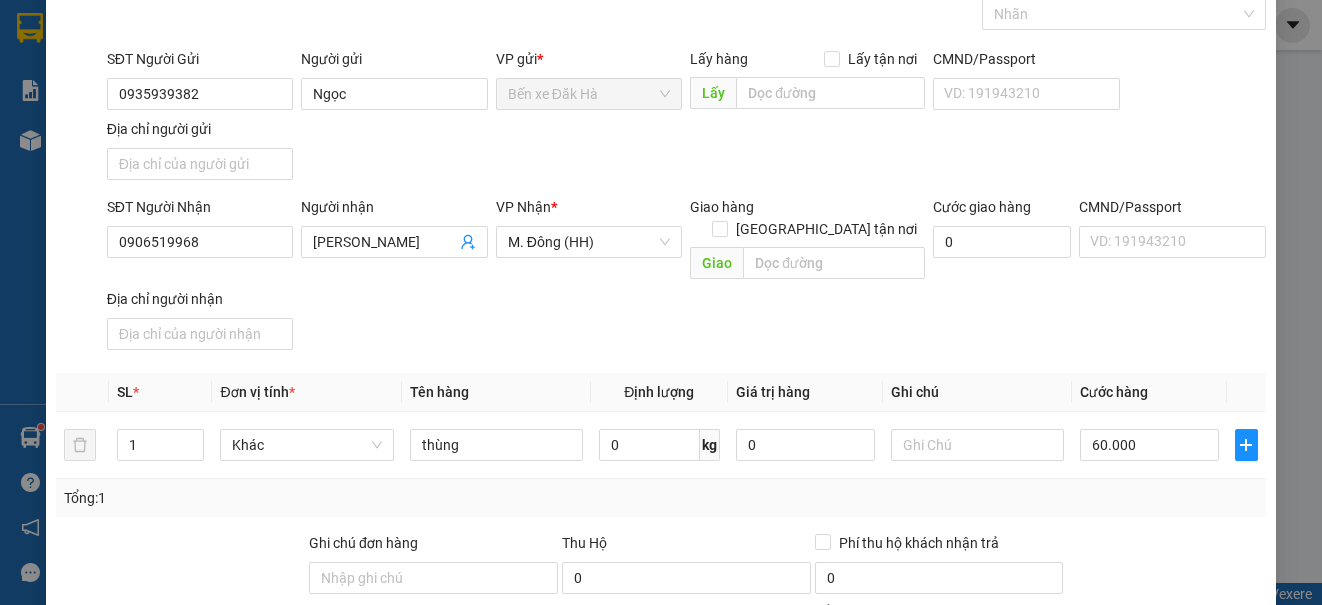 scroll, scrollTop: 275, scrollLeft: 0, axis: vertical 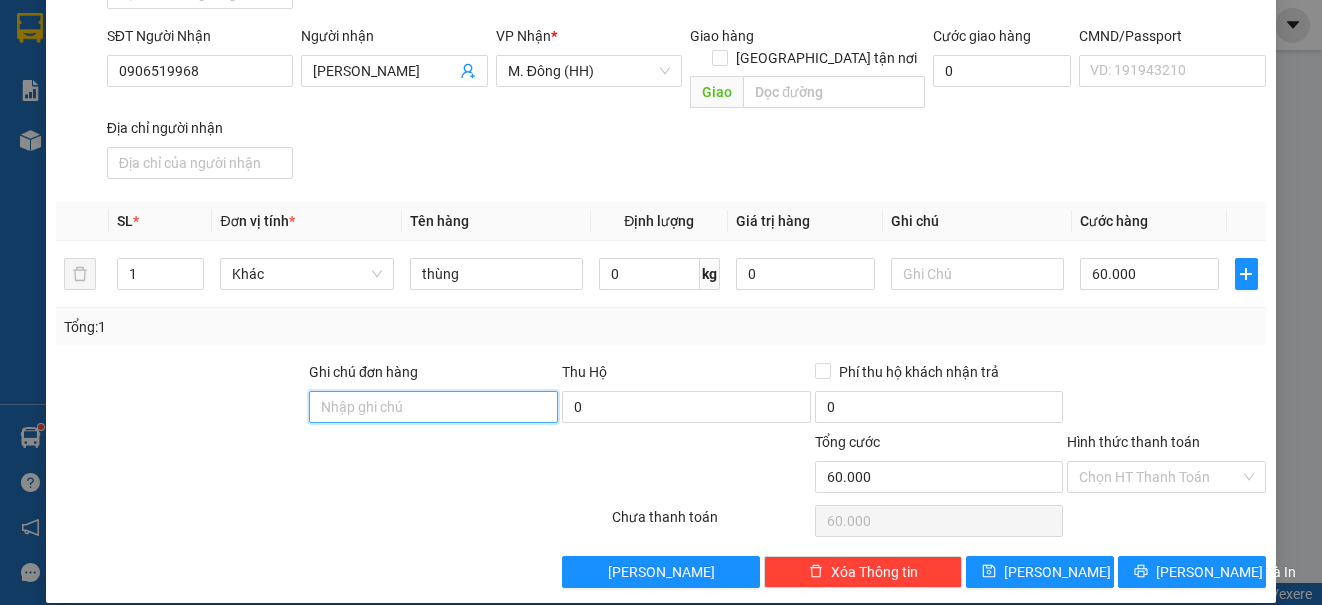 click on "Ghi chú đơn hàng" at bounding box center (433, 407) 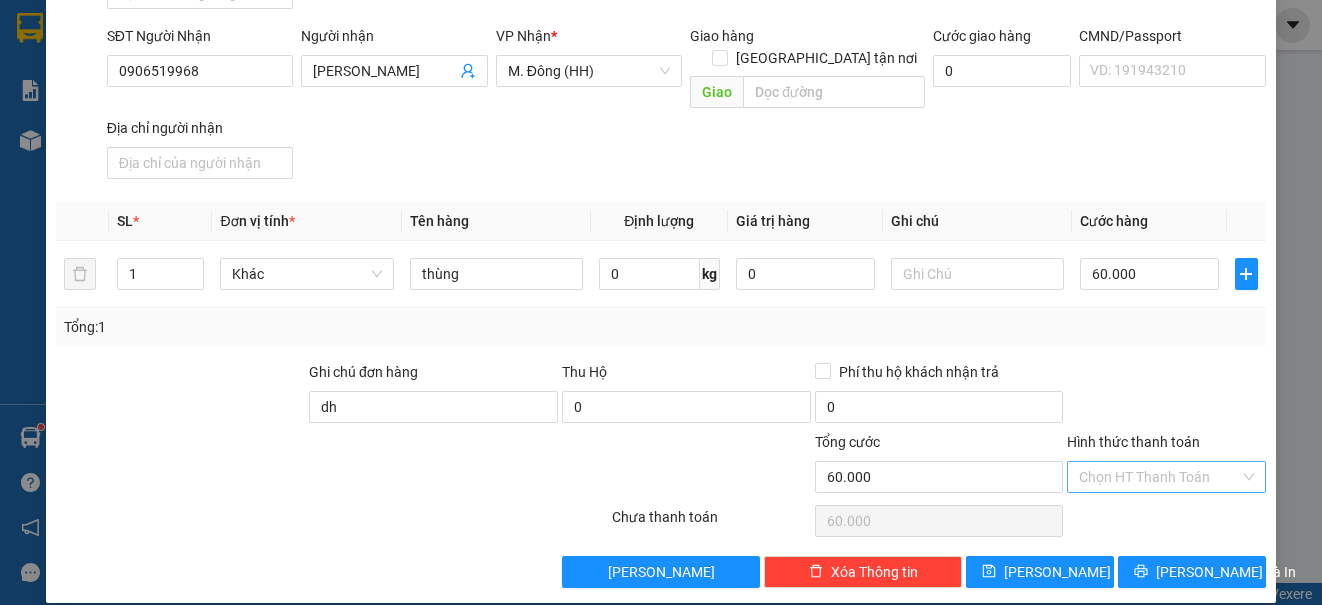 click on "Hình thức thanh toán" at bounding box center [1159, 477] 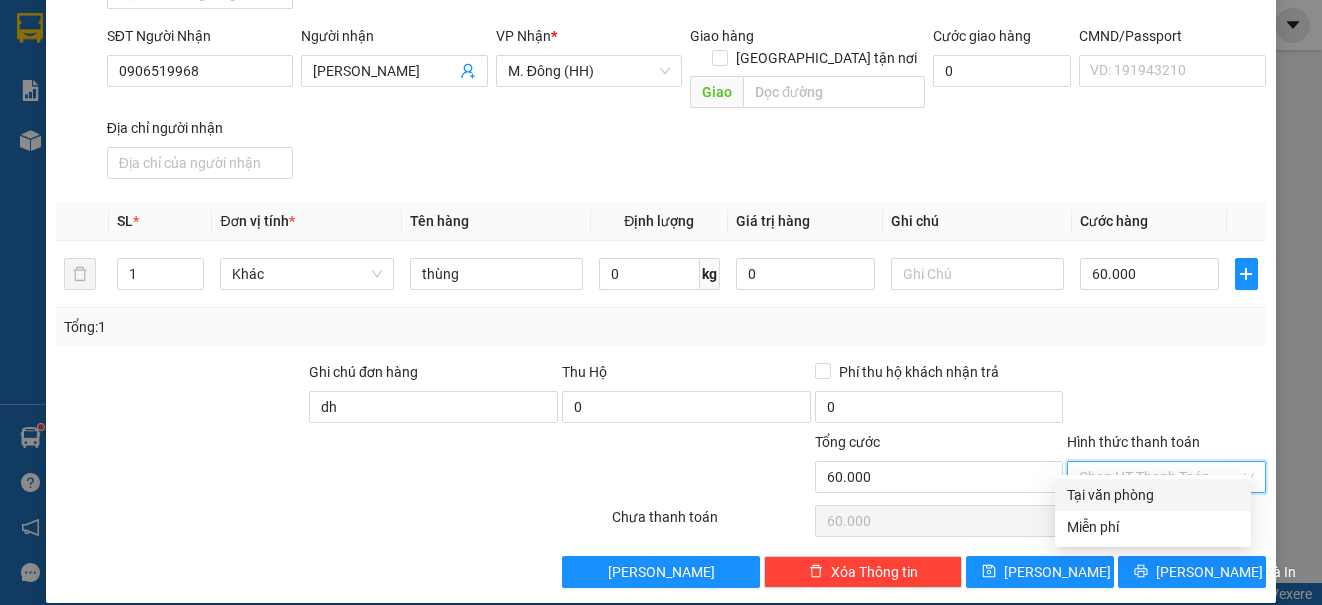 click on "Tại văn phòng" at bounding box center (1153, 495) 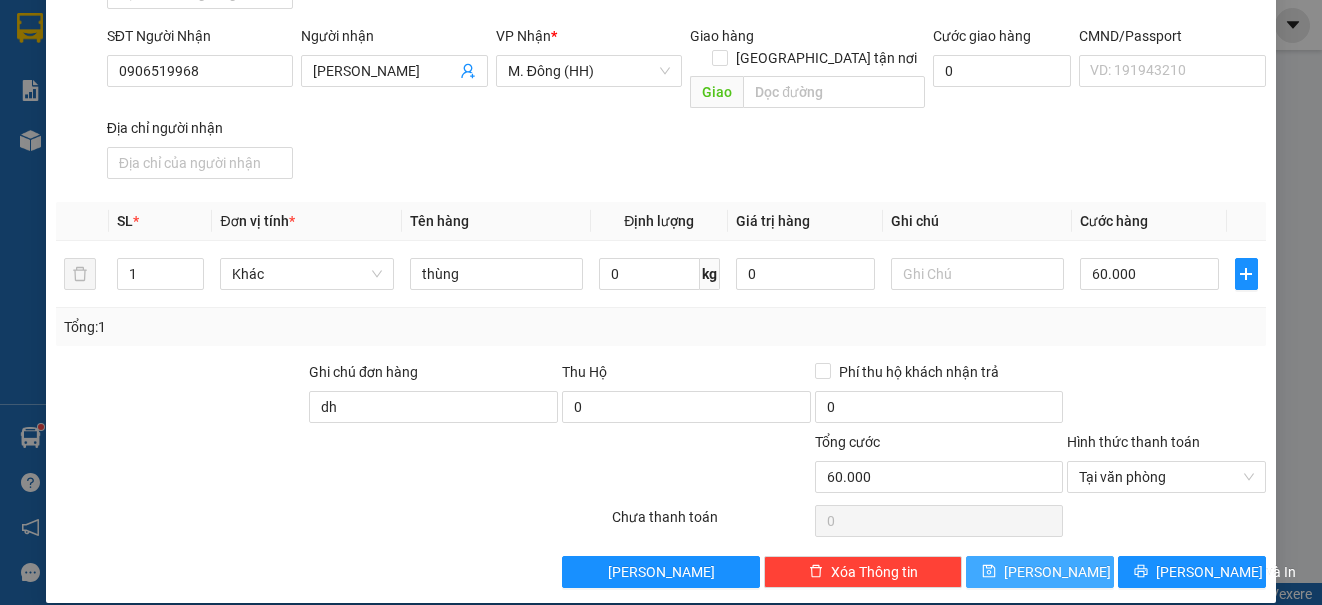 click on "[PERSON_NAME]" at bounding box center [1040, 572] 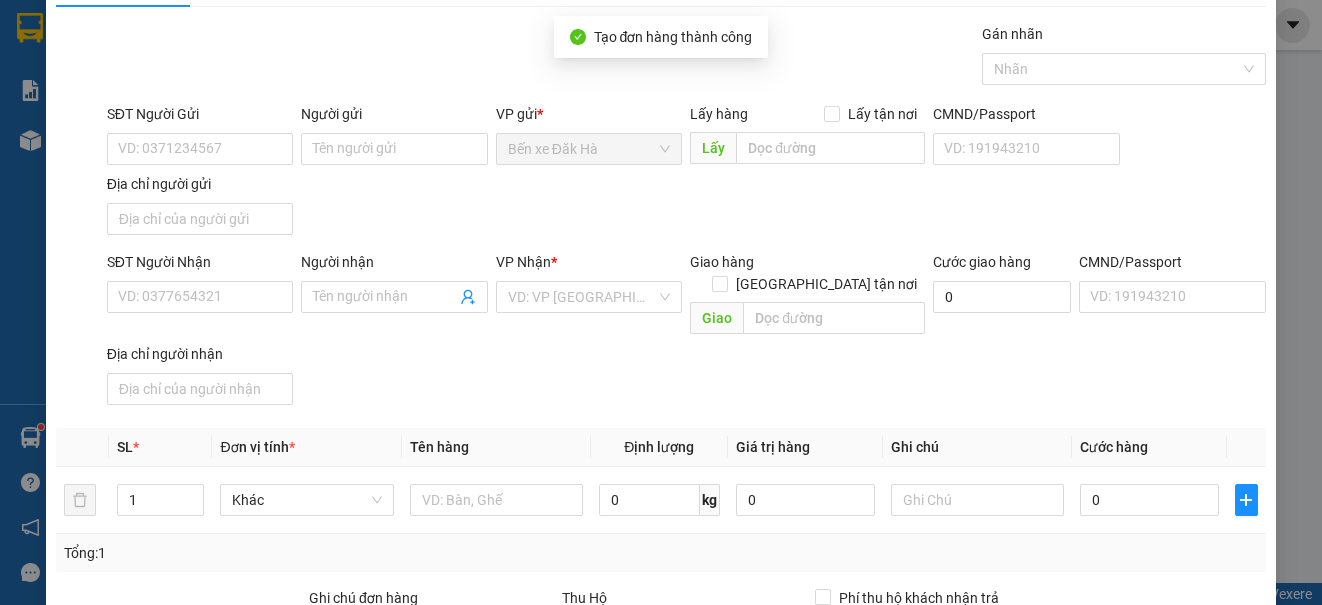 scroll, scrollTop: 0, scrollLeft: 0, axis: both 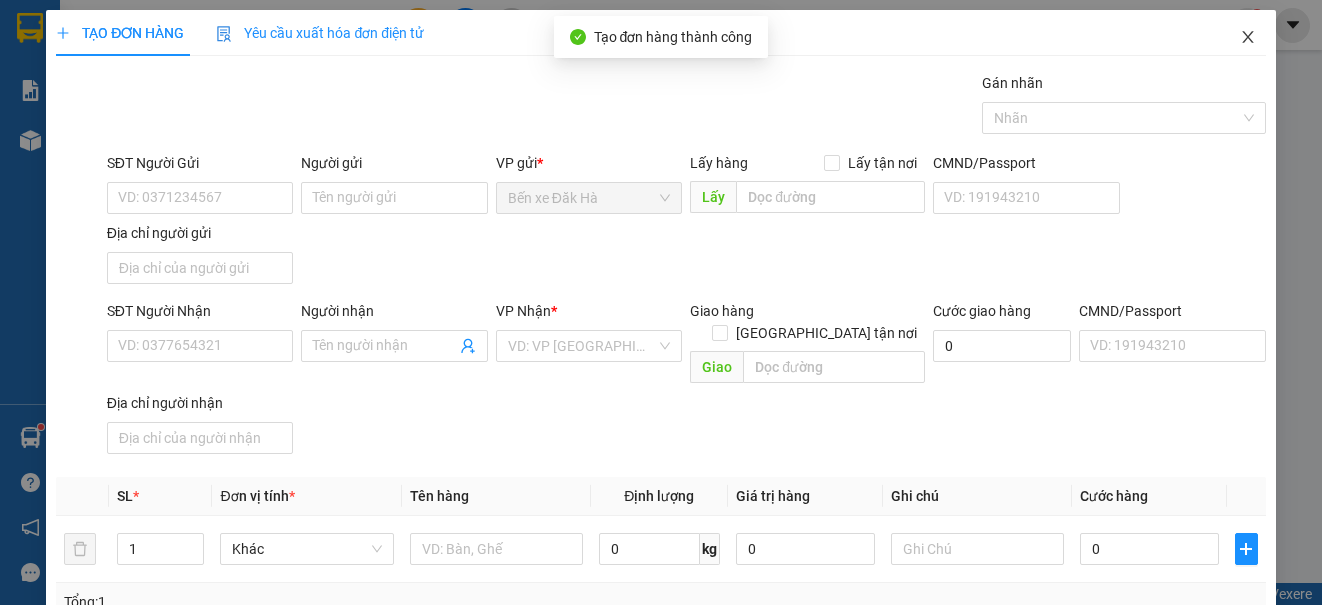 click 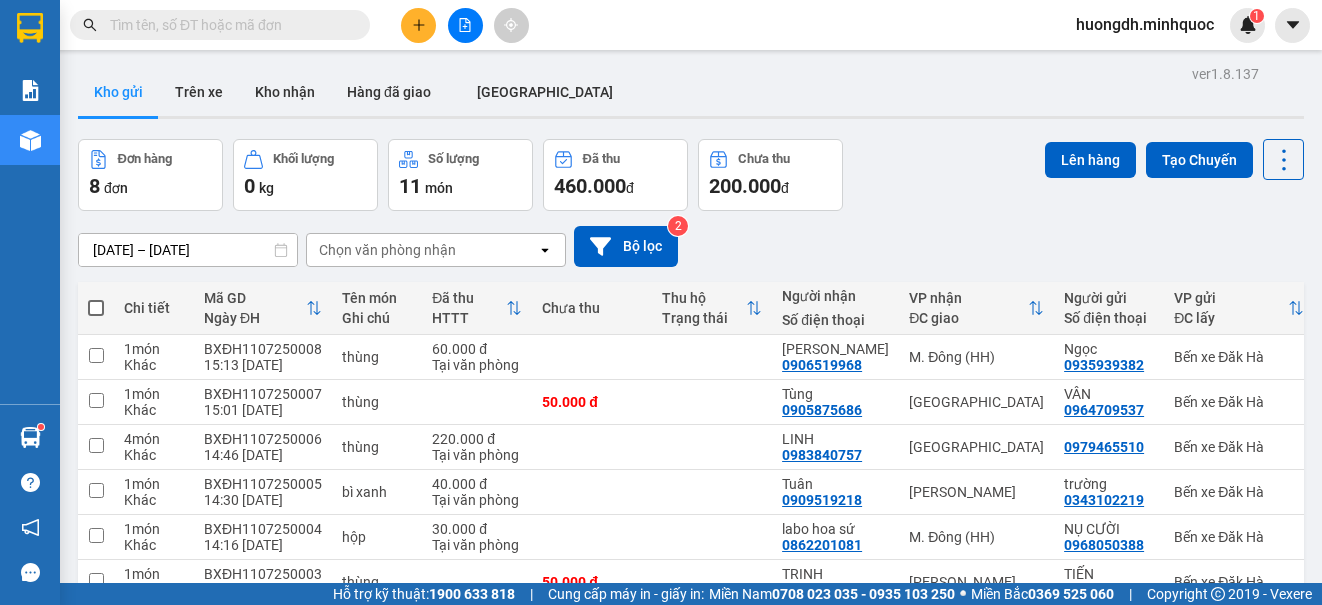 click on "Kho gửi Trên [PERSON_NAME] nhận Hàng đã giao [GEOGRAPHIC_DATA]" at bounding box center (691, 94) 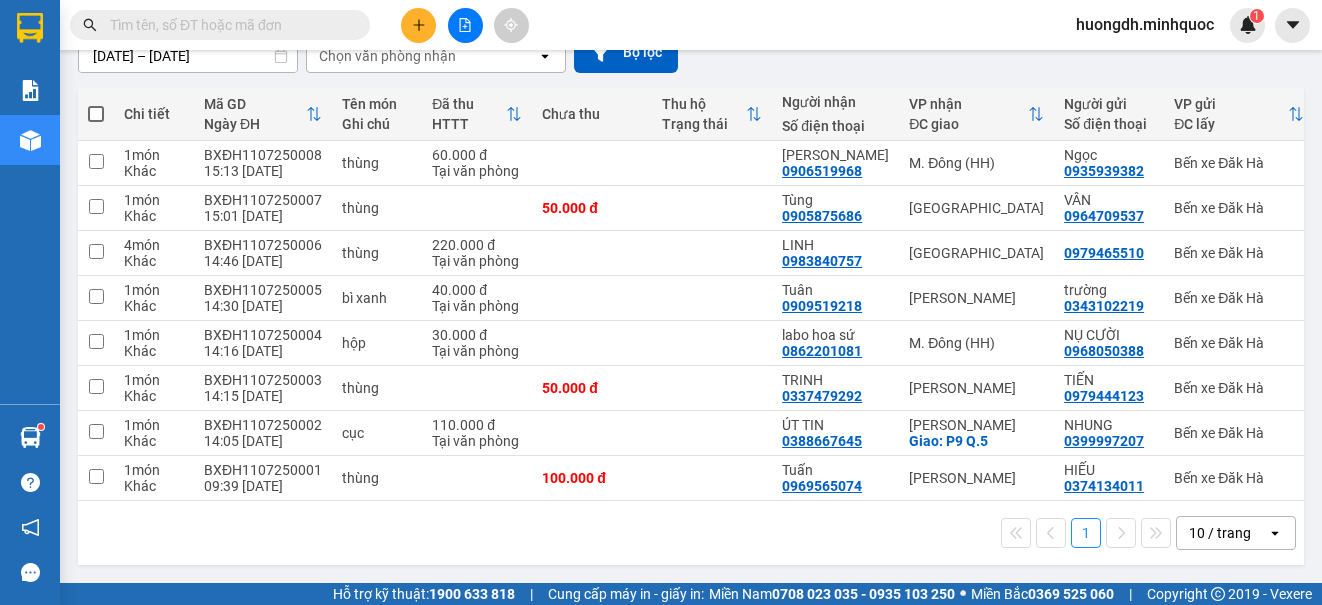 scroll, scrollTop: 202, scrollLeft: 0, axis: vertical 